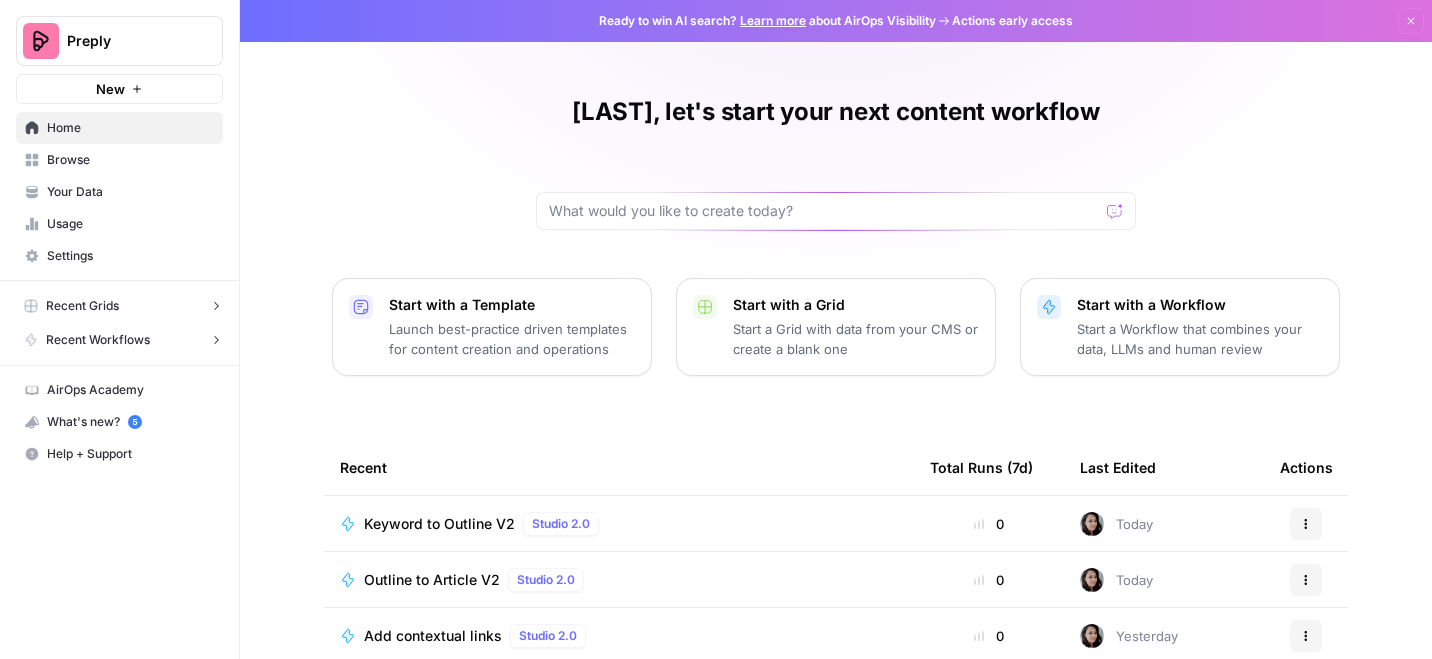 scroll, scrollTop: 0, scrollLeft: 0, axis: both 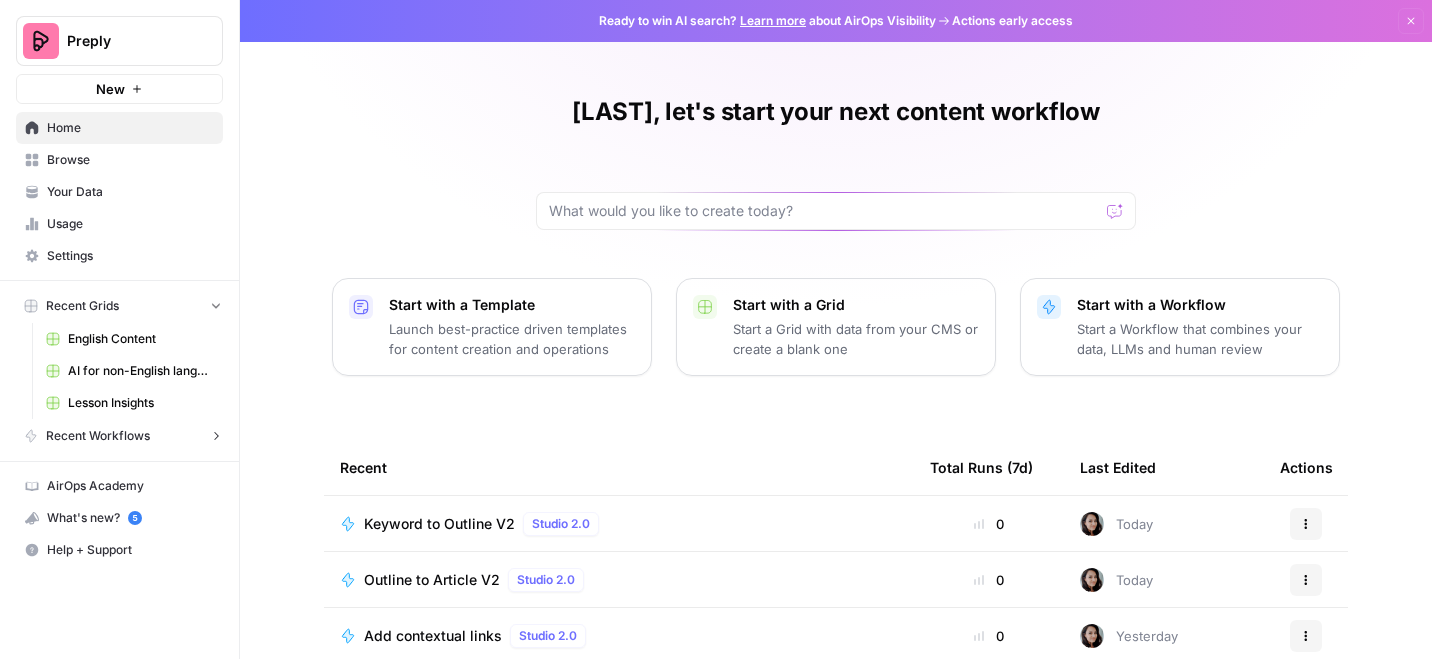 click on "English Content" at bounding box center [141, 339] 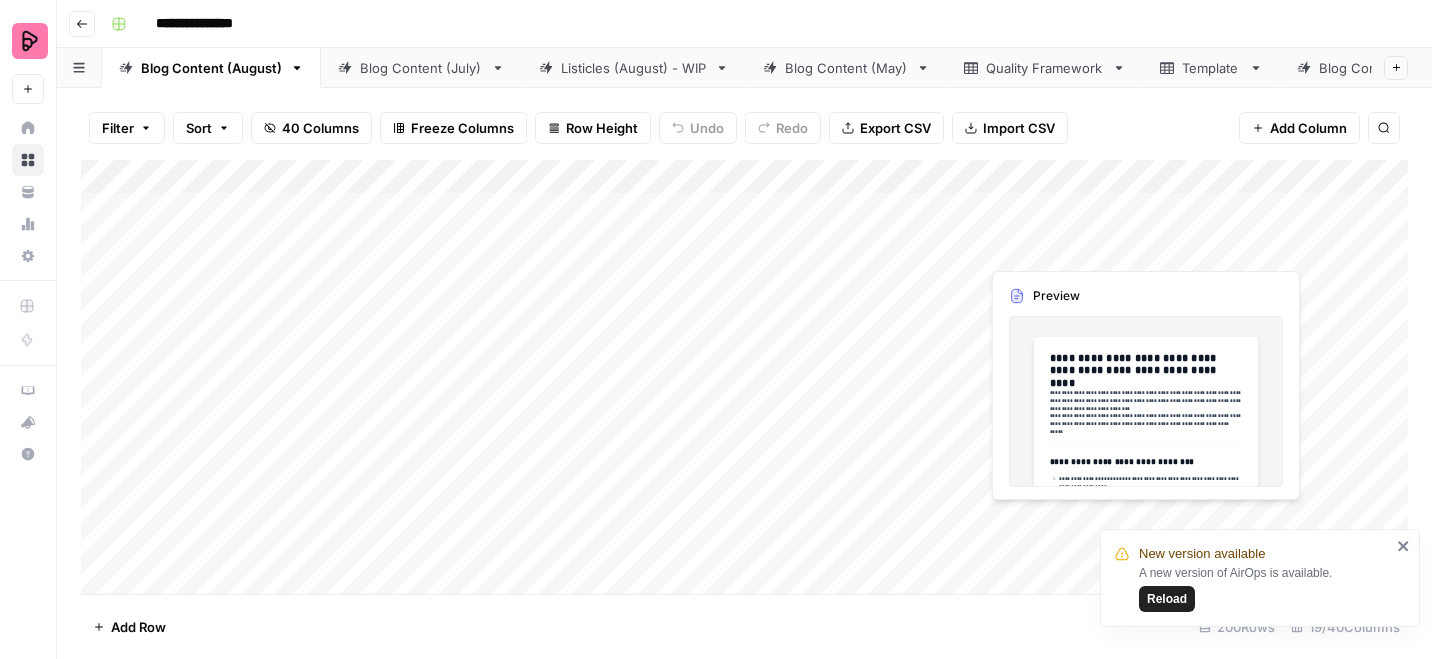 click on "Reload" at bounding box center [1167, 599] 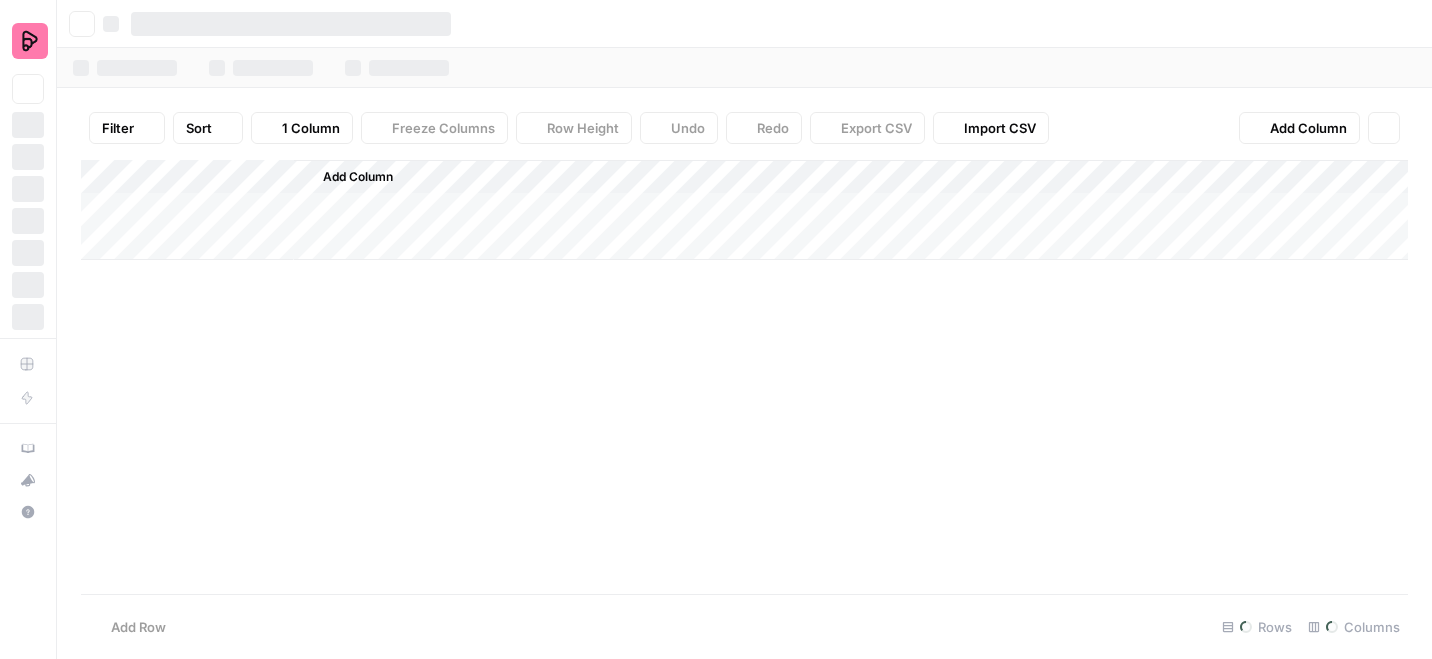 scroll, scrollTop: 0, scrollLeft: 0, axis: both 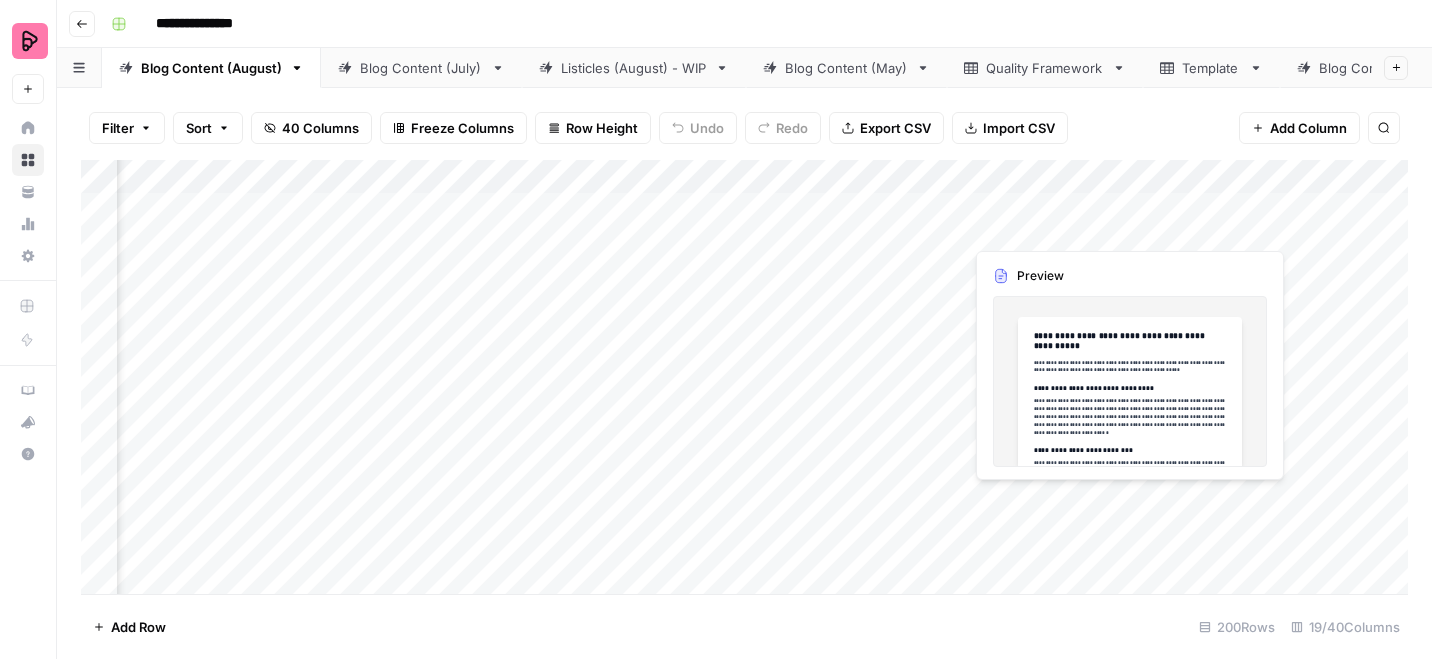 click on "Add Column" at bounding box center (744, 377) 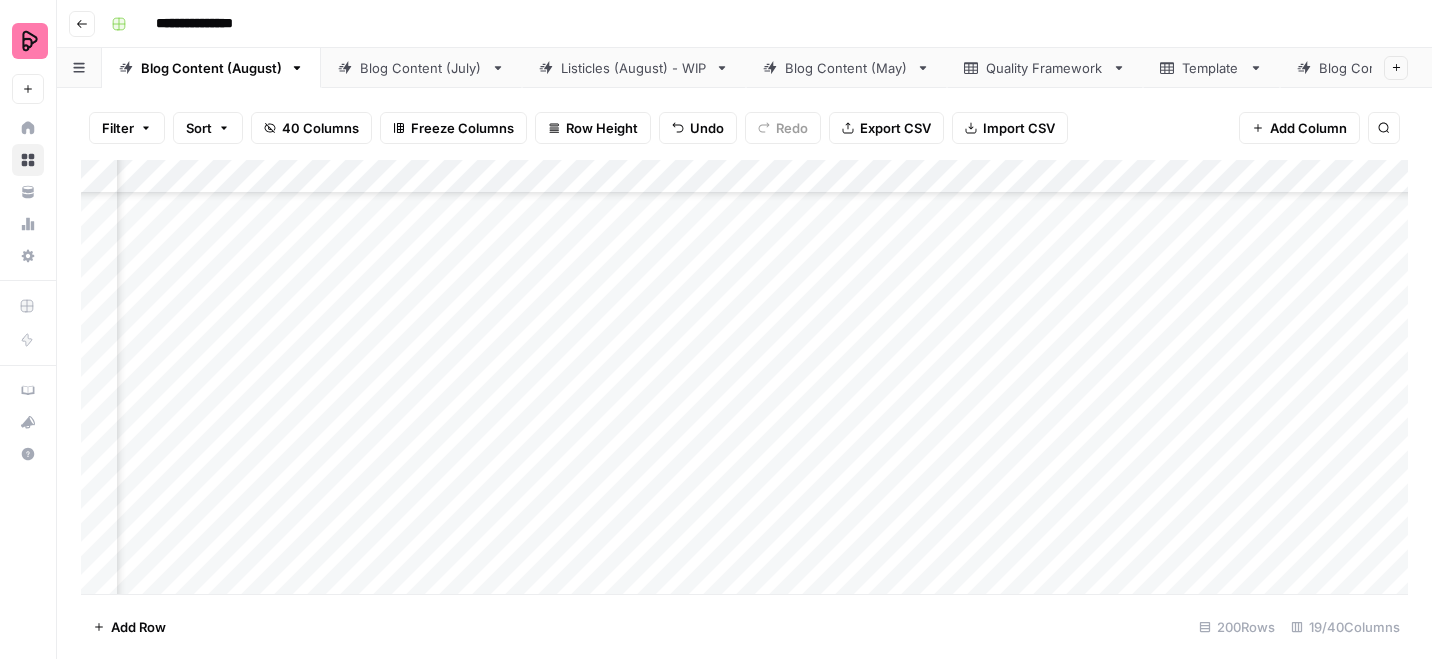 scroll, scrollTop: 2033, scrollLeft: 539, axis: both 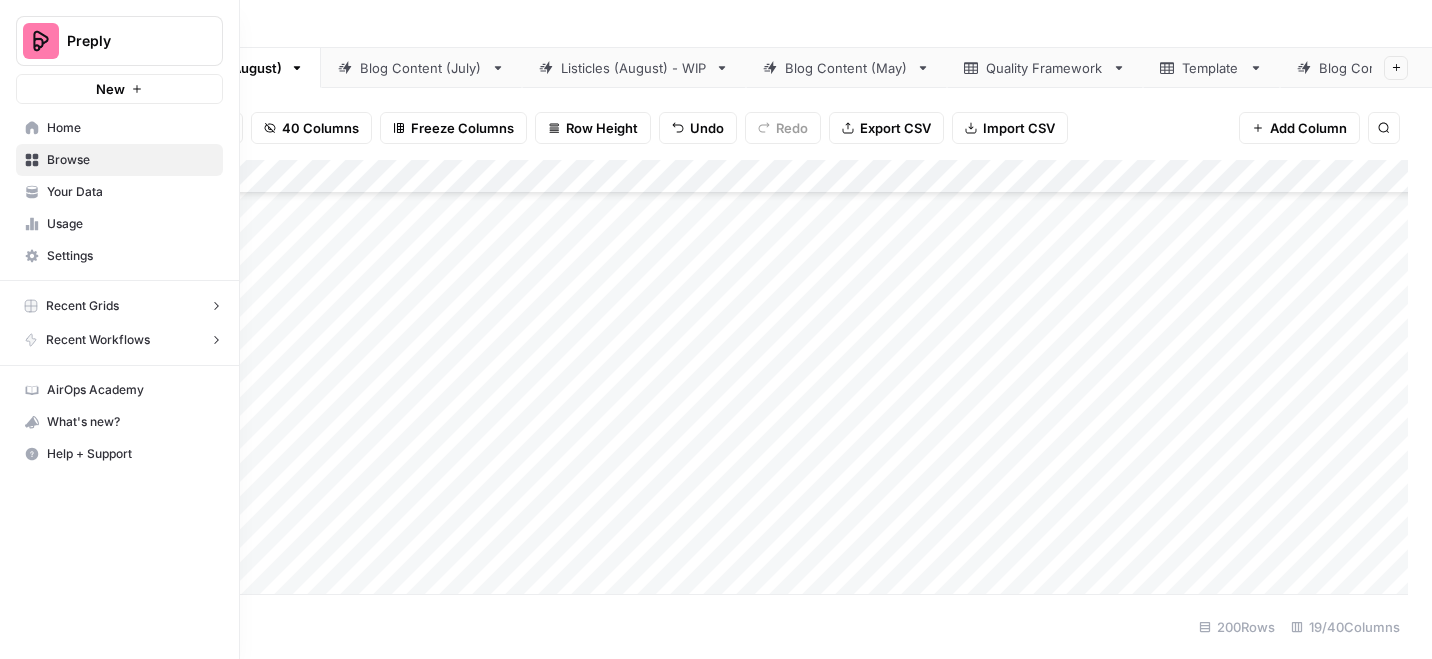 click on "Recent Workflows" at bounding box center (98, 340) 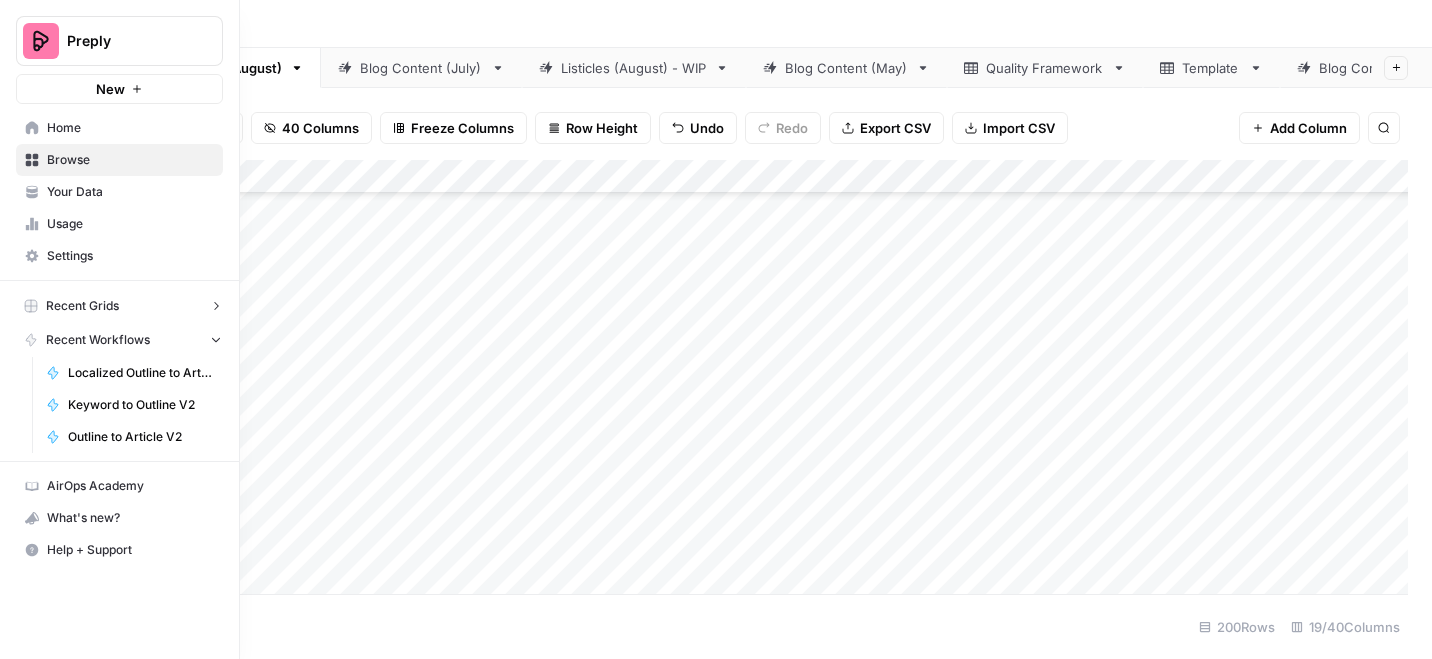 click on "Recent Grids" at bounding box center (82, 306) 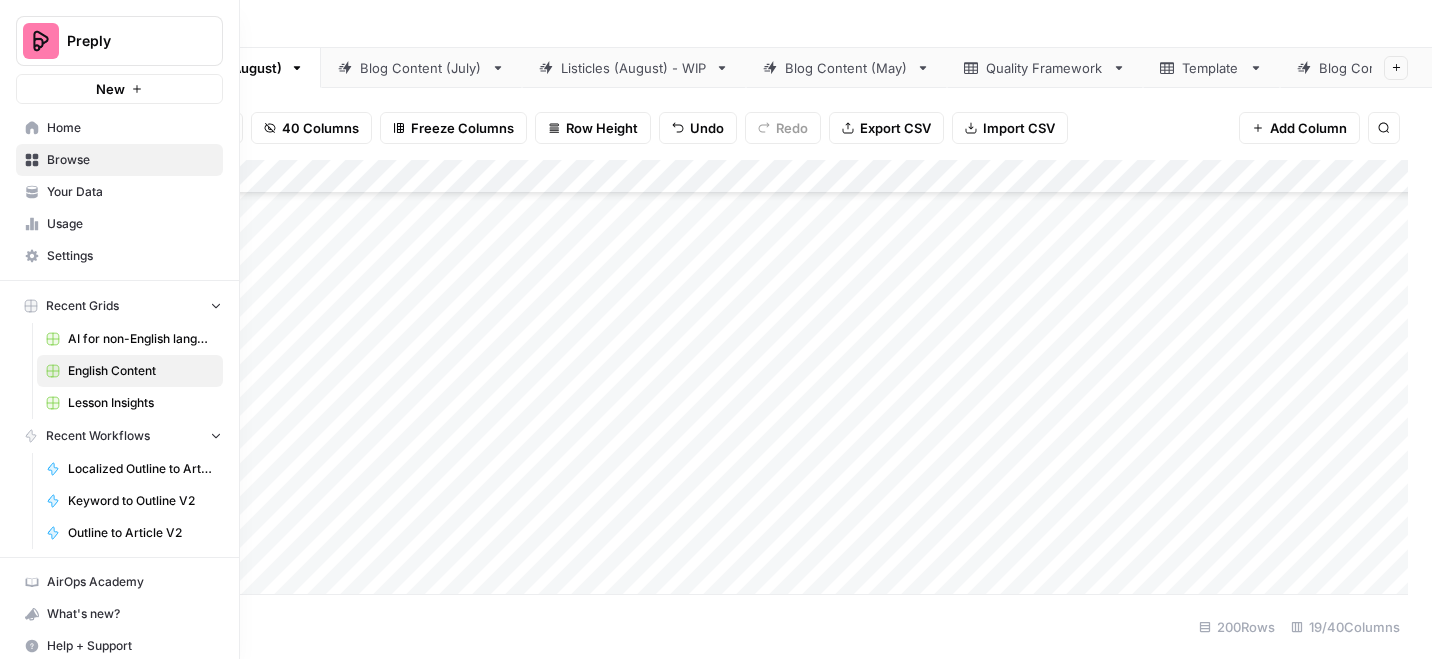 click on "AI for non-English languages" at bounding box center (141, 339) 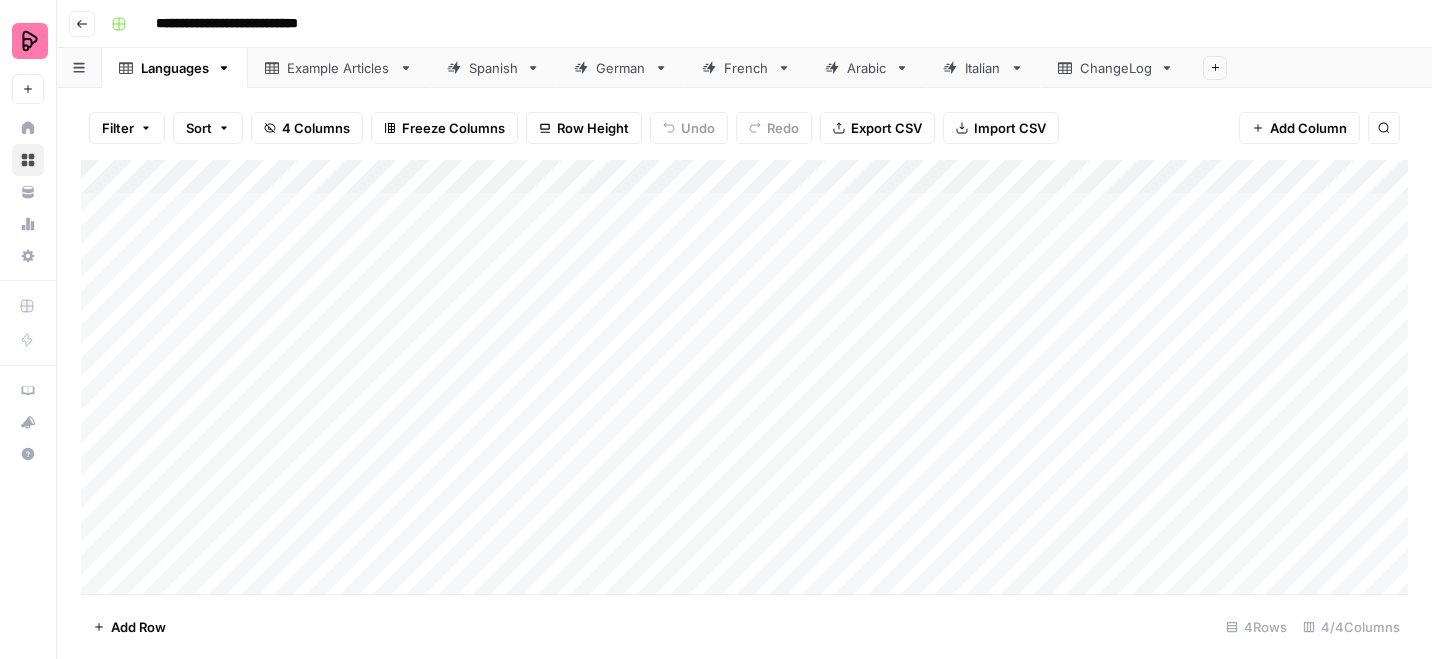 click on "Spanish" at bounding box center (493, 68) 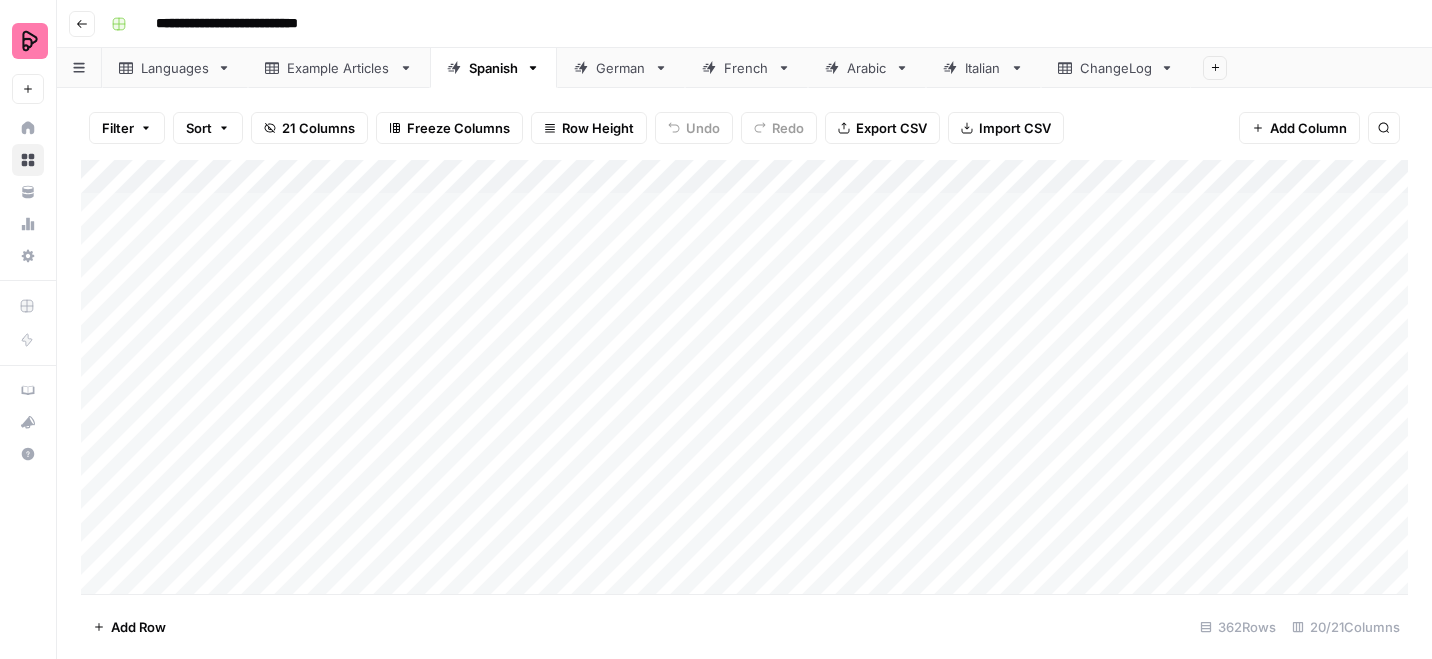 click on "German" at bounding box center [621, 68] 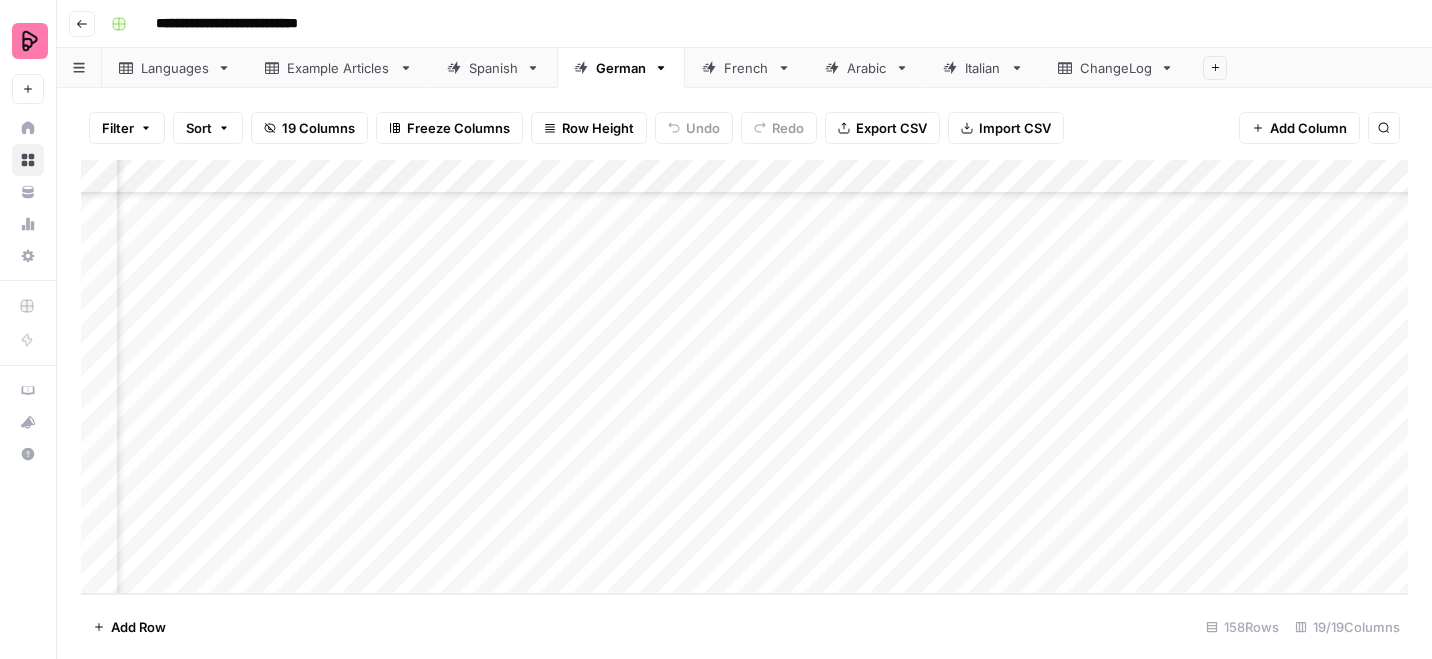 scroll, scrollTop: 5004, scrollLeft: 558, axis: both 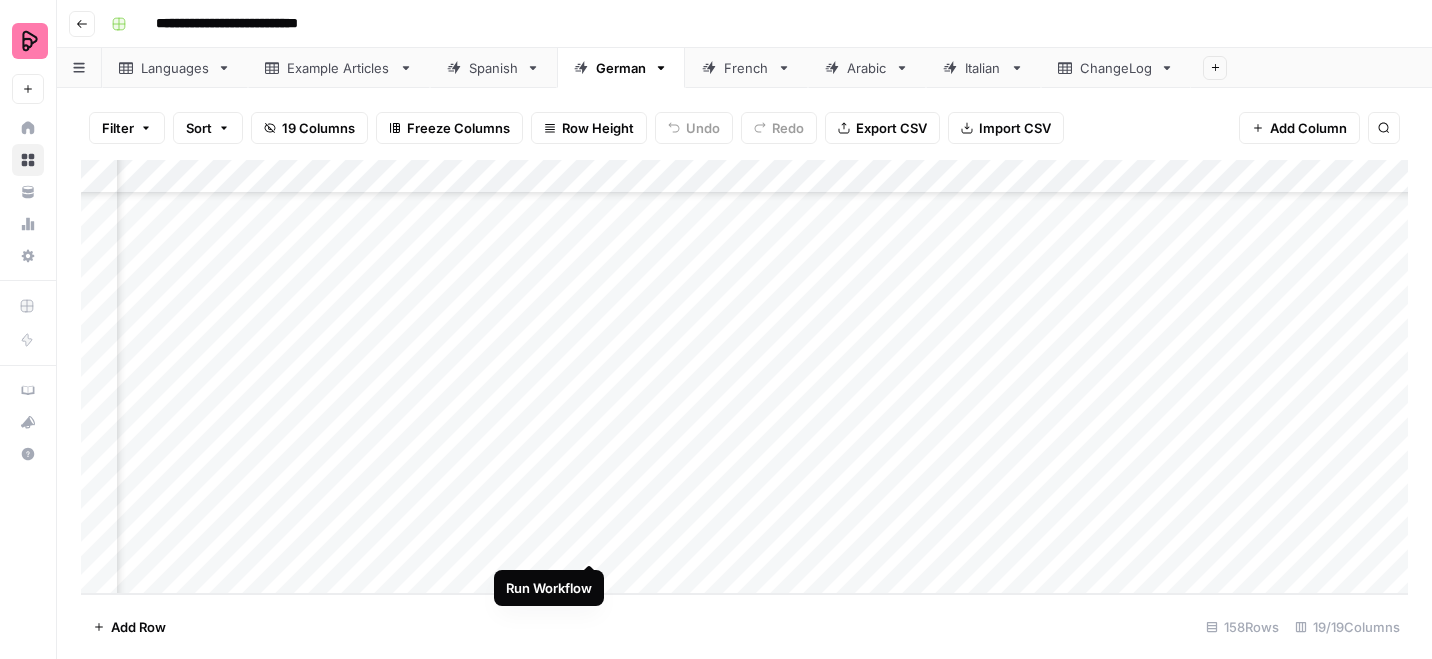 click on "Add Column" at bounding box center (744, 377) 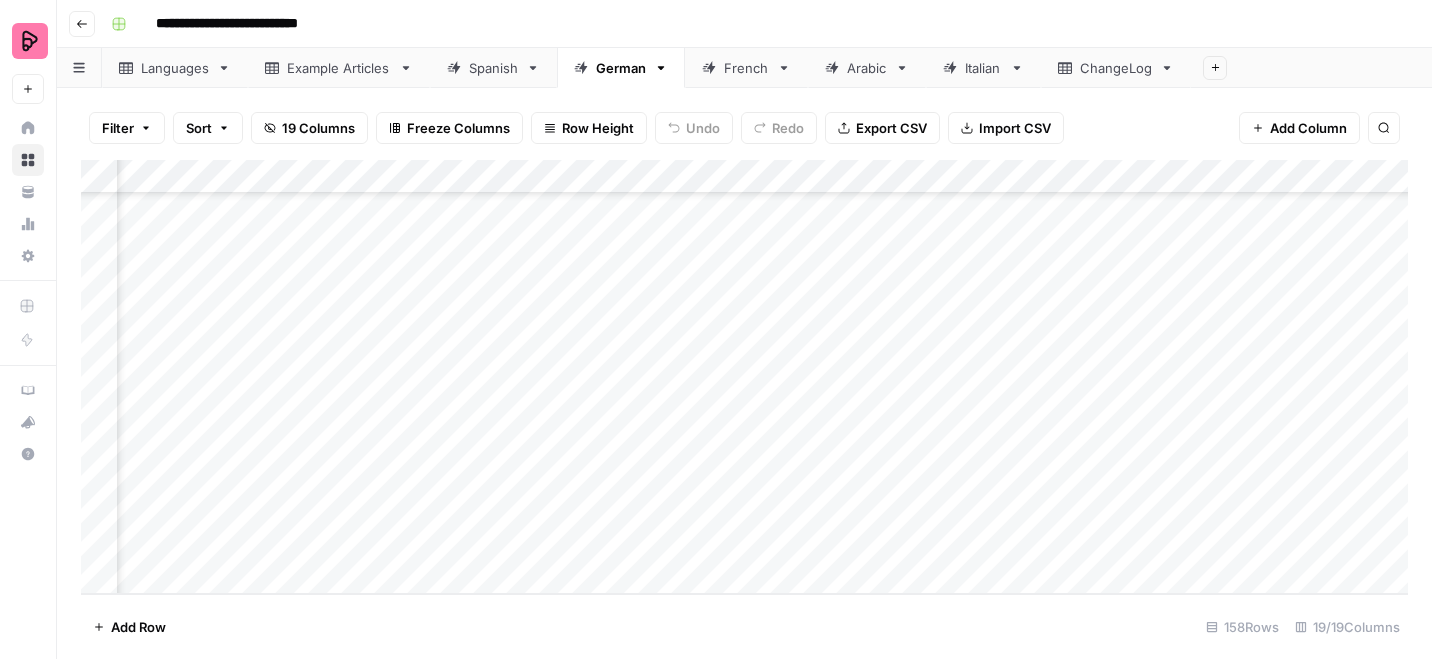 scroll, scrollTop: 5004, scrollLeft: 522, axis: both 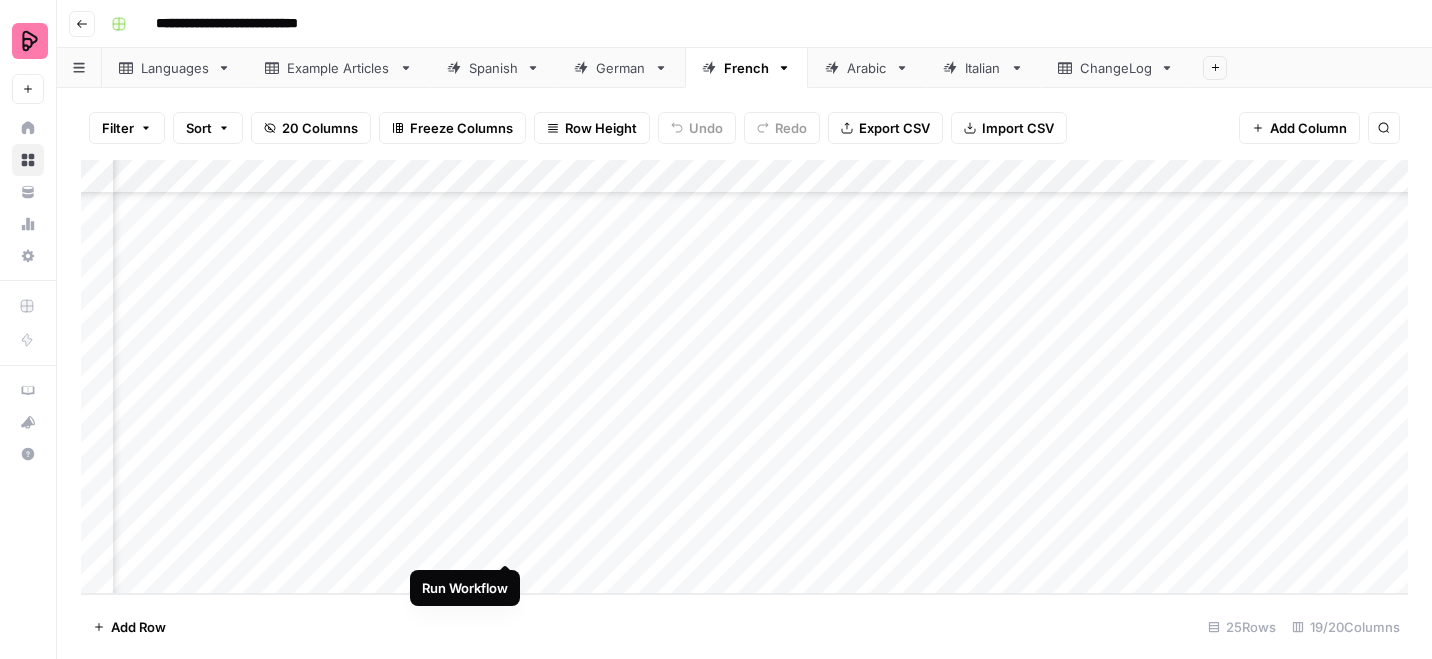 click on "Add Column" at bounding box center [744, 377] 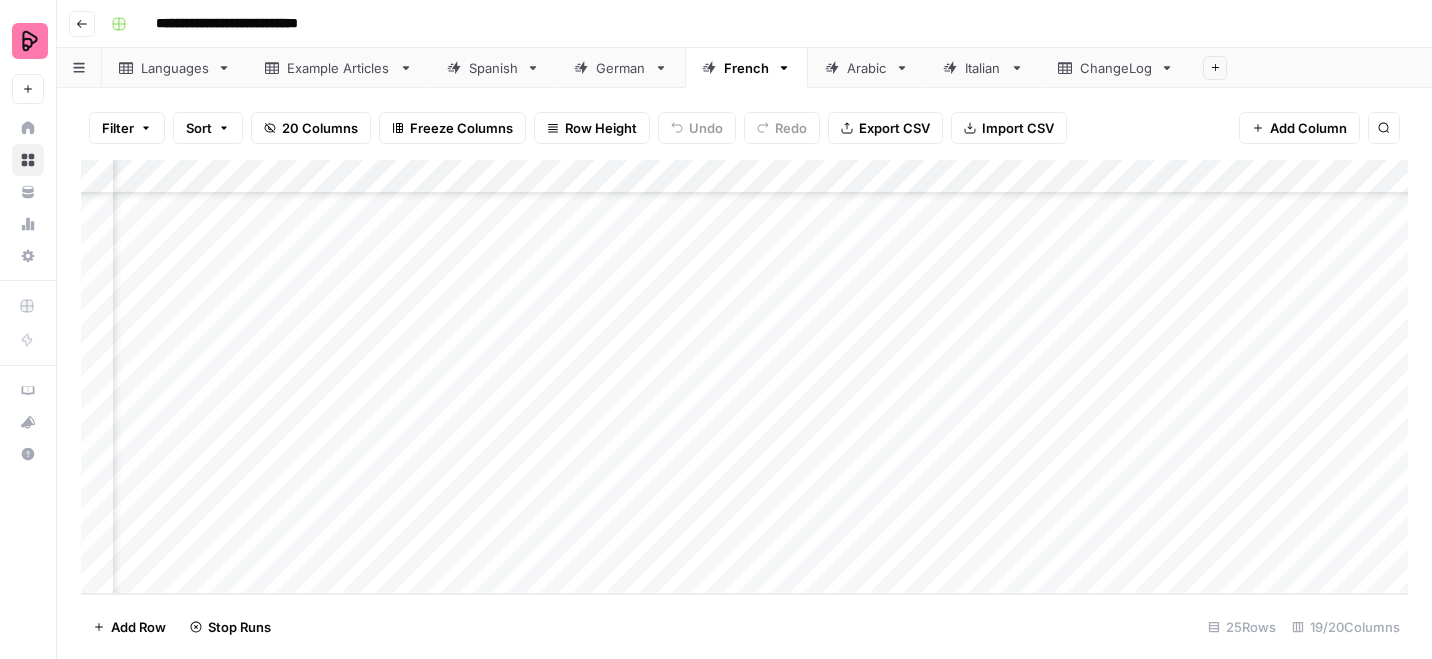 click 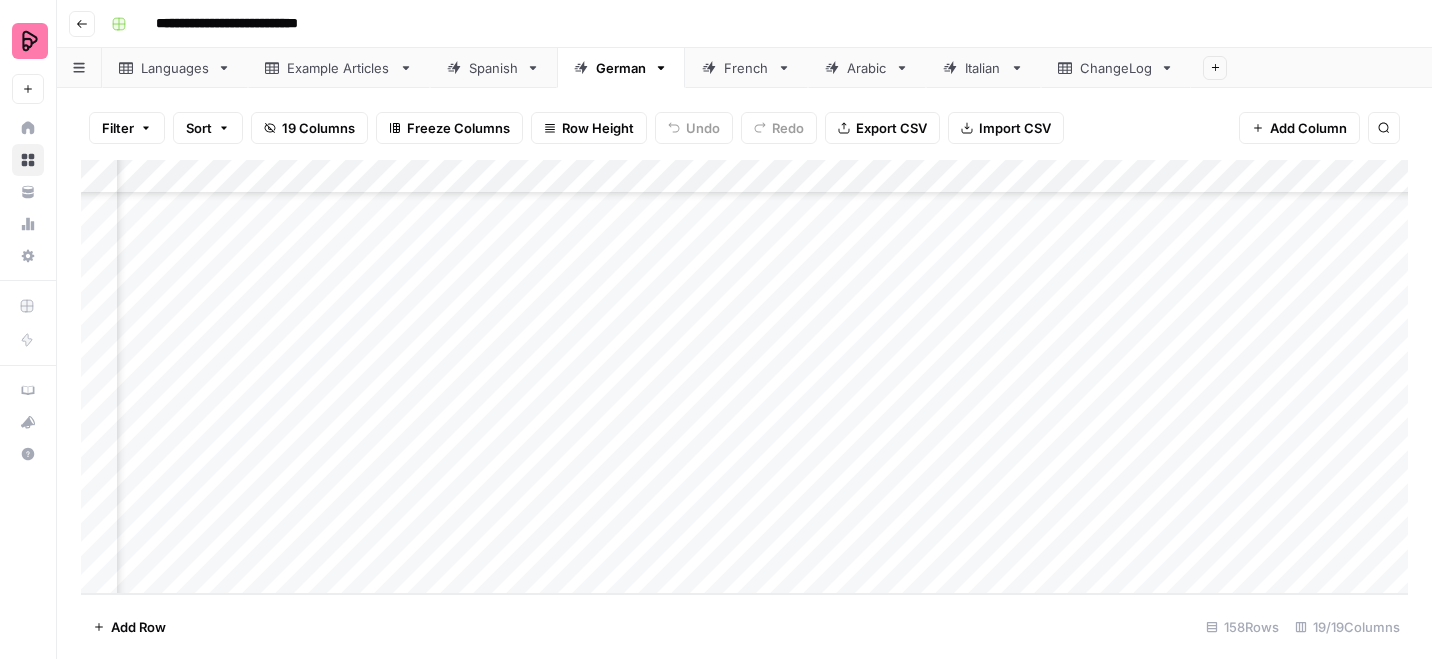 scroll, scrollTop: 5004, scrollLeft: 354, axis: both 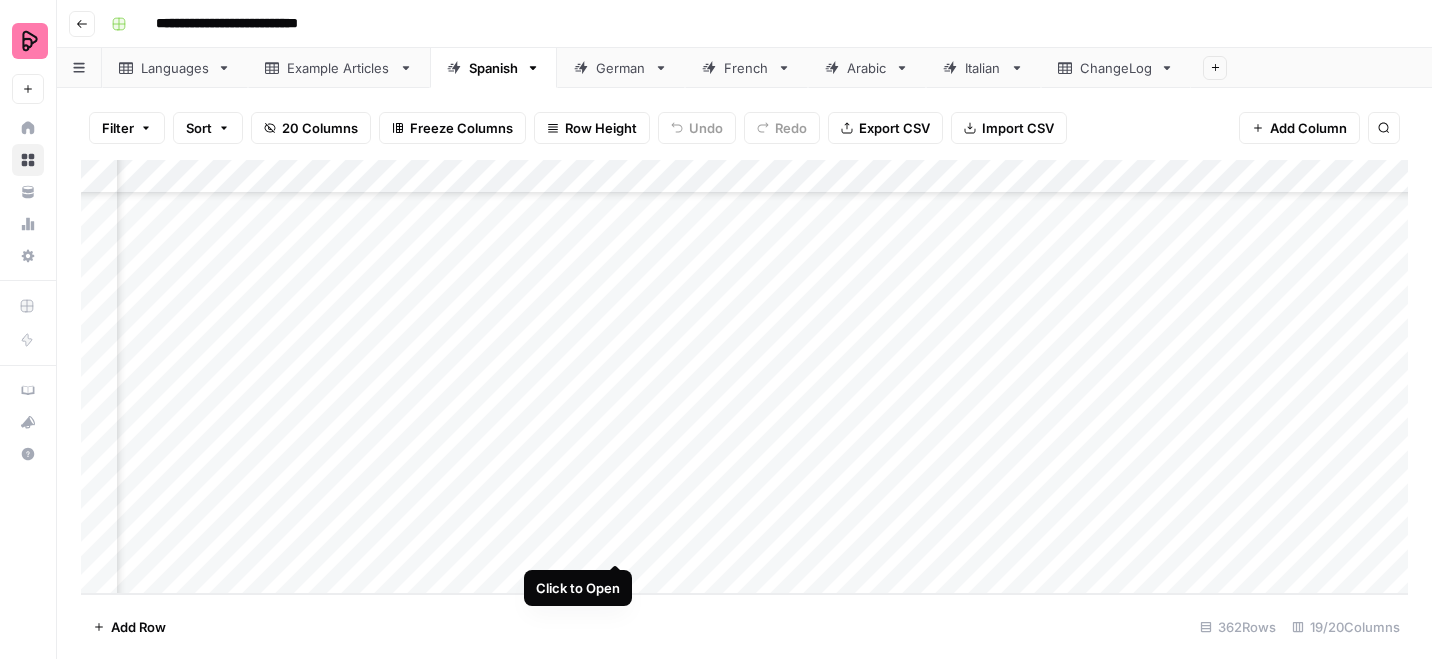 click on "Add Column" at bounding box center [744, 377] 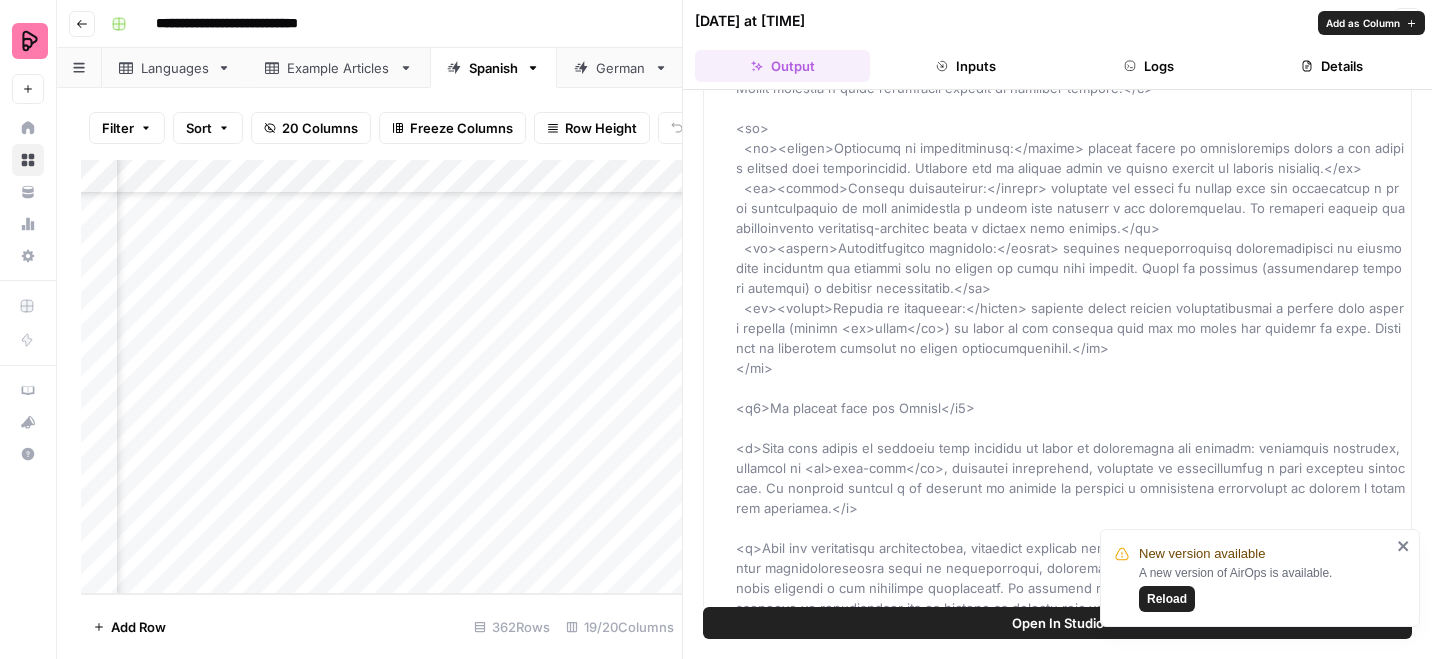 scroll, scrollTop: 3973, scrollLeft: 0, axis: vertical 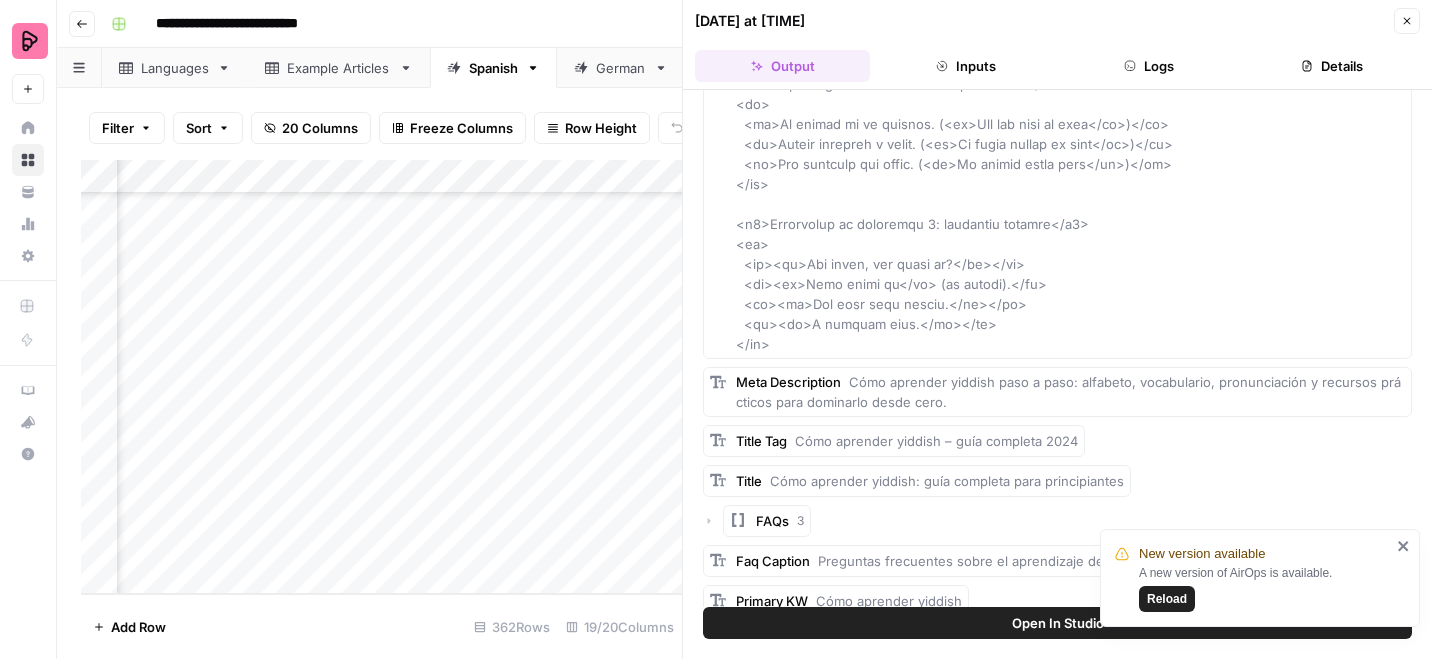 click 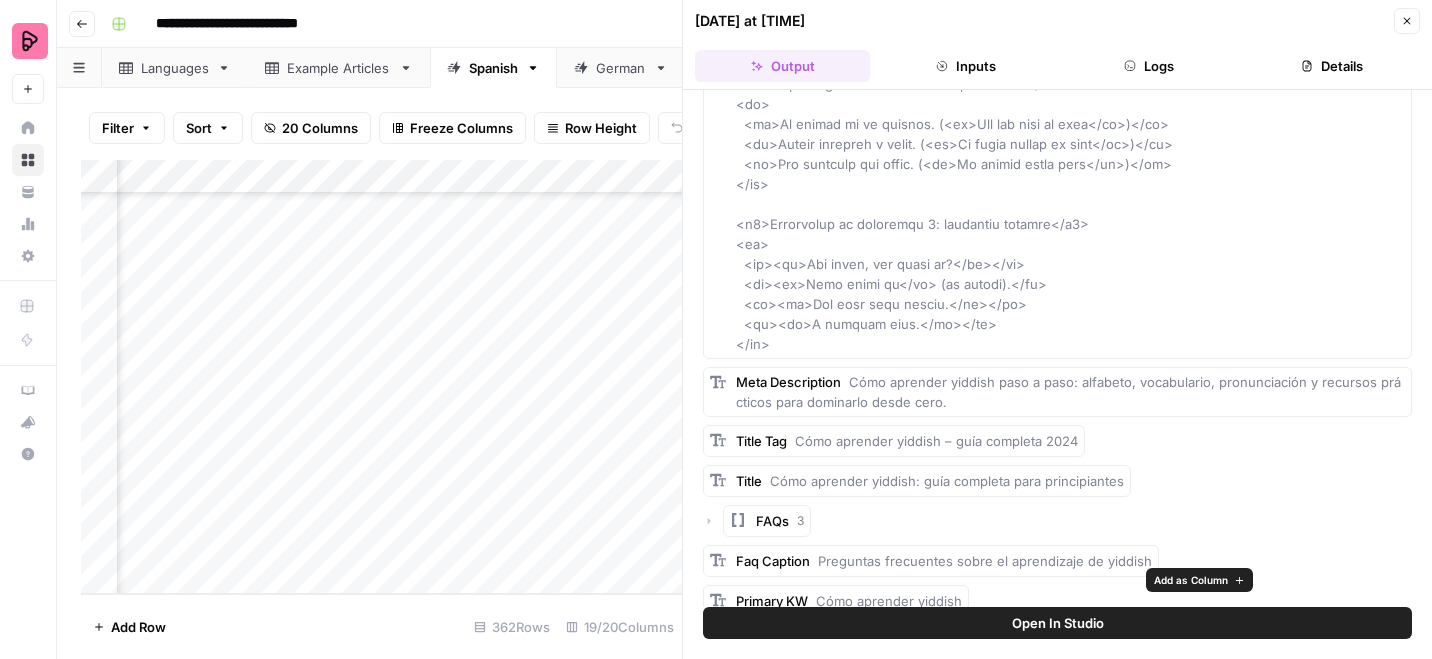 click on "Add as Column" at bounding box center [1191, 580] 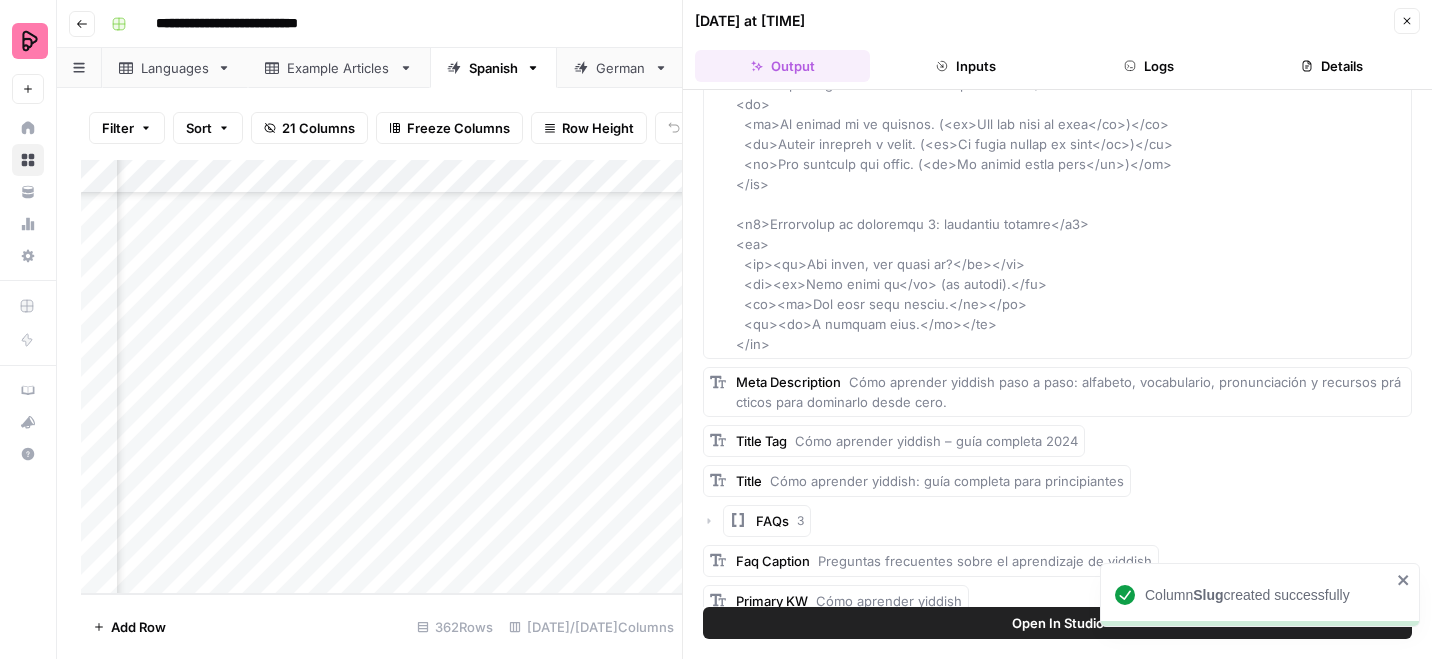 scroll, scrollTop: 11940, scrollLeft: 875, axis: both 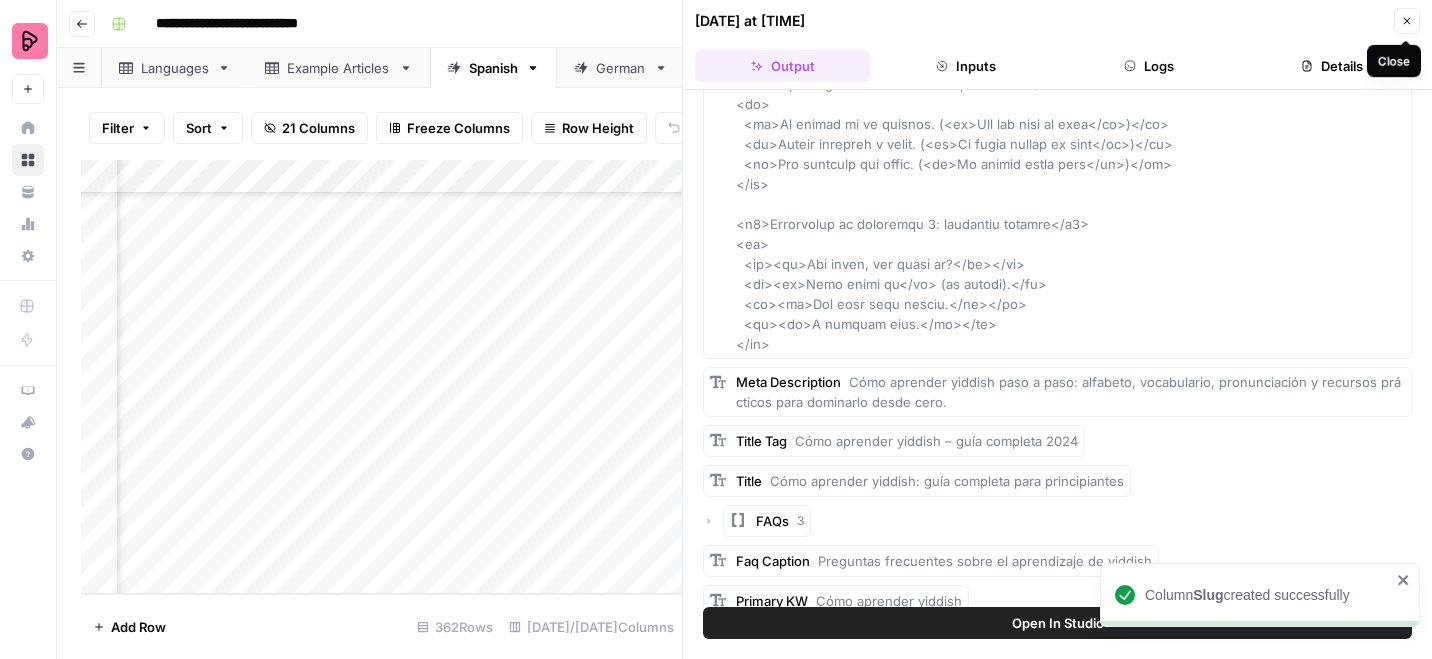 click 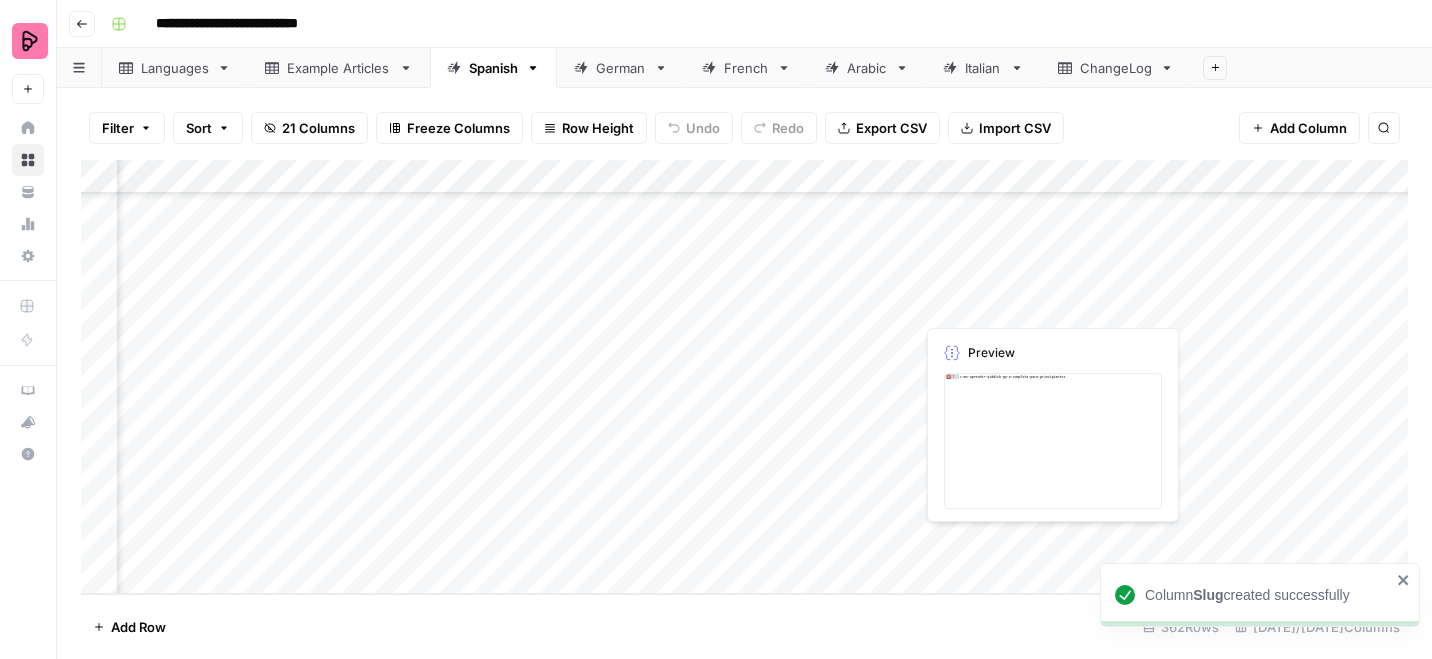 scroll, scrollTop: 11940, scrollLeft: 589, axis: both 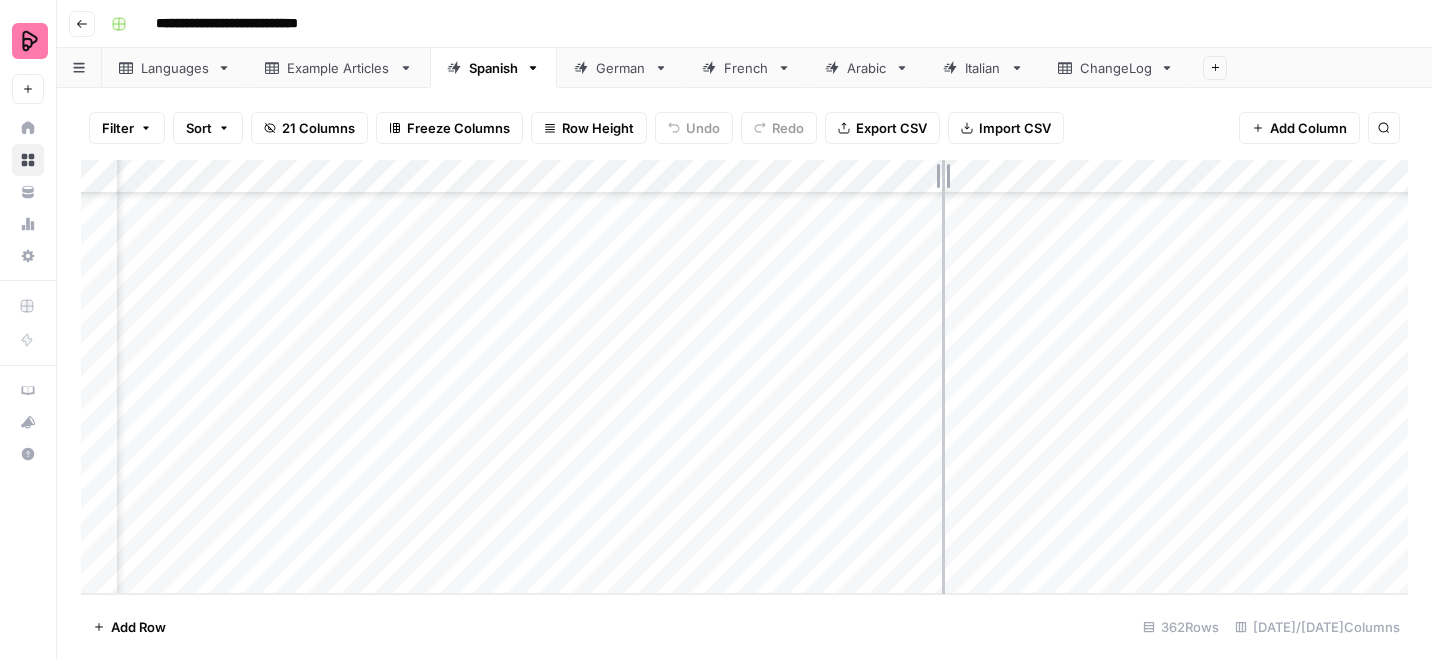 drag, startPoint x: 816, startPoint y: 174, endPoint x: 943, endPoint y: 174, distance: 127 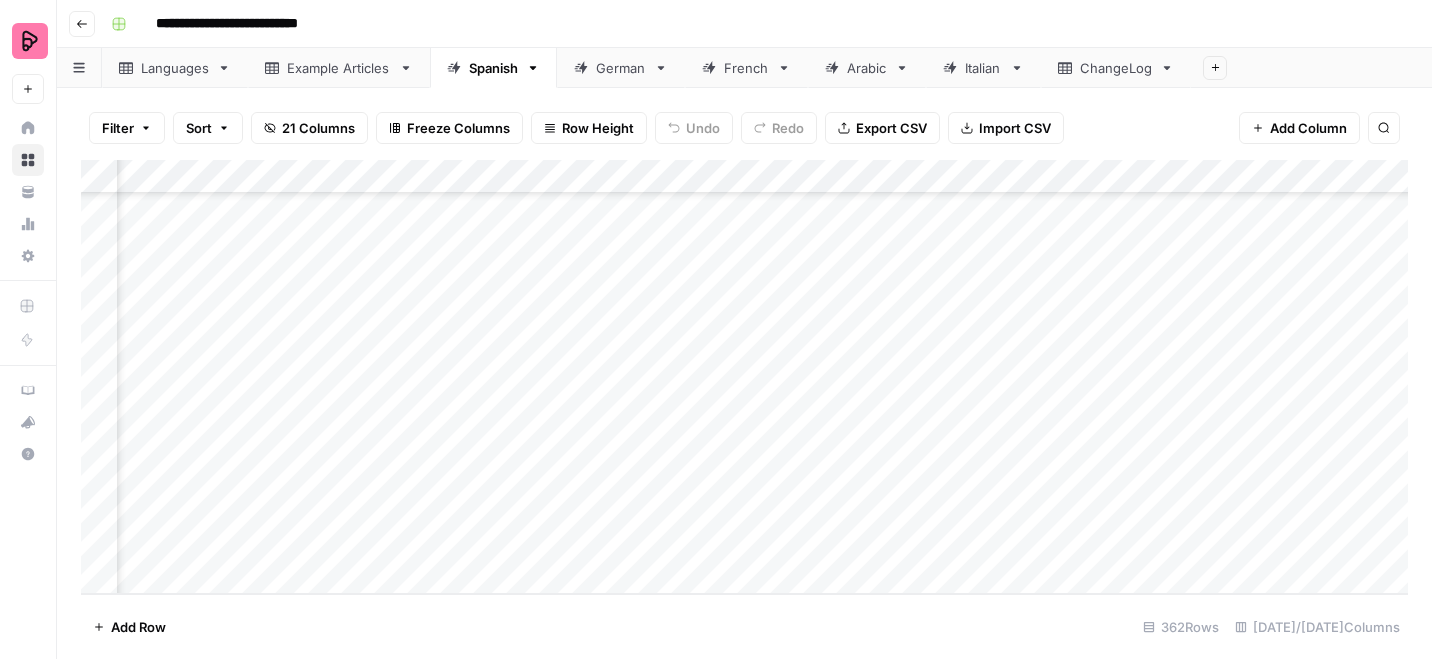 click on "Add Column" at bounding box center [744, 377] 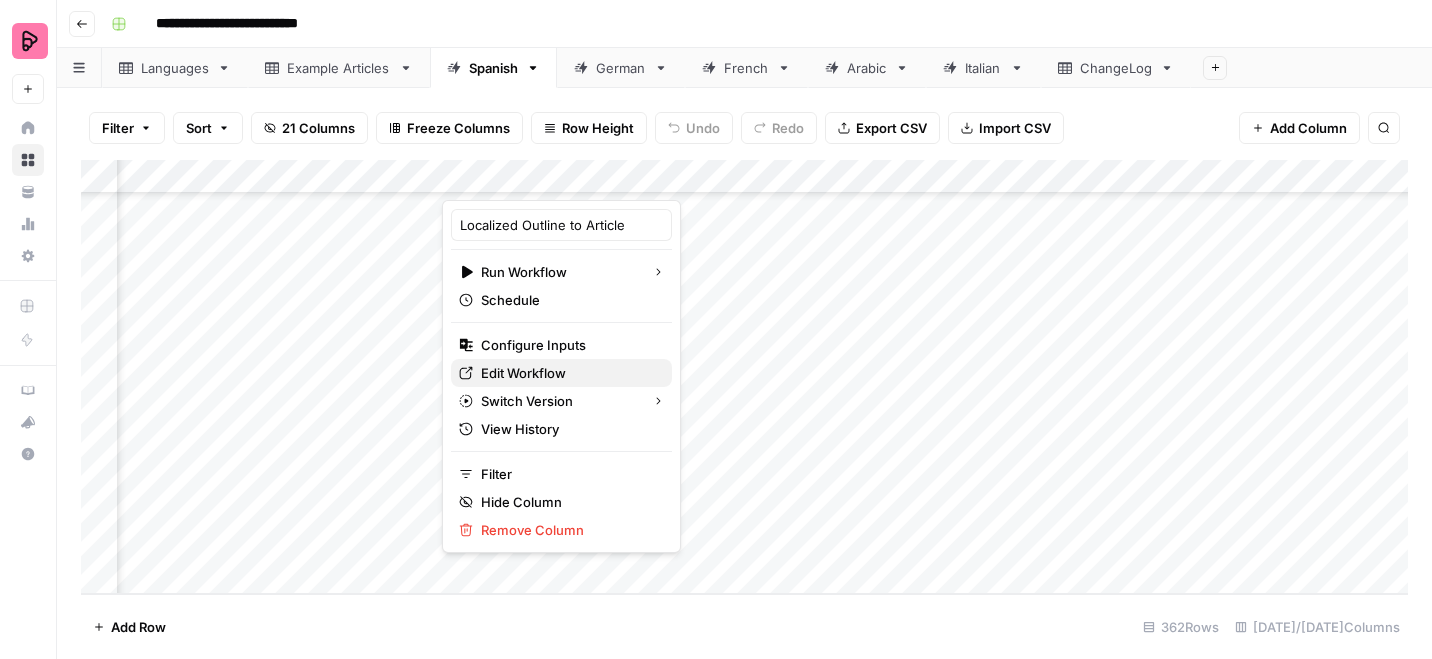 click on "Edit Workflow" at bounding box center (568, 373) 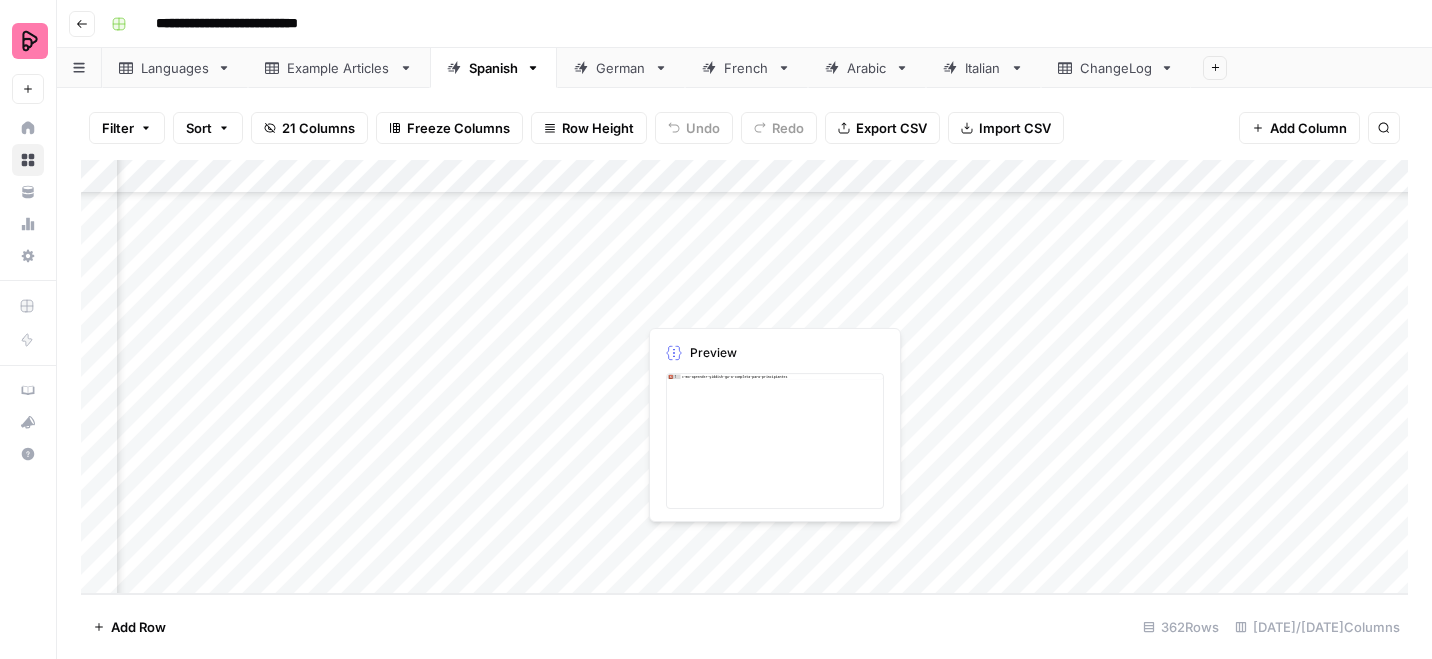click on "Add Column" at bounding box center [744, 377] 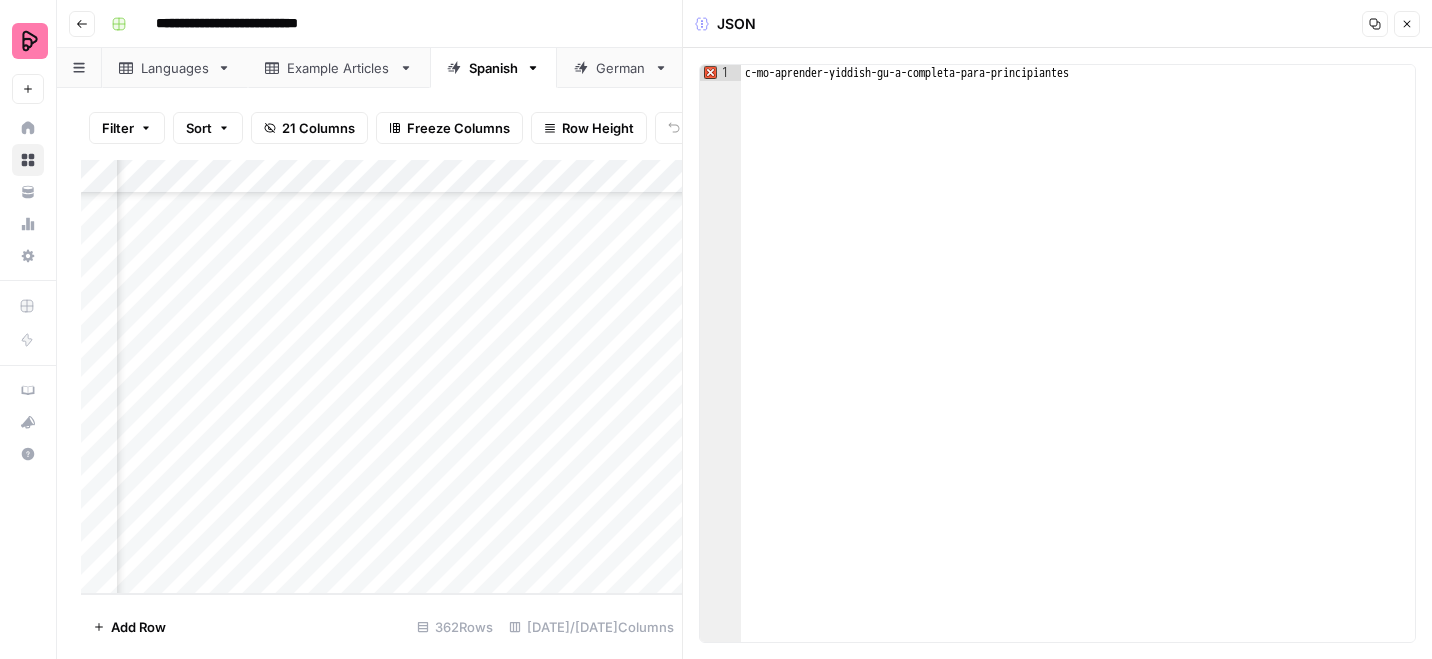 click 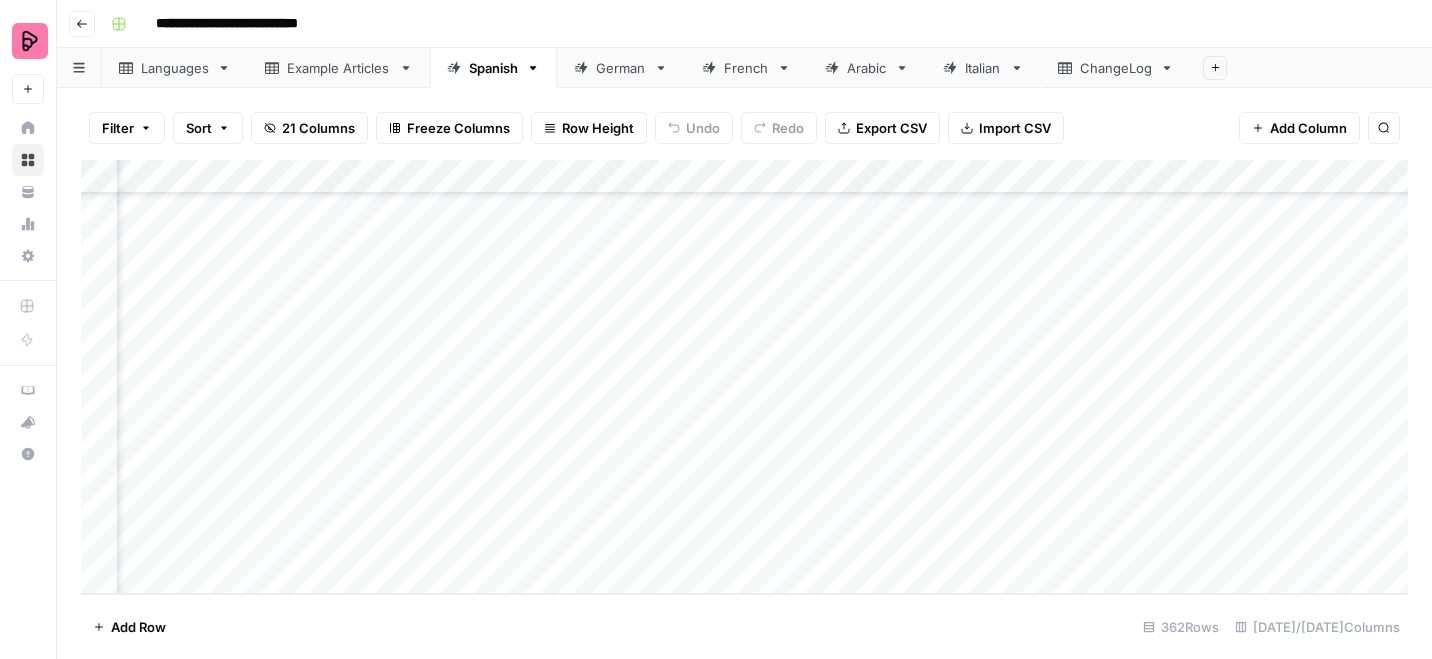 click on "Add Column" at bounding box center (744, 377) 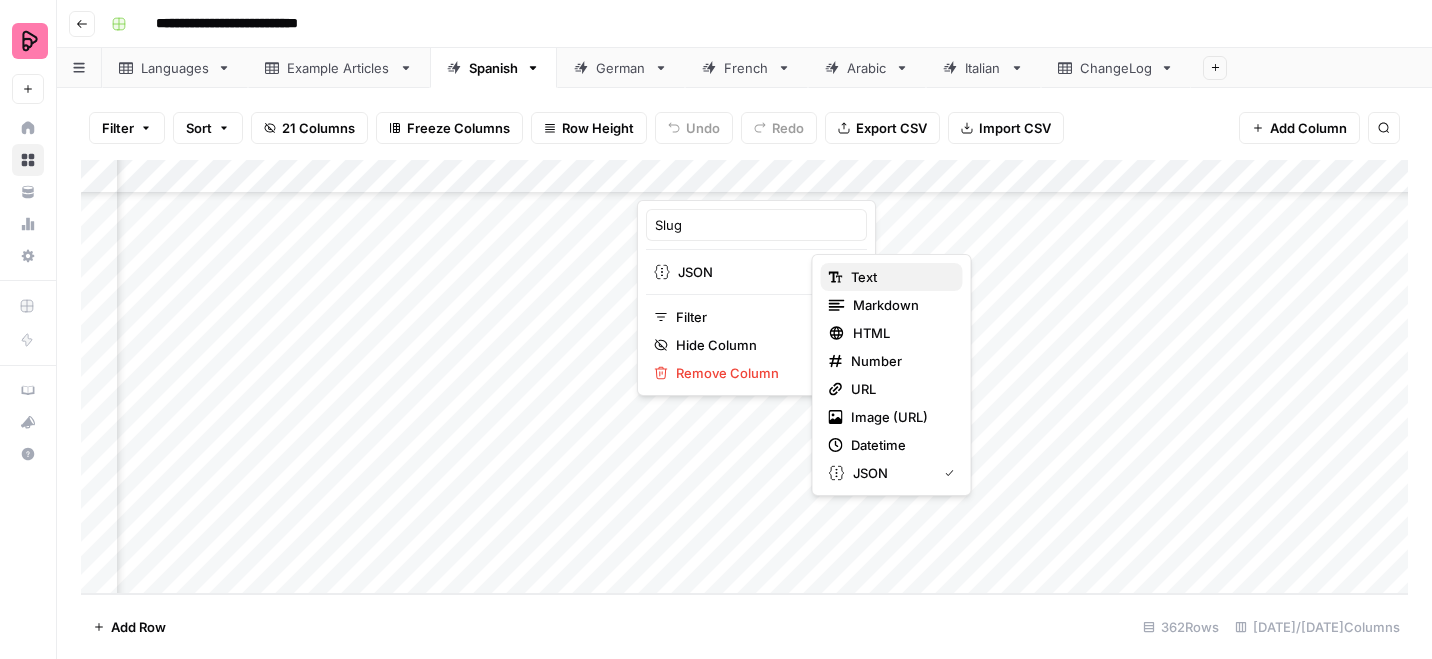 click on "Text" at bounding box center (899, 277) 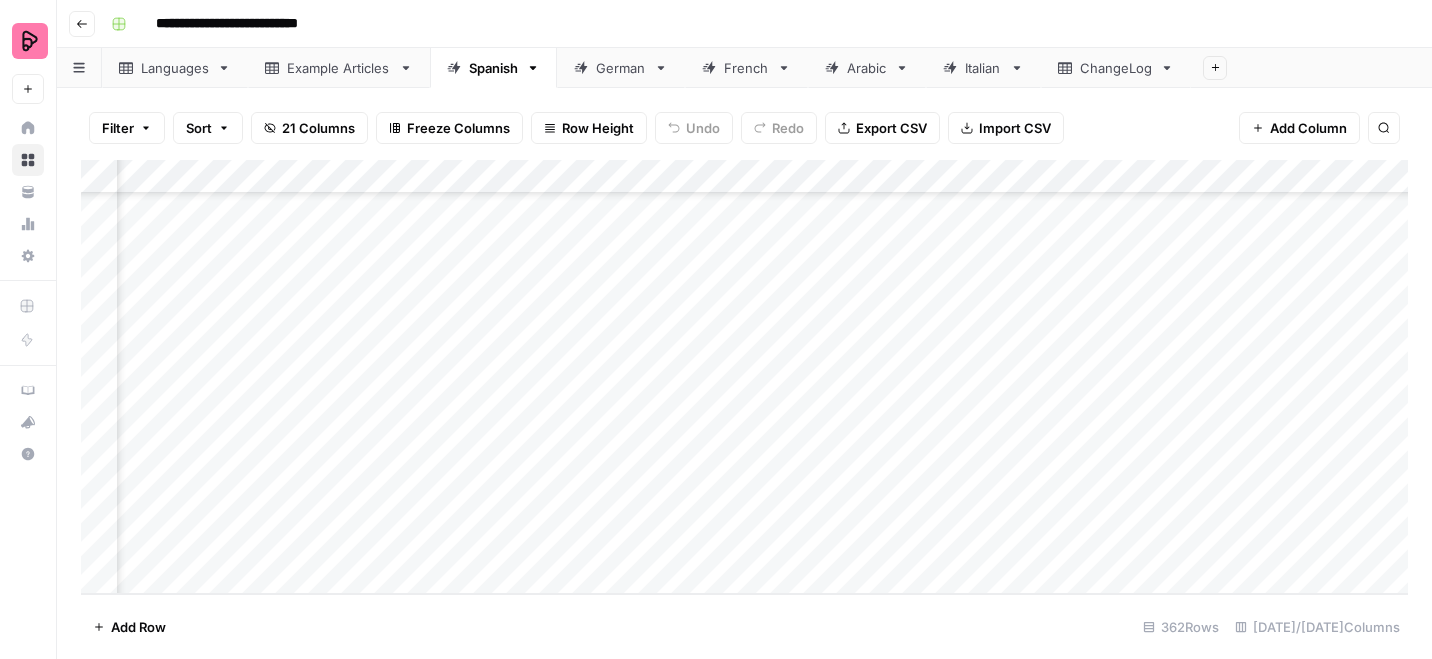 click on "Add Column" at bounding box center [744, 377] 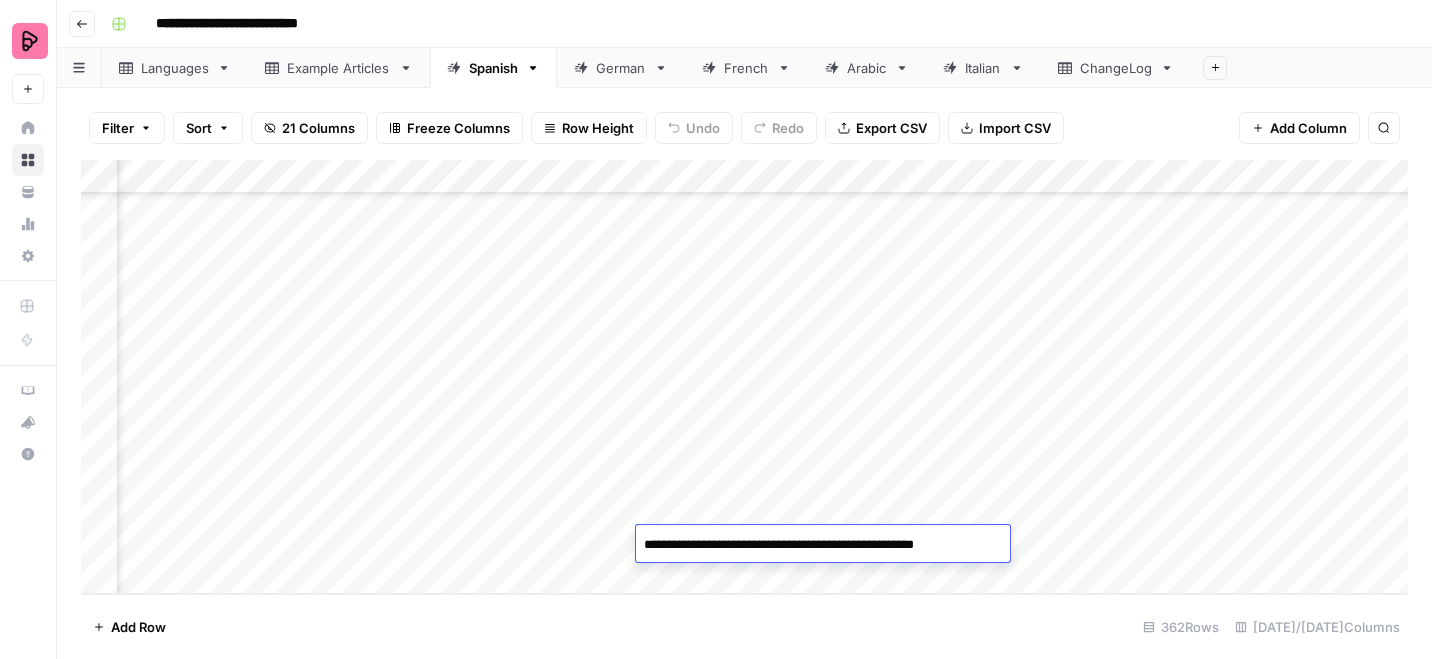click on "**********" at bounding box center (824, 545) 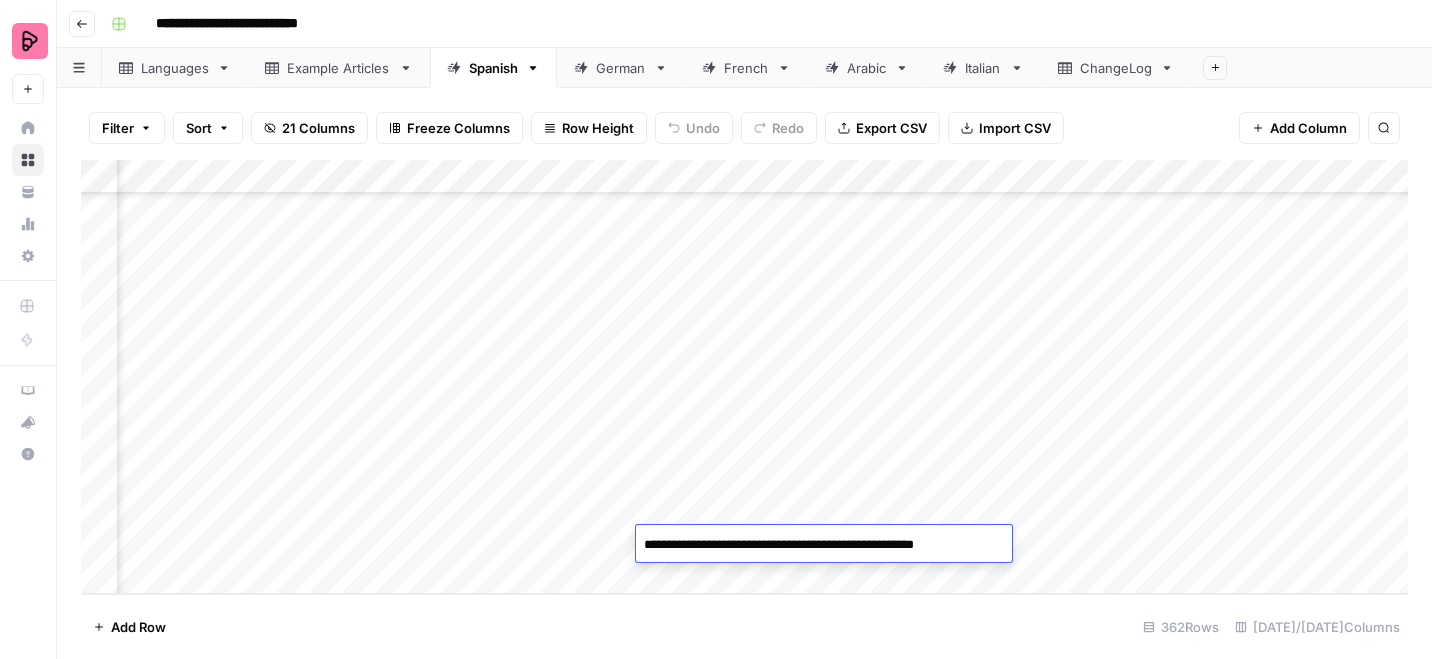 drag, startPoint x: 790, startPoint y: 541, endPoint x: 1071, endPoint y: 541, distance: 281 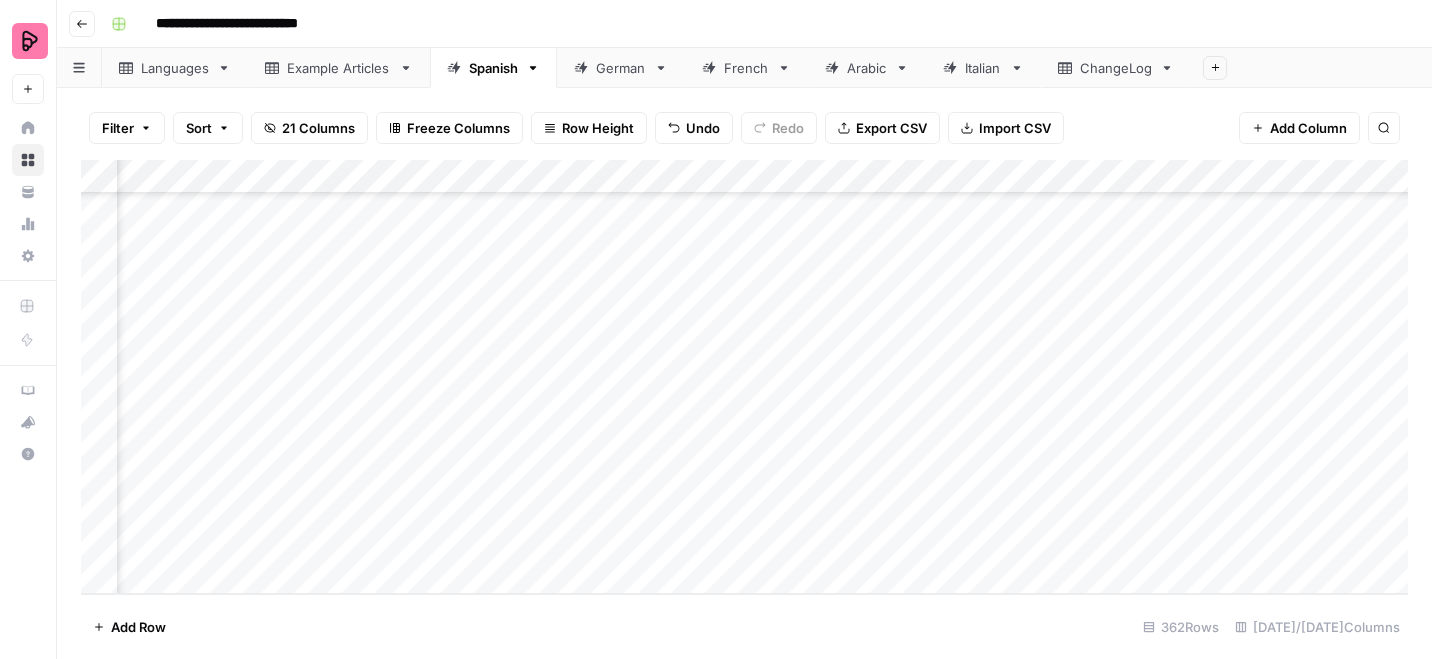 click on "German" at bounding box center [621, 68] 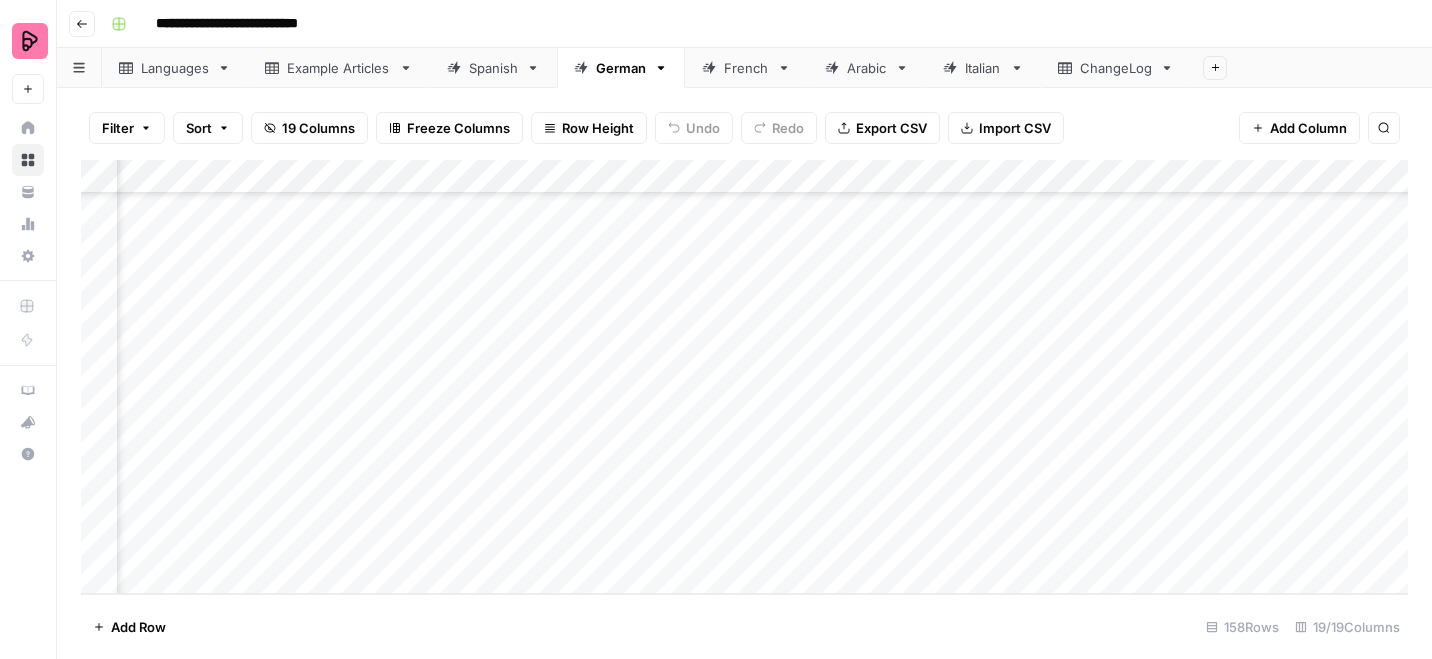 scroll, scrollTop: 5004, scrollLeft: 509, axis: both 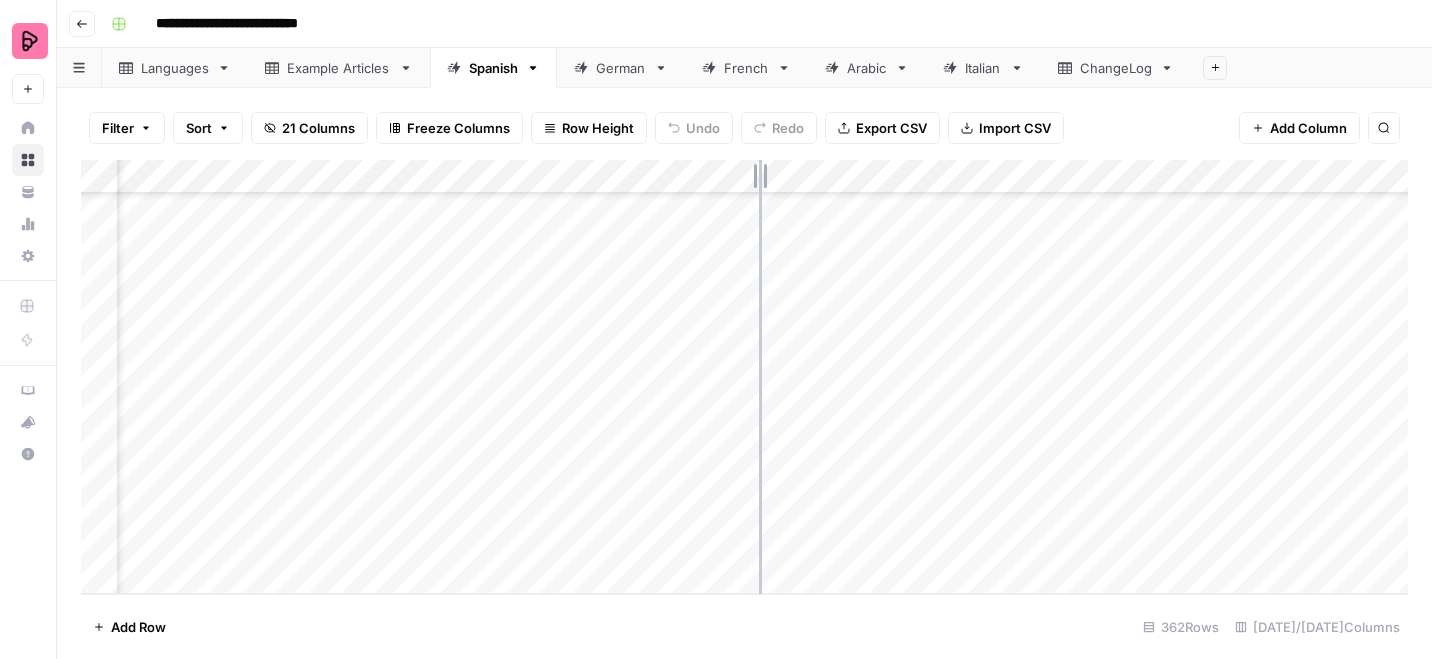 drag, startPoint x: 877, startPoint y: 169, endPoint x: 757, endPoint y: 177, distance: 120.26637 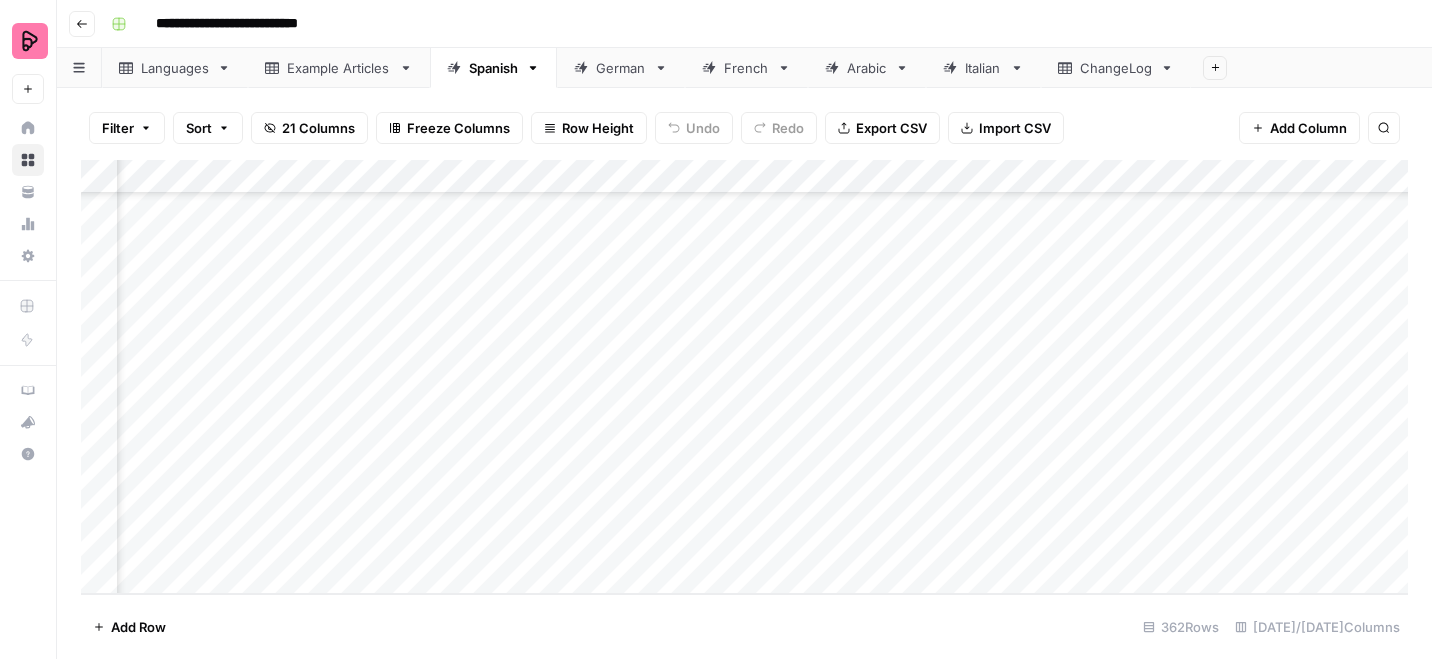 scroll, scrollTop: 11940, scrollLeft: 252, axis: both 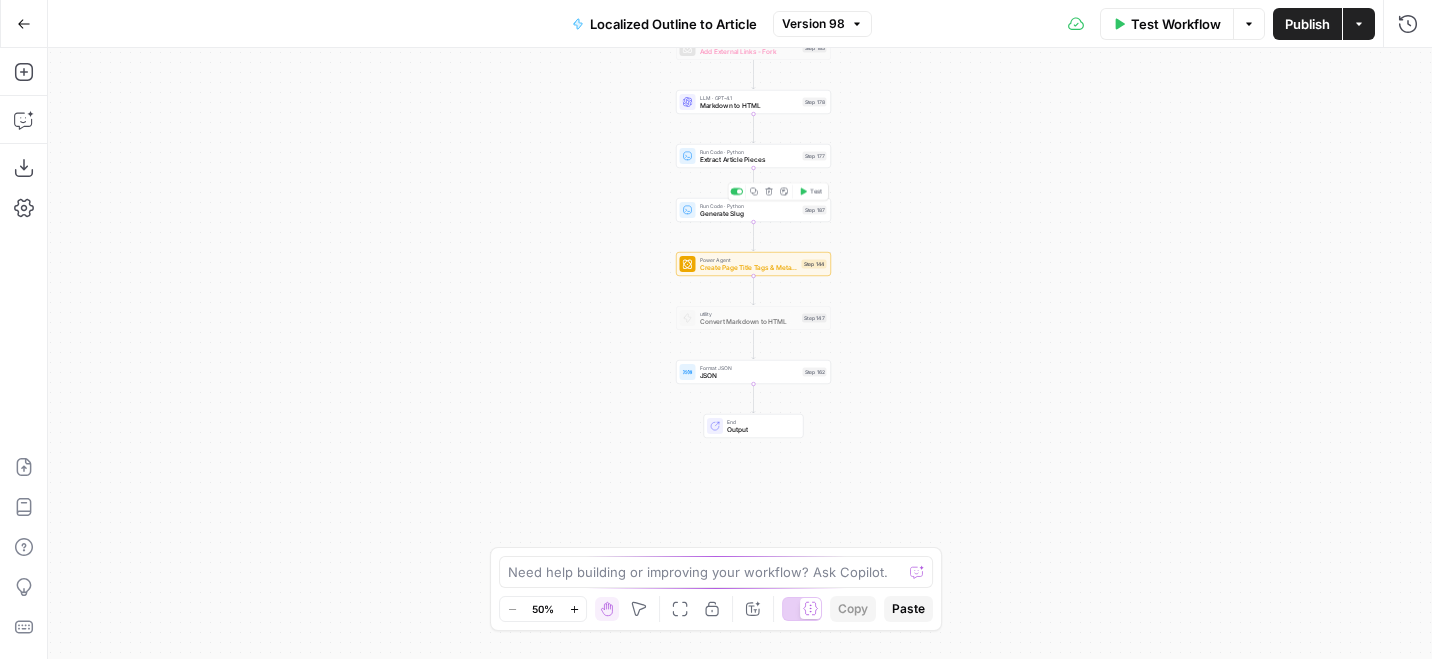 click on "Generate Slug" at bounding box center [749, 214] 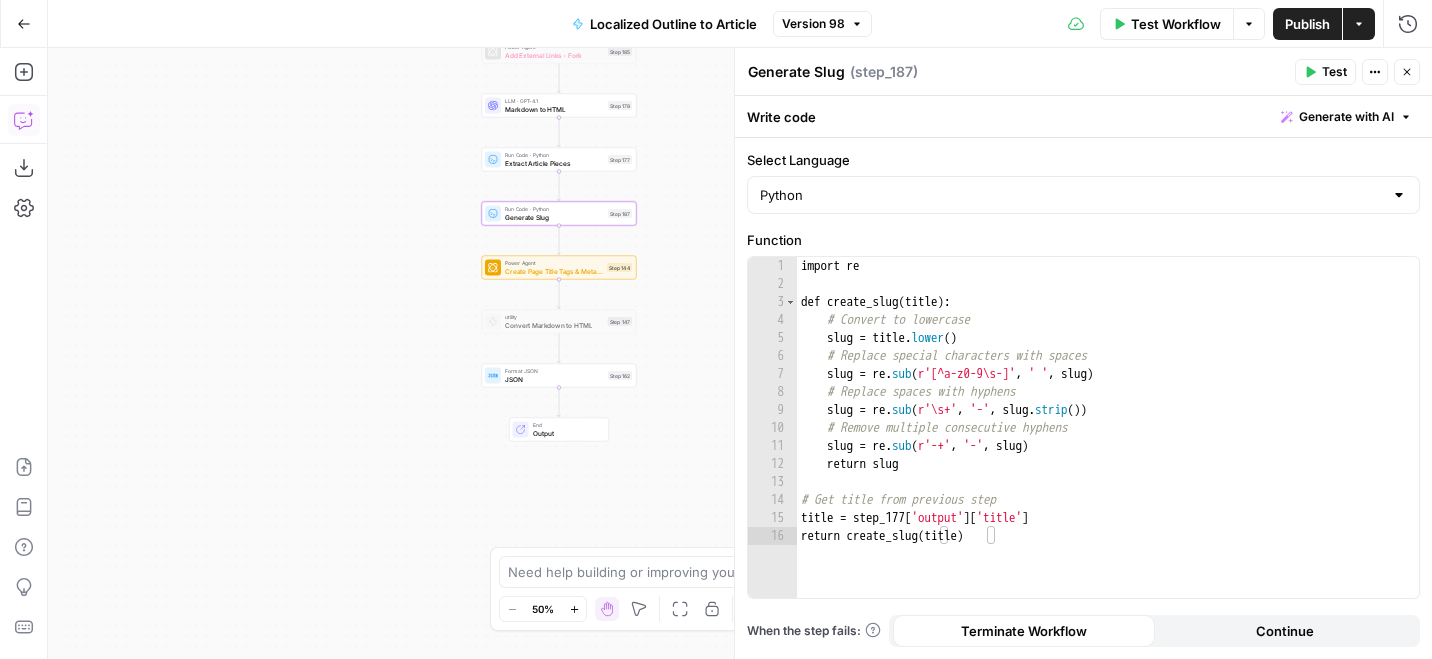 click on "Copilot" at bounding box center [24, 120] 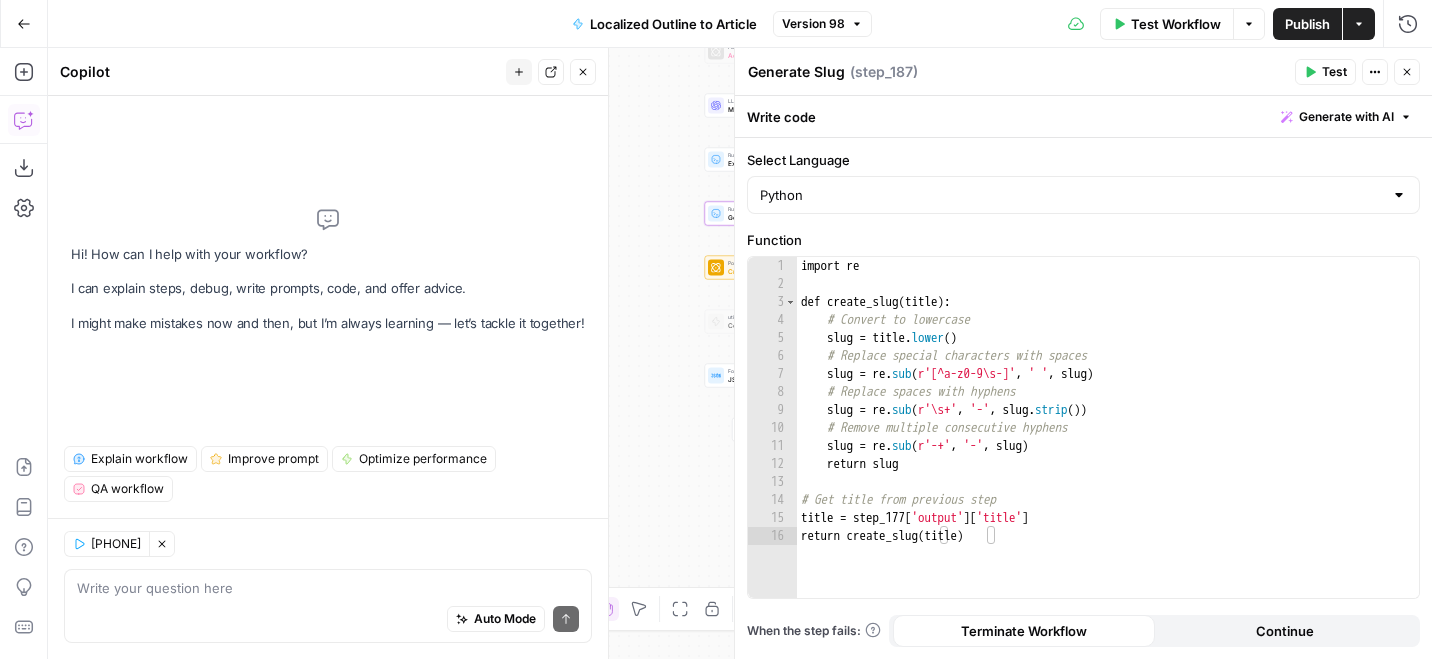 click on "Auto Mode Send" at bounding box center (328, 620) 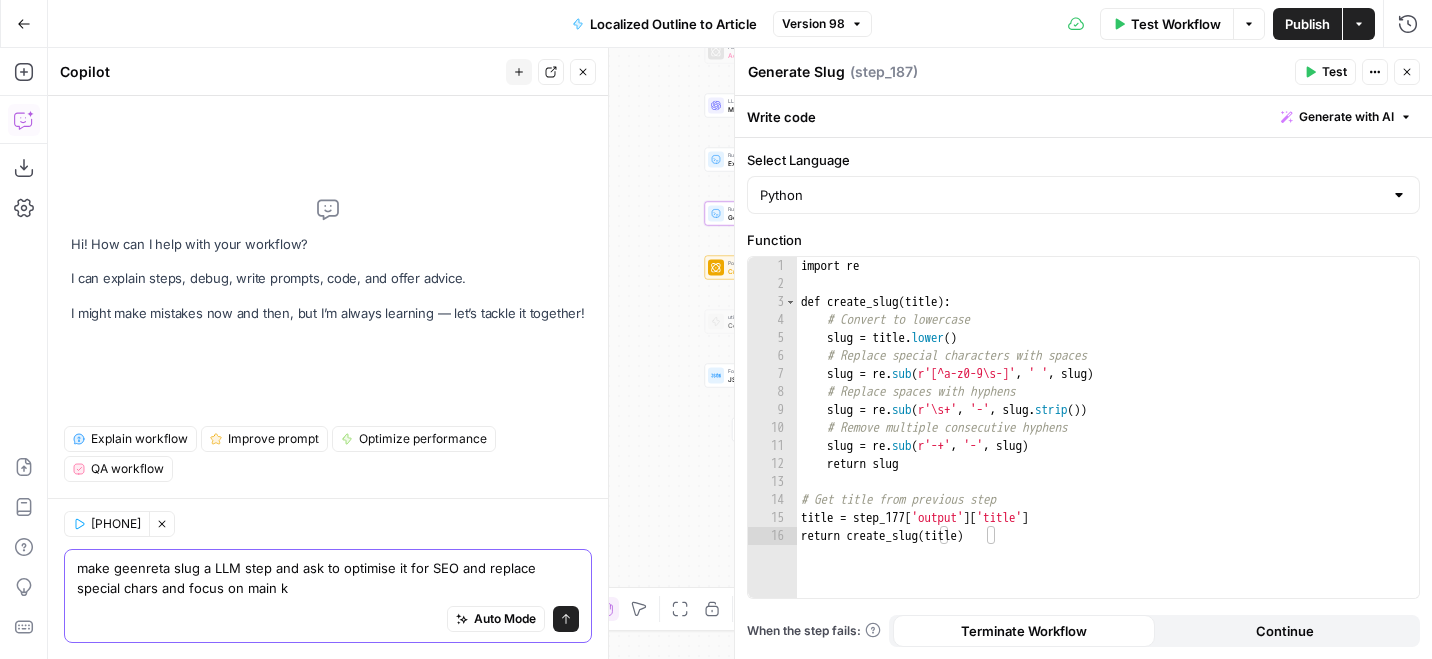 type on "make geenreta slug a LLM step and ask to optimise it for SEO and replace special chars and focus on main kw" 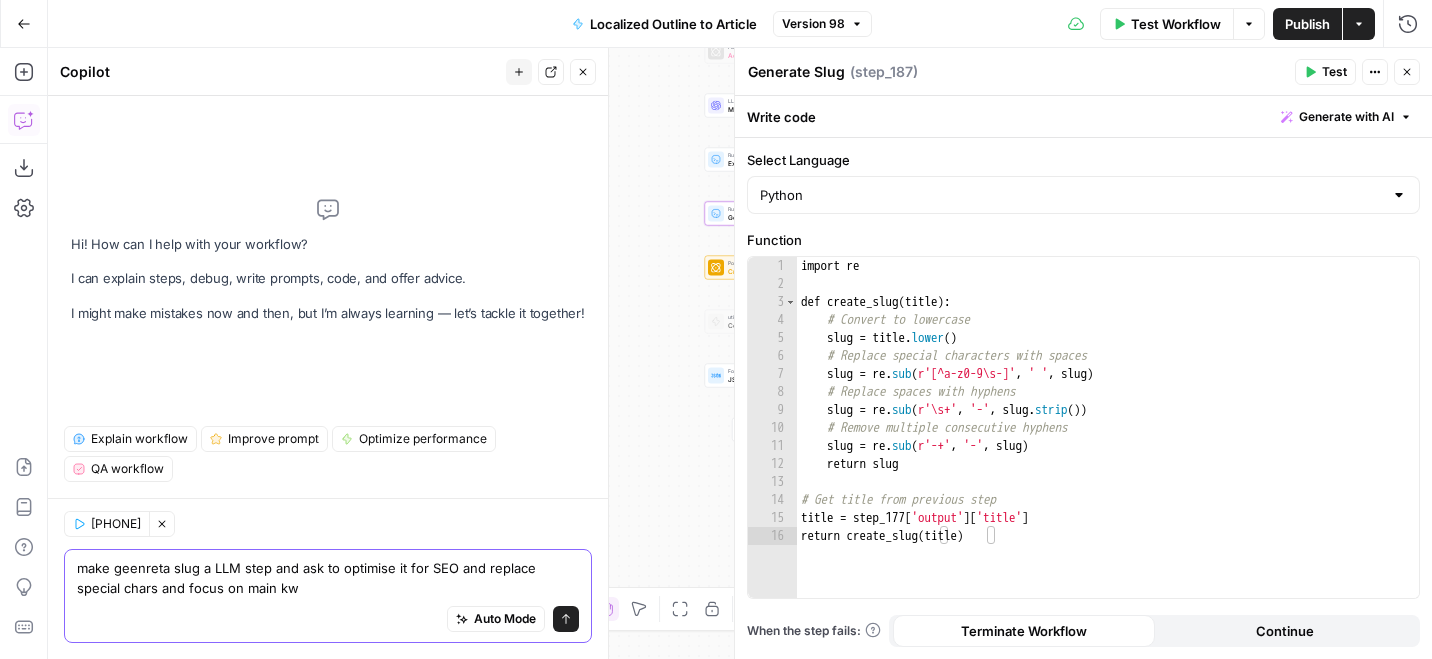 type 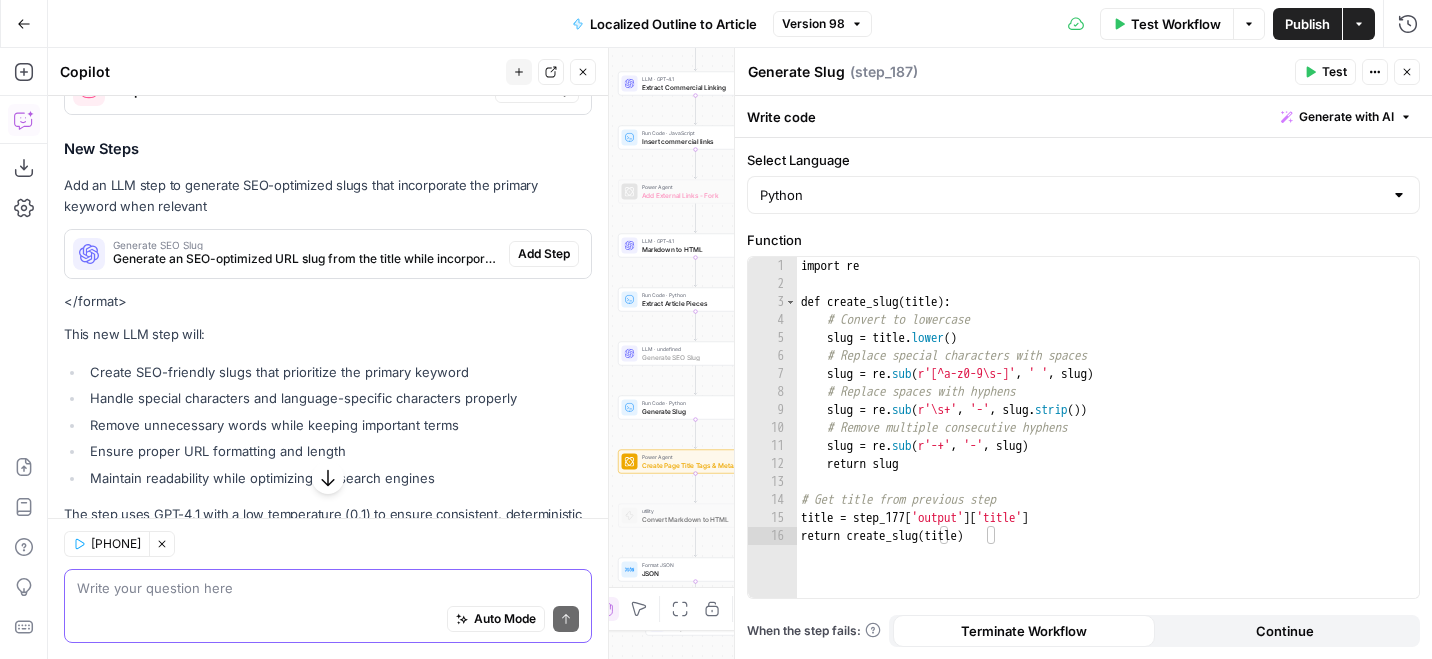 scroll, scrollTop: 116, scrollLeft: 0, axis: vertical 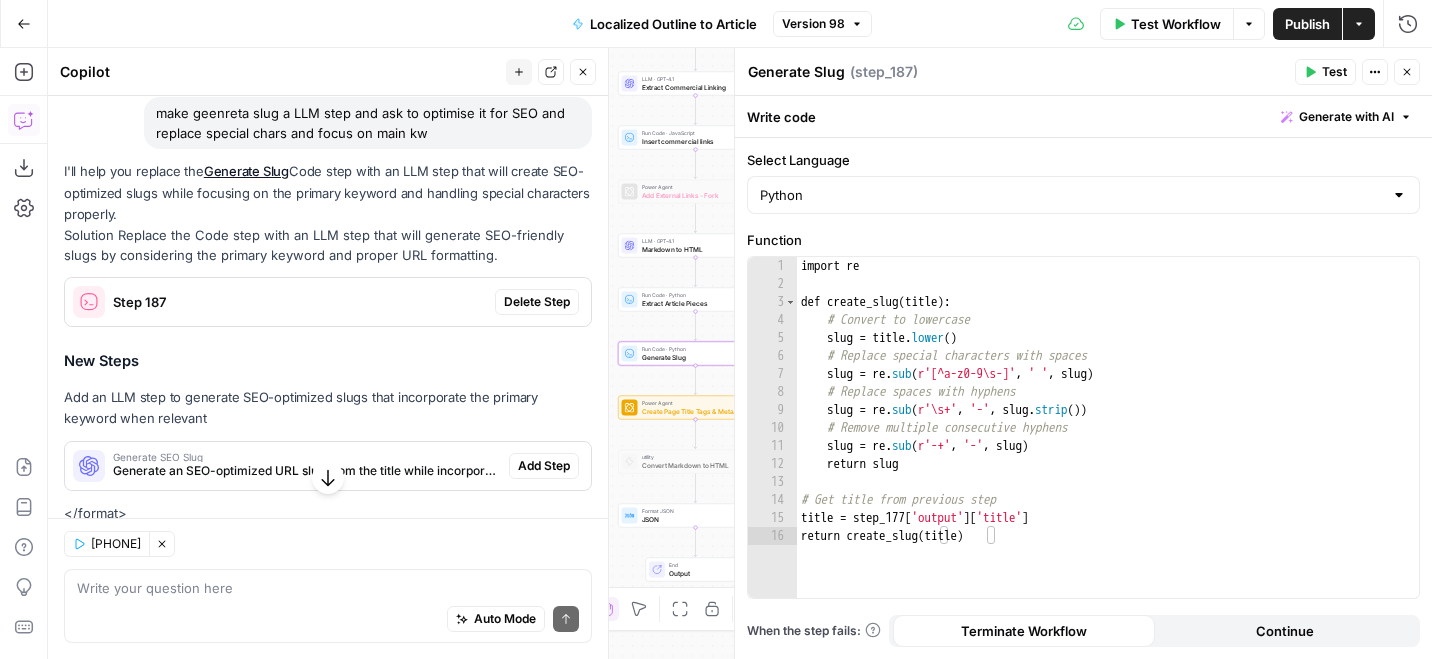 click on "Delete Step" at bounding box center (537, 302) 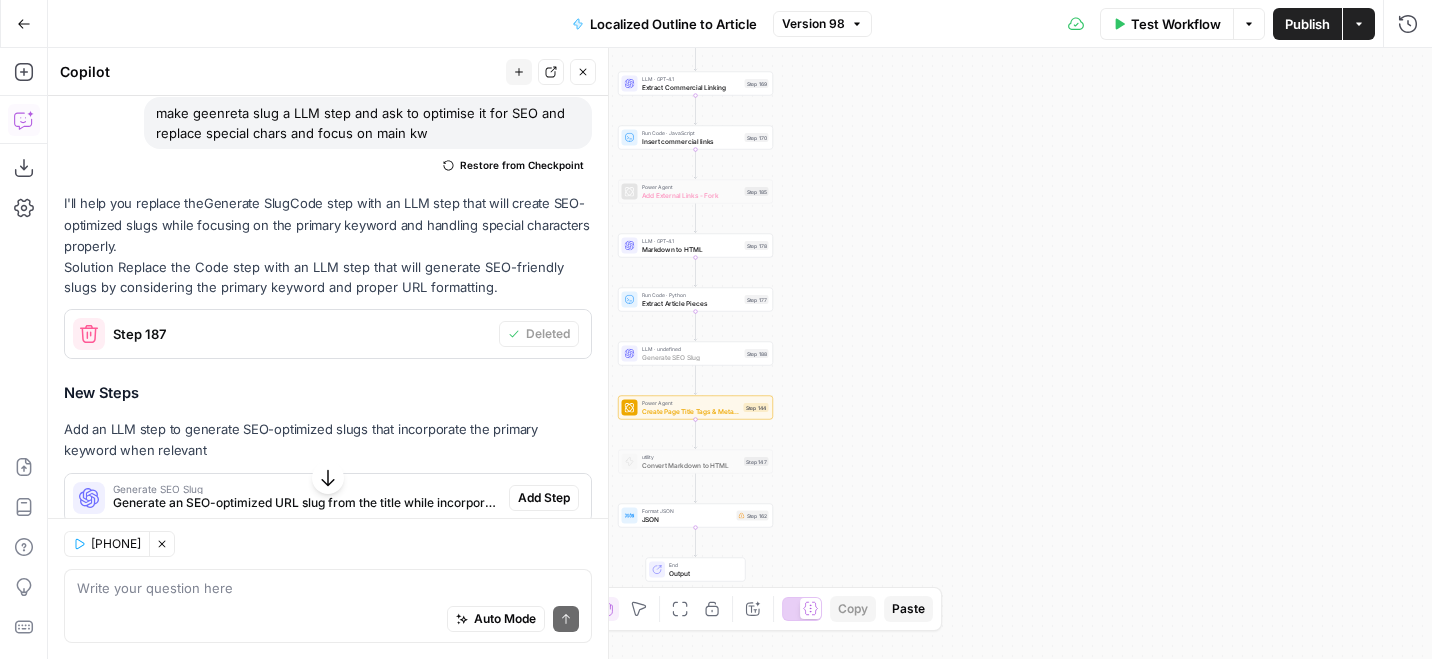 click on "Add Step" at bounding box center [544, 498] 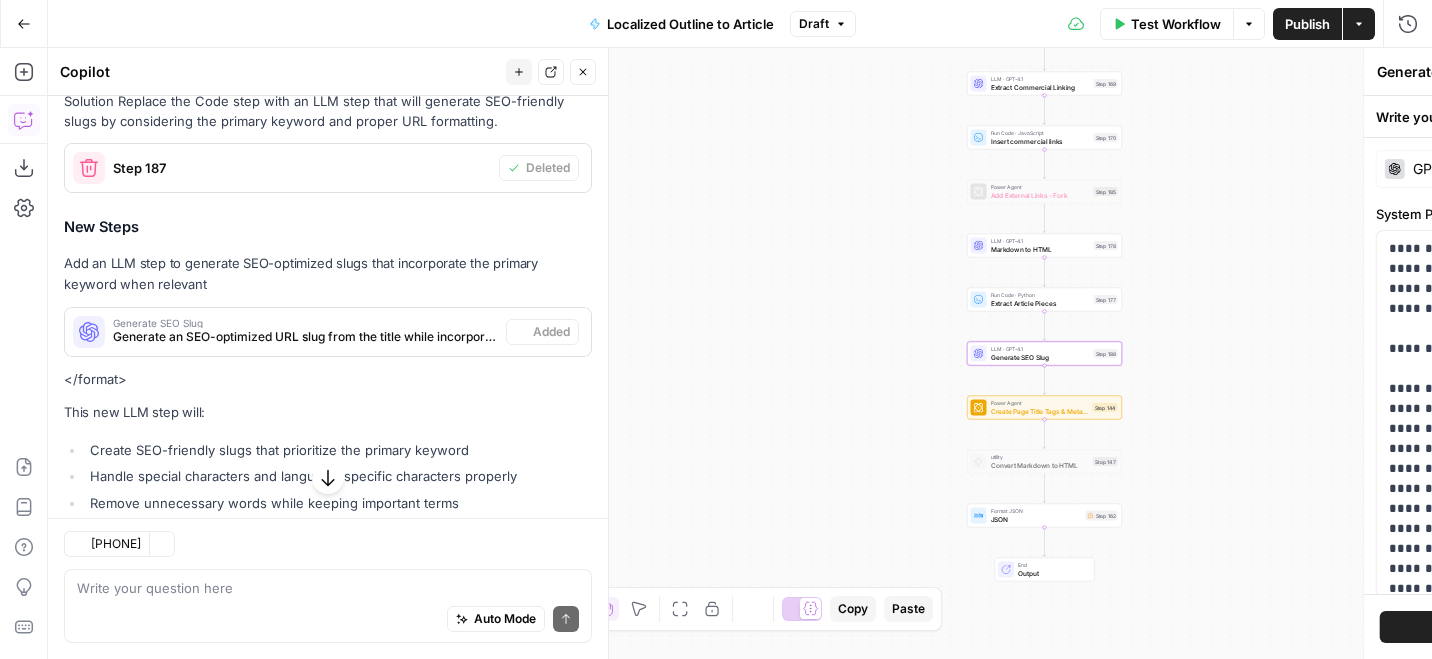 scroll, scrollTop: 314, scrollLeft: 0, axis: vertical 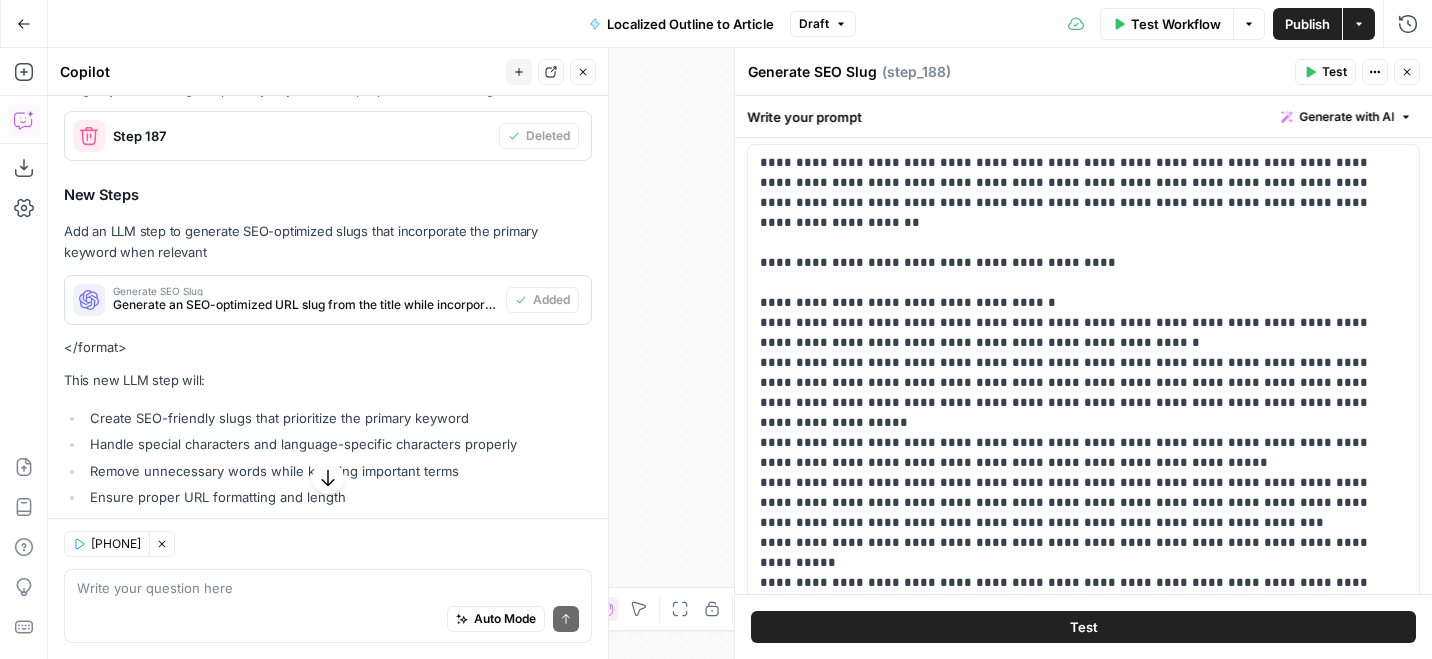 click on "Test" at bounding box center (1083, 627) 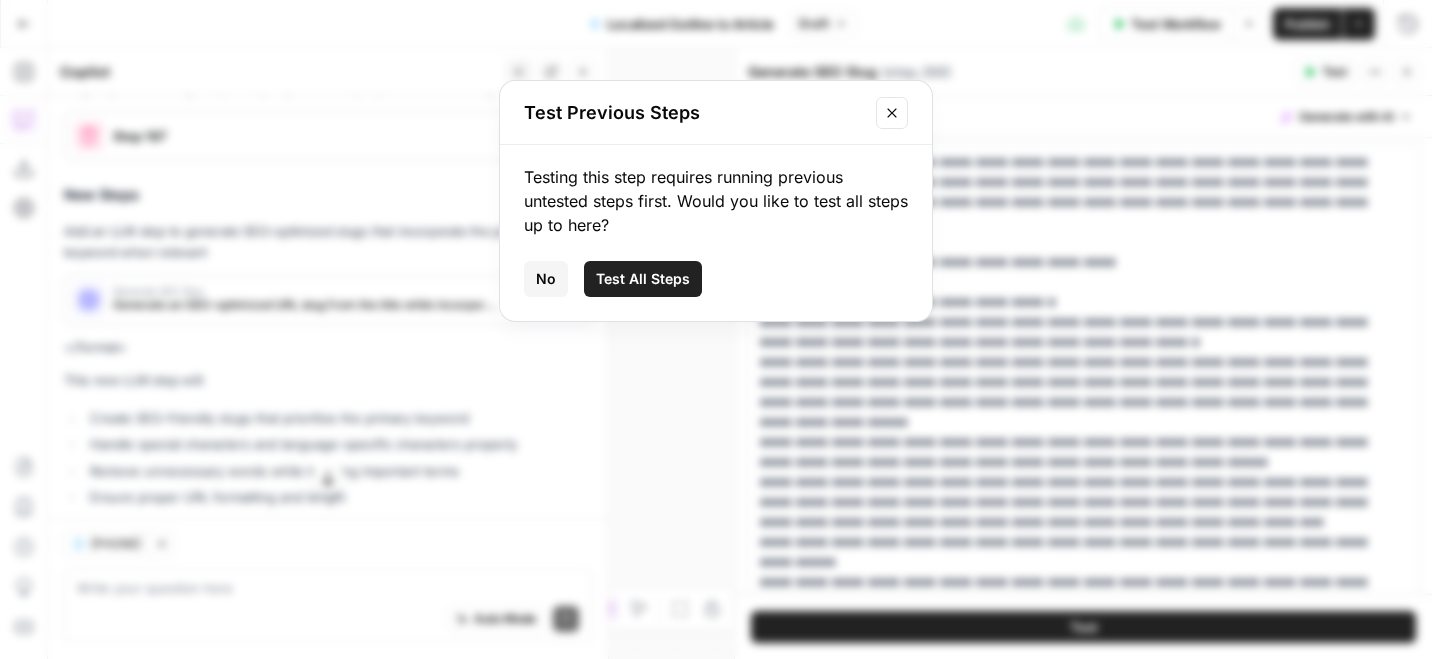 click 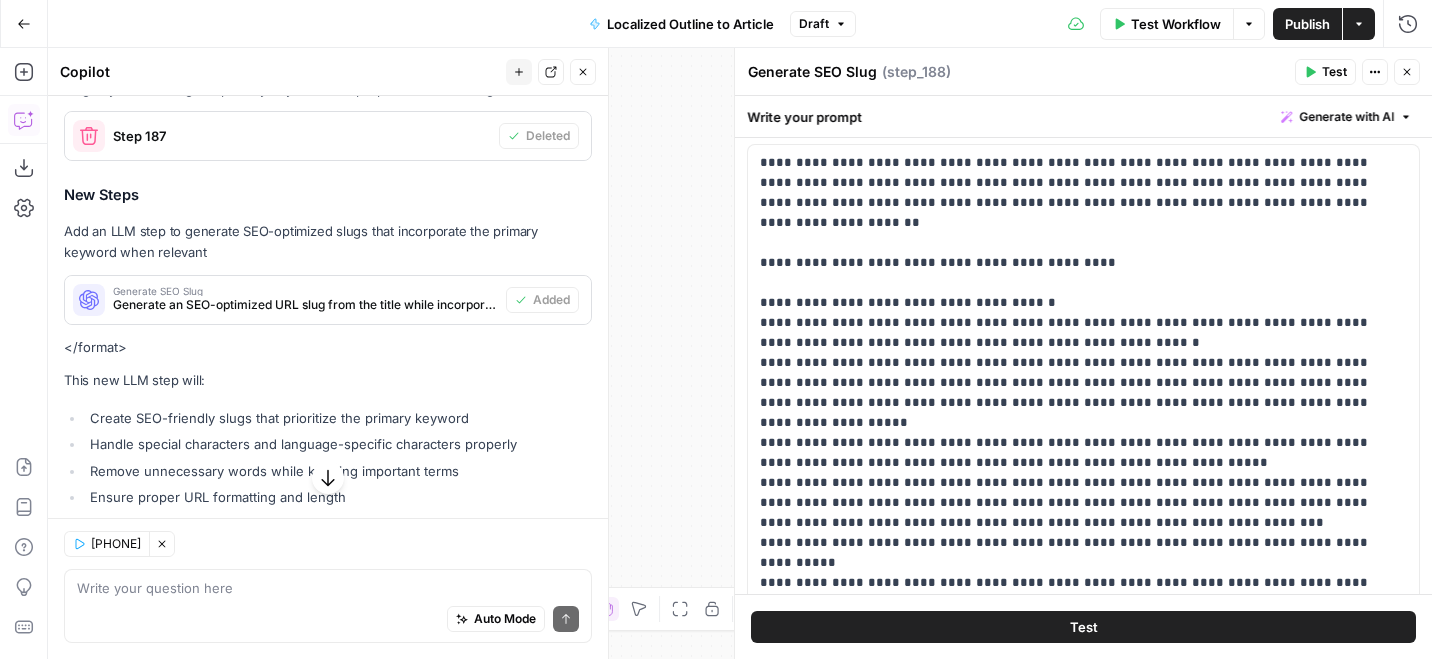 click on "Close" at bounding box center (583, 72) 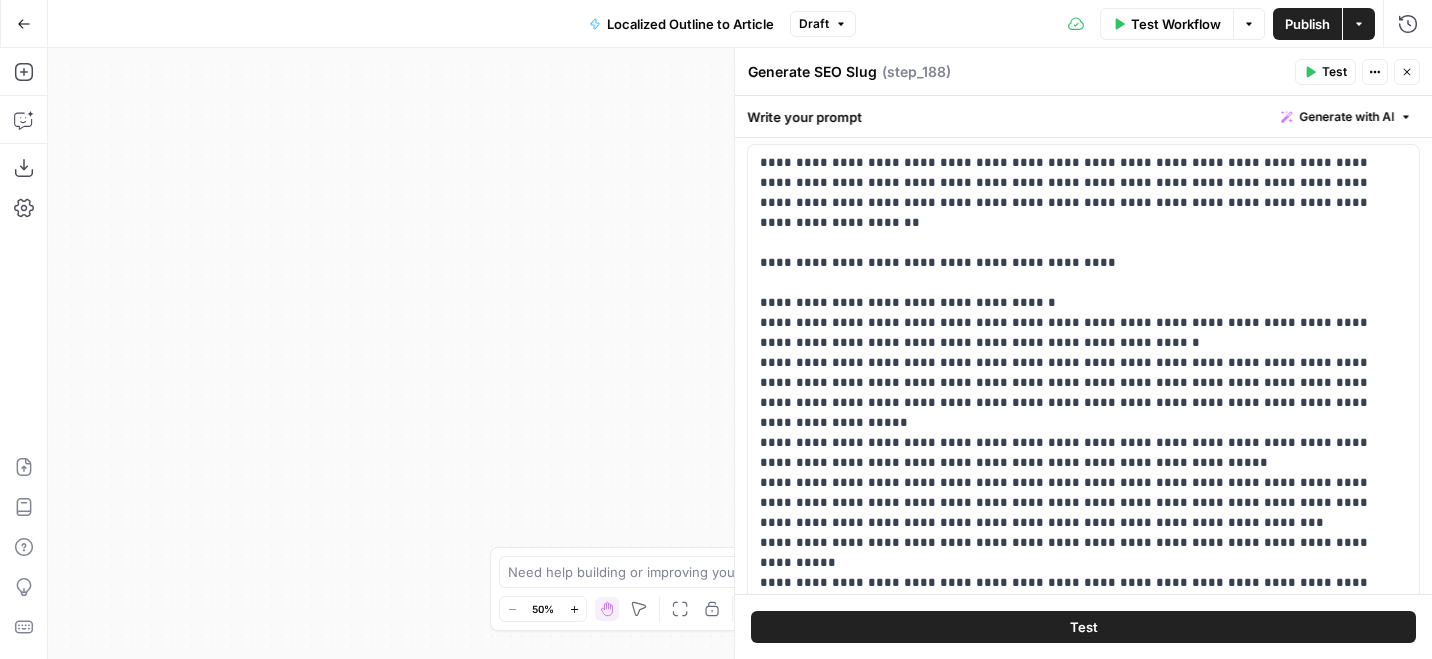 click on "Close" at bounding box center (1407, 72) 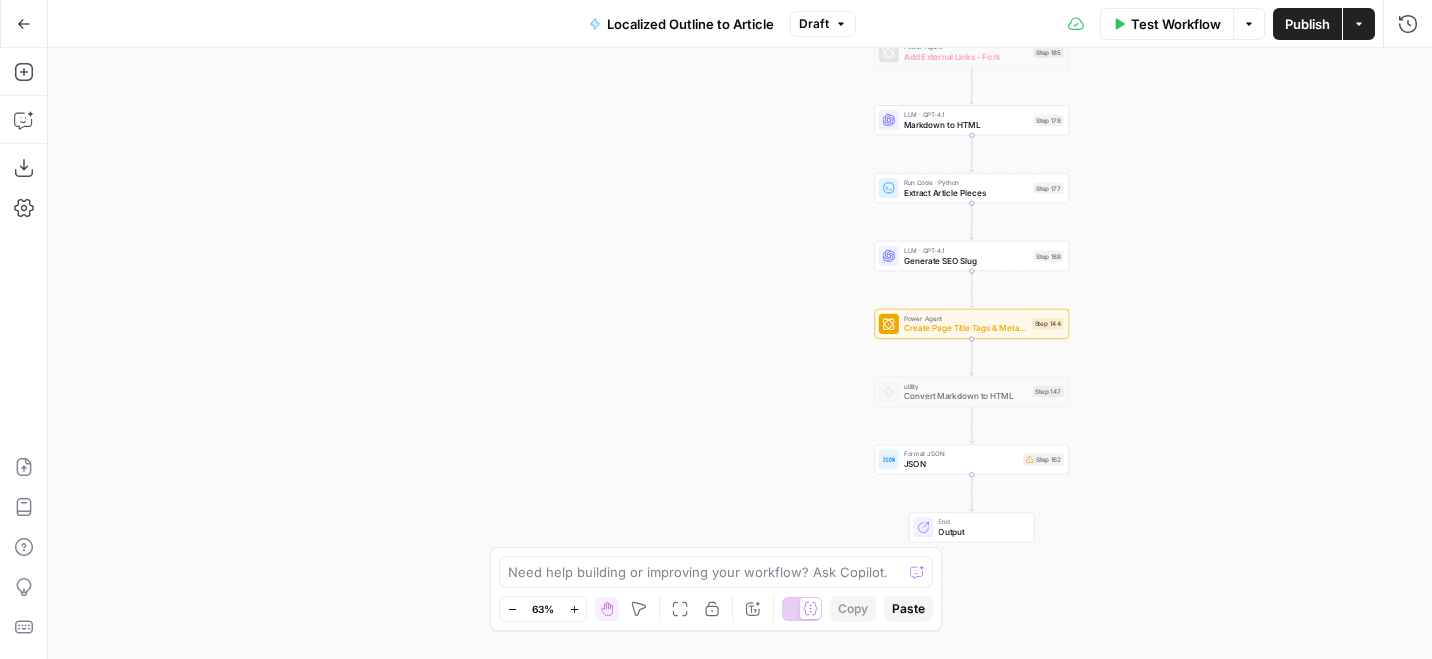 click on "LLM · GPT-4.1" at bounding box center [966, 250] 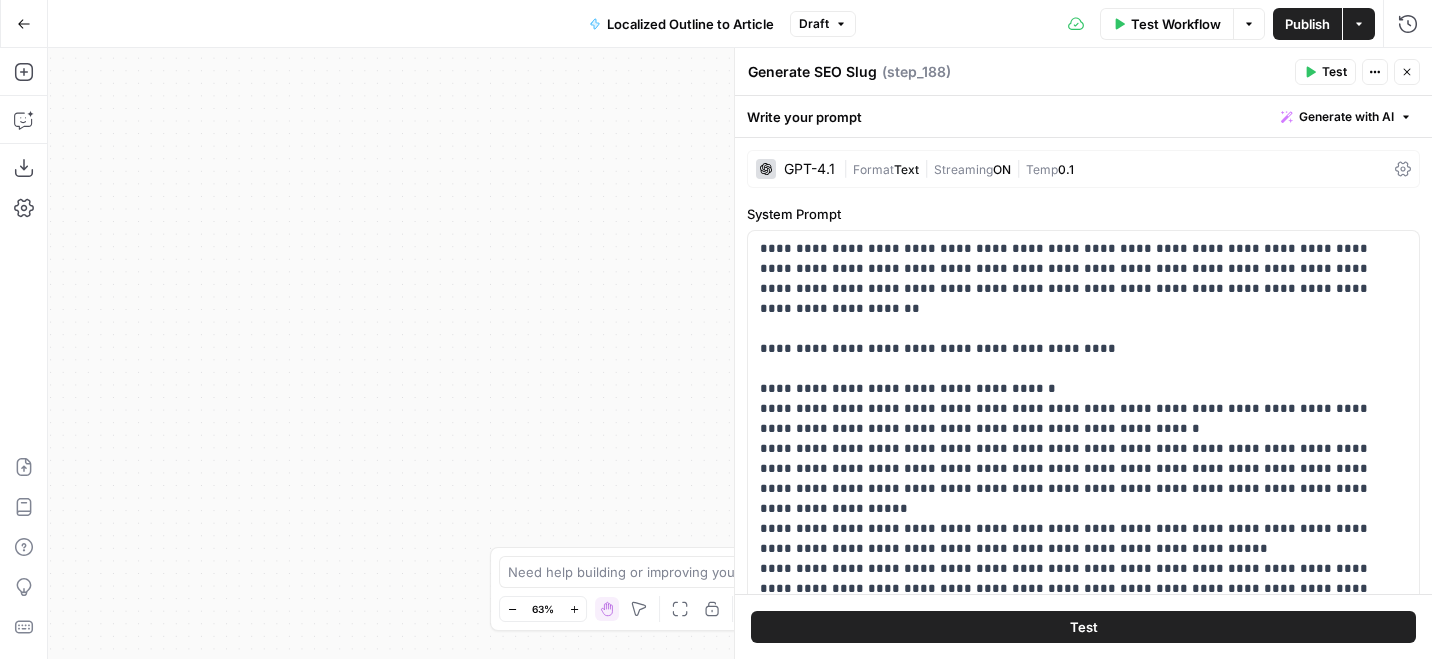 click on "GPT-4.1" at bounding box center (809, 169) 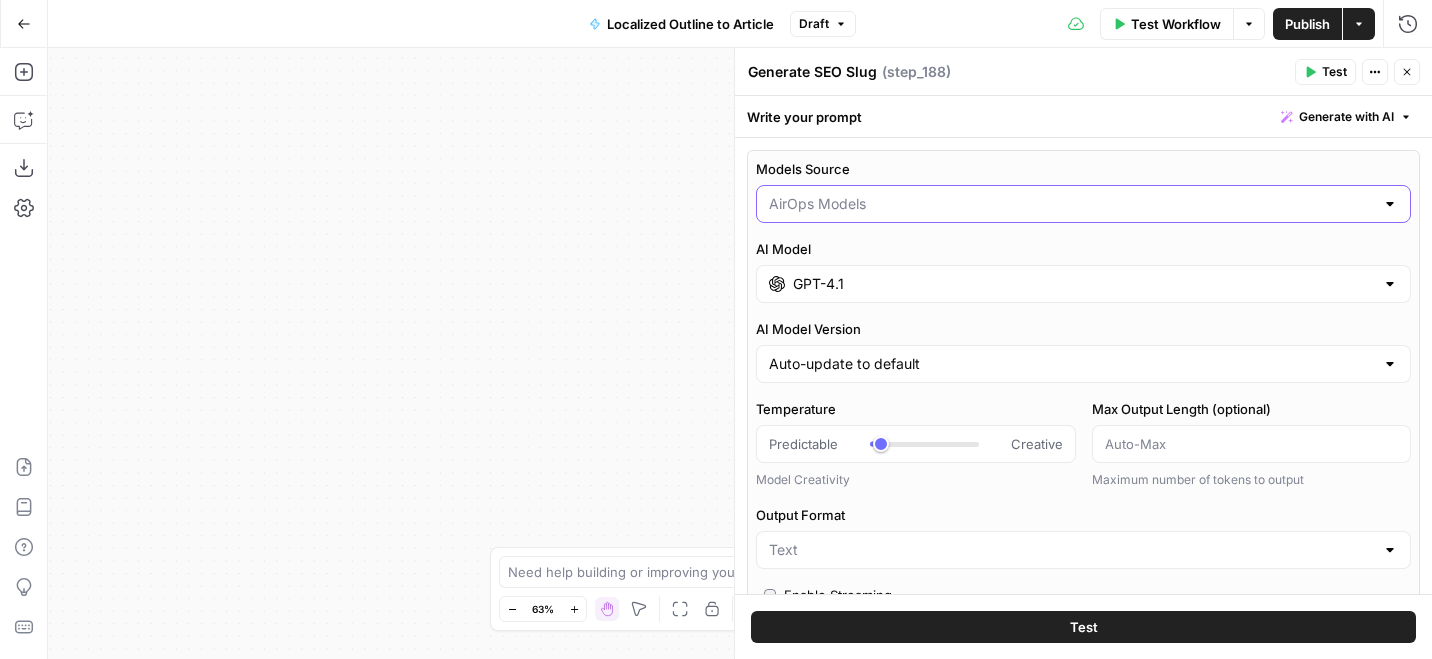 click on "Models Source" at bounding box center [1071, 204] 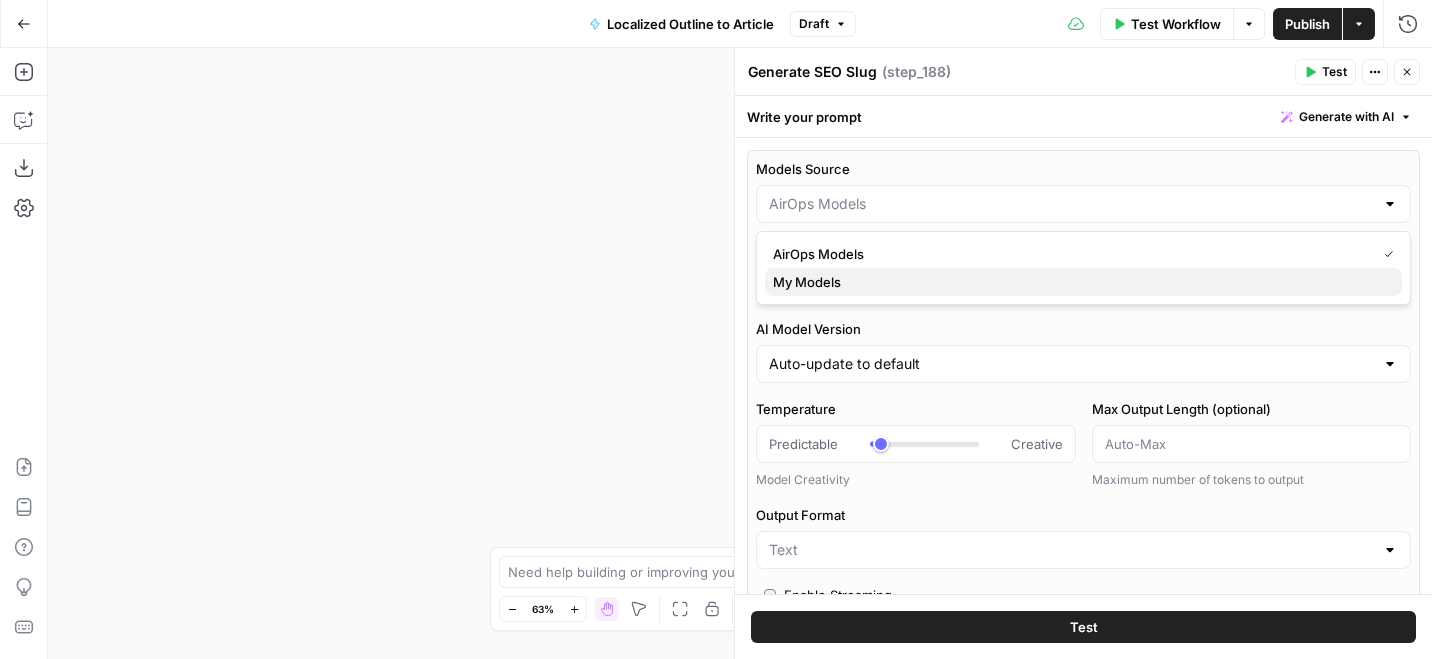 click on "My Models" at bounding box center (1079, 282) 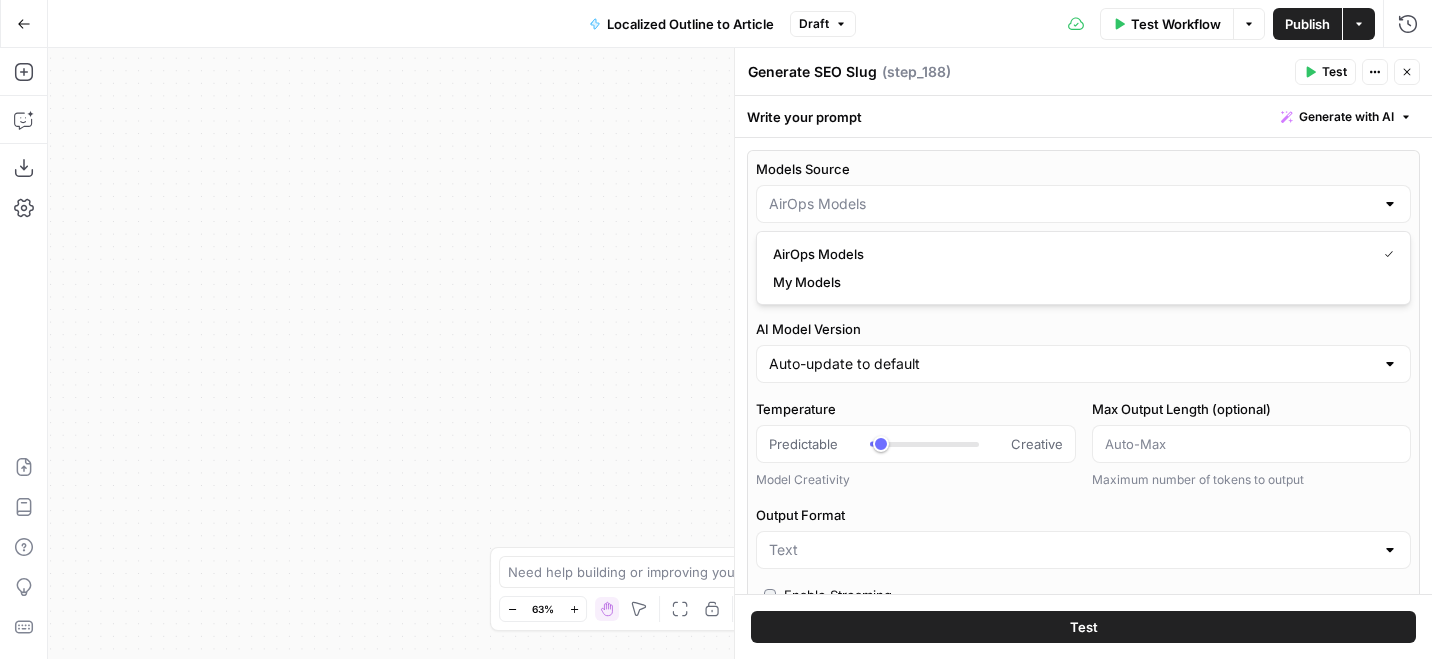 type on "My Models" 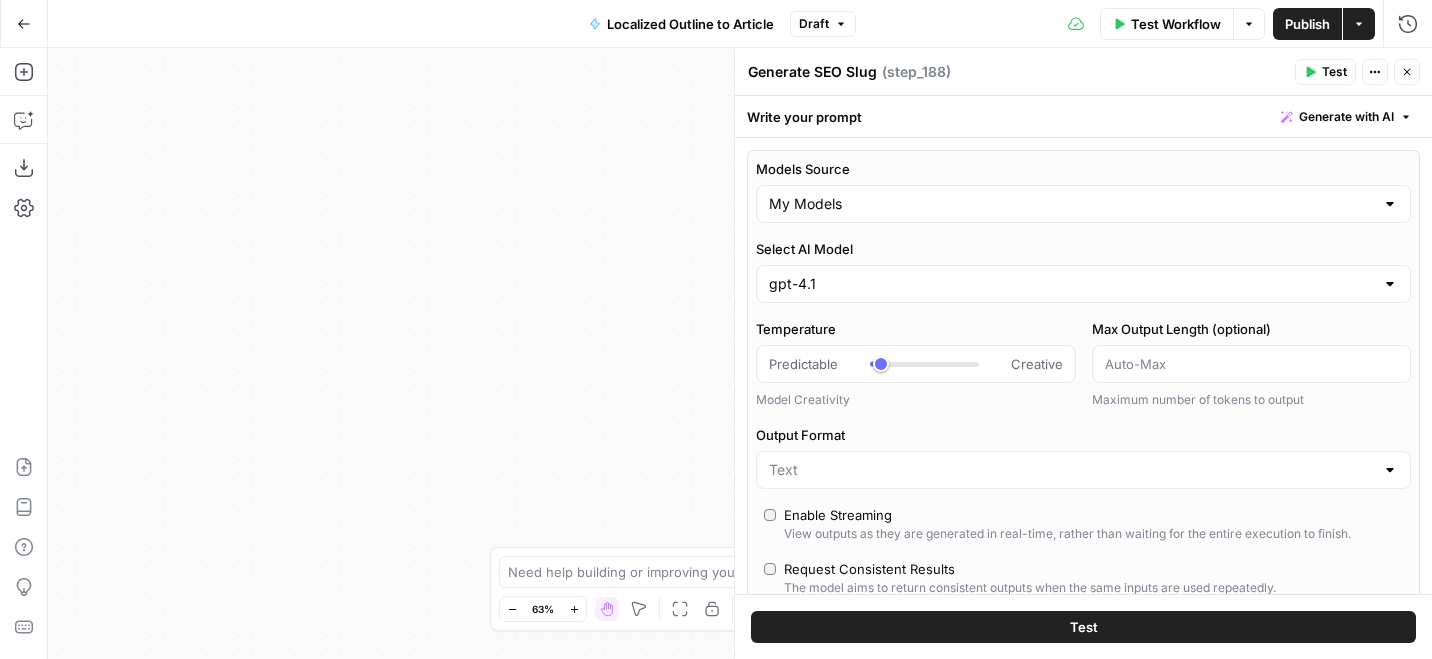 click 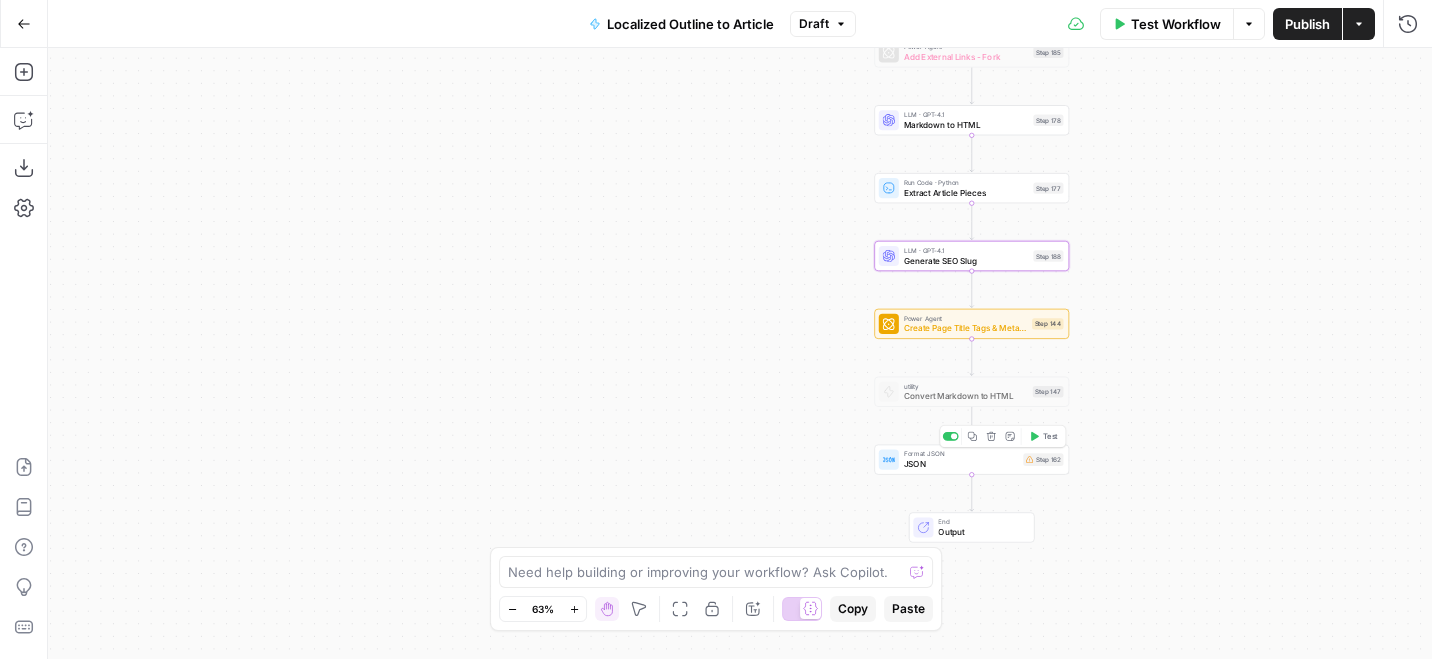 click on "JSON" at bounding box center [961, 464] 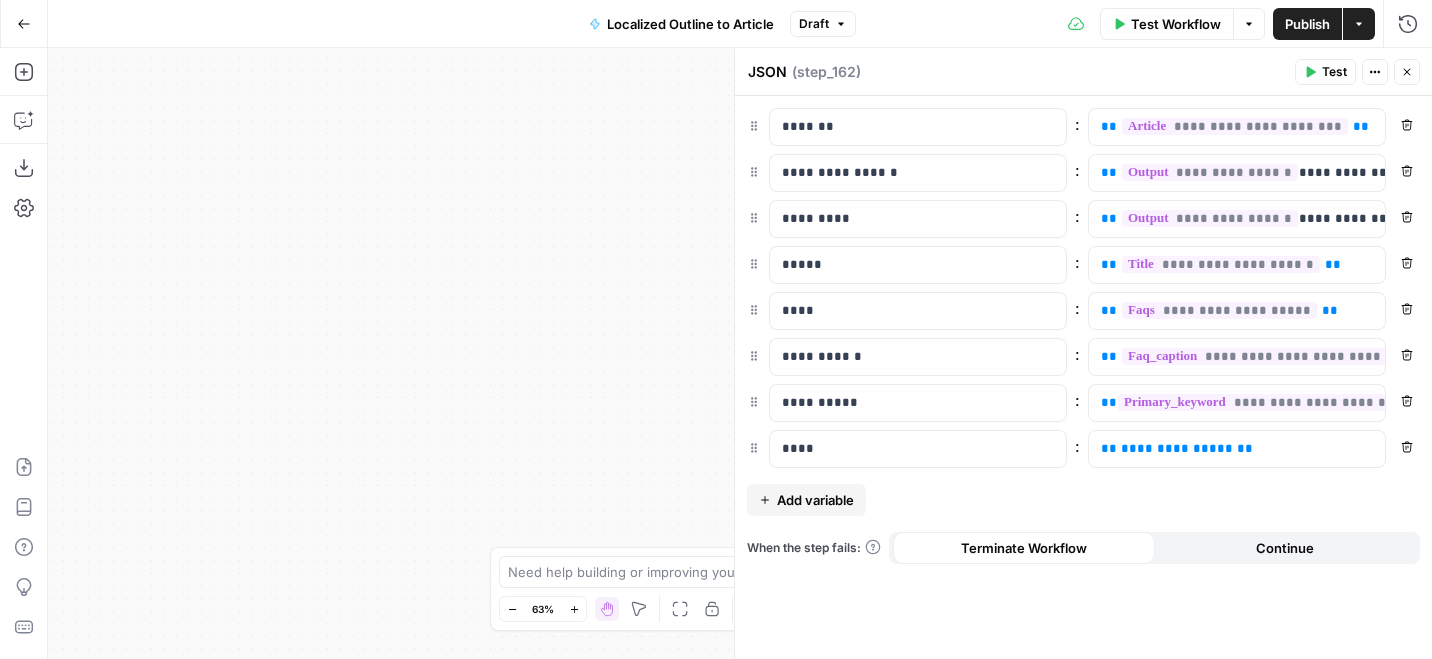 click 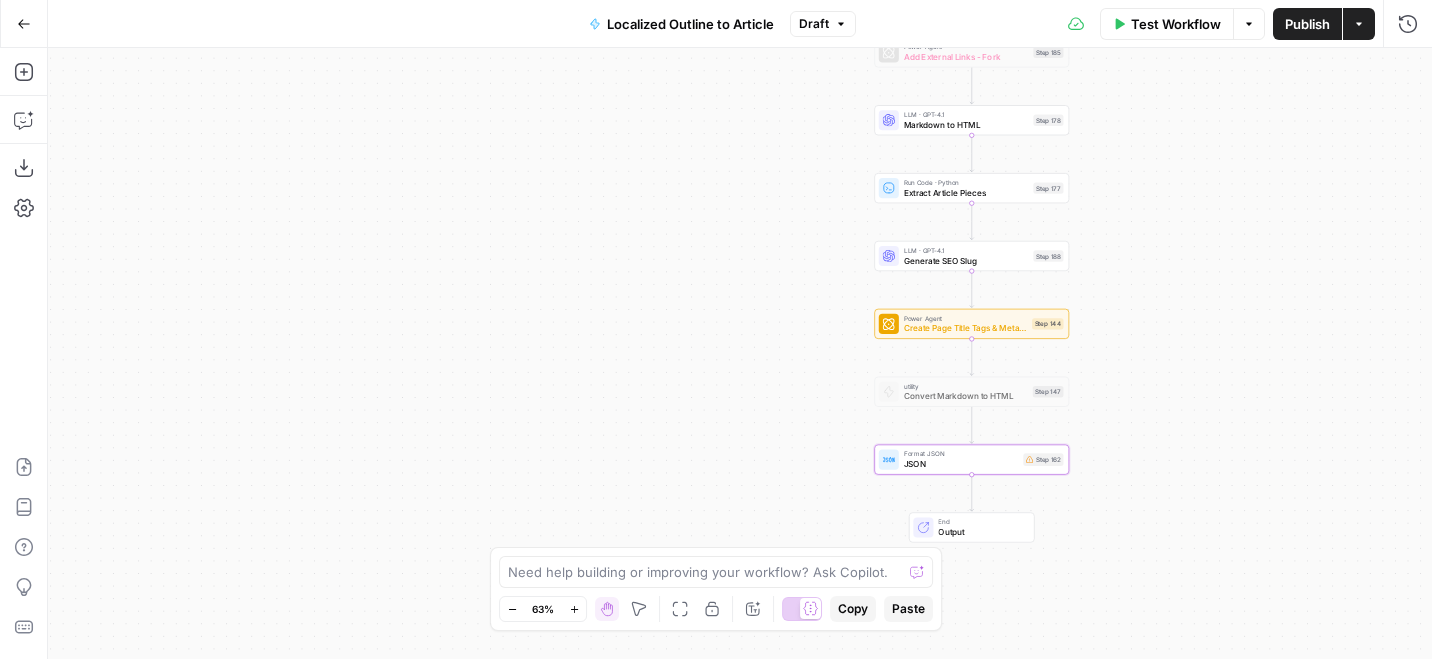 click on "LLM · GPT-4.1 Generate SEO Slug Step 188 Copy step Delete step Add Note Test" at bounding box center [971, 256] 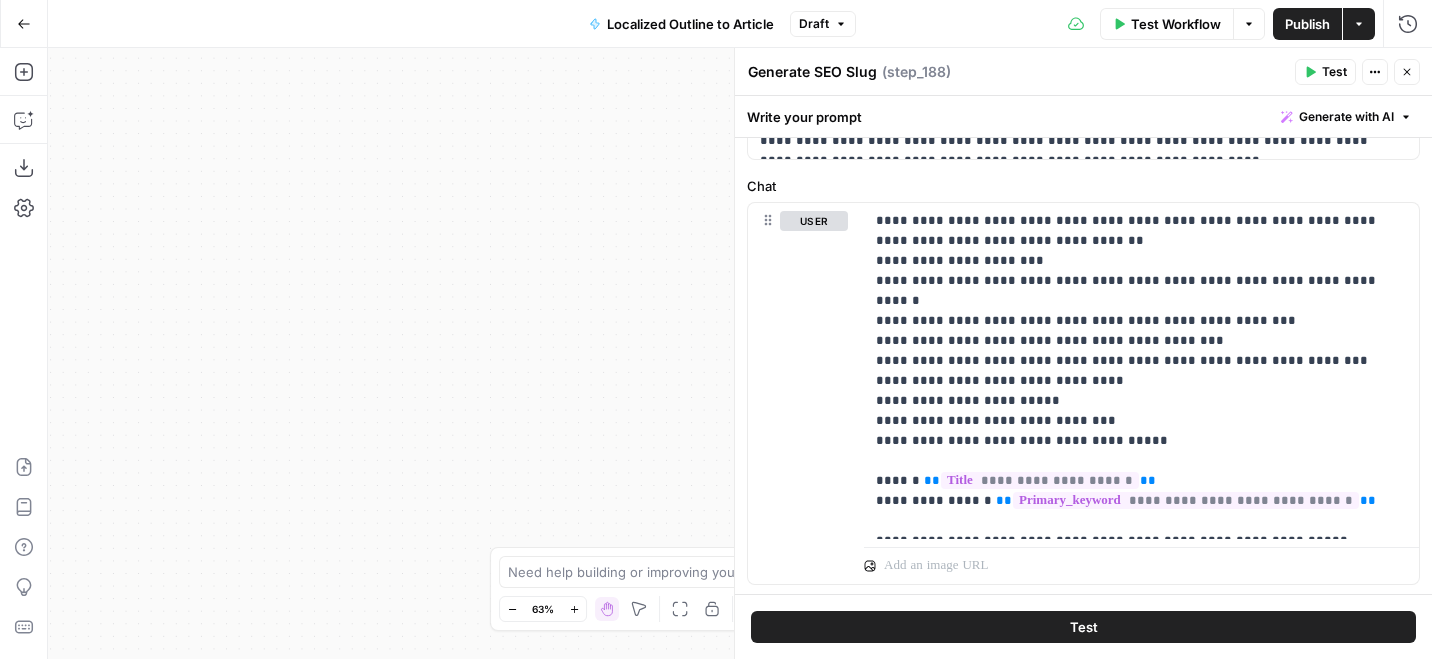 scroll, scrollTop: 805, scrollLeft: 0, axis: vertical 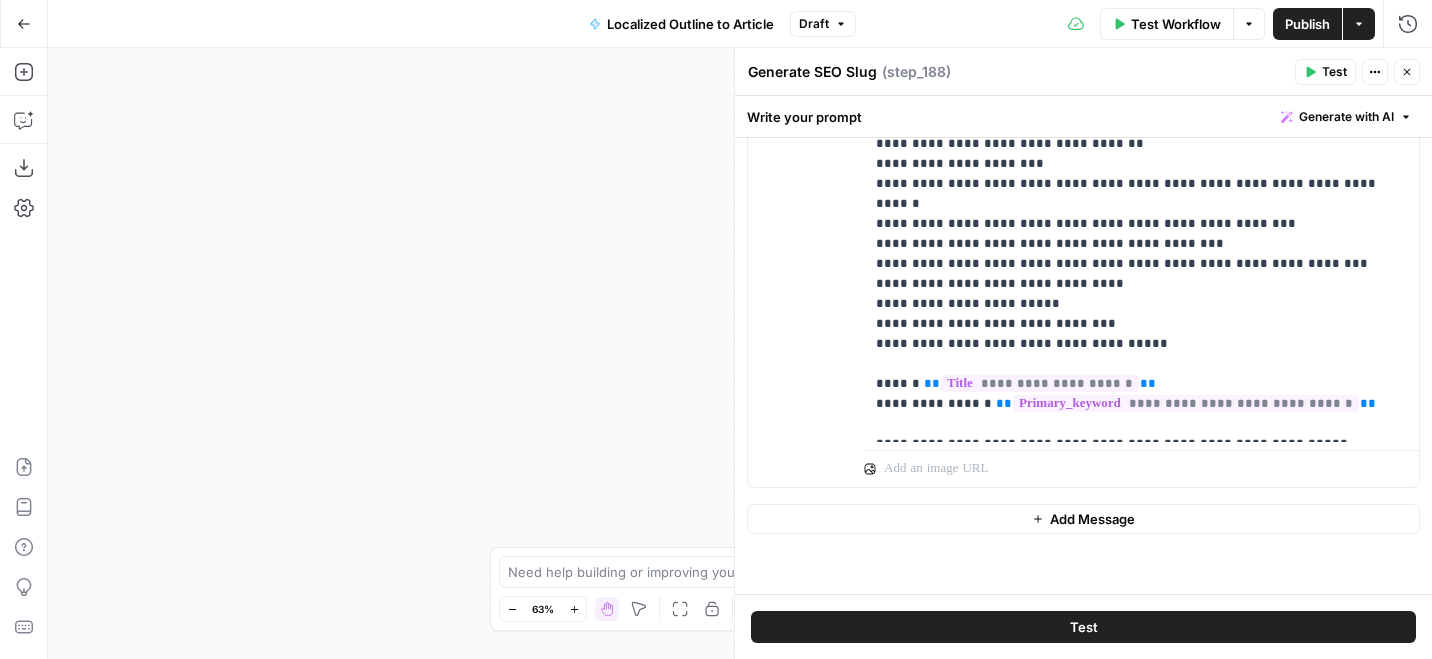 click 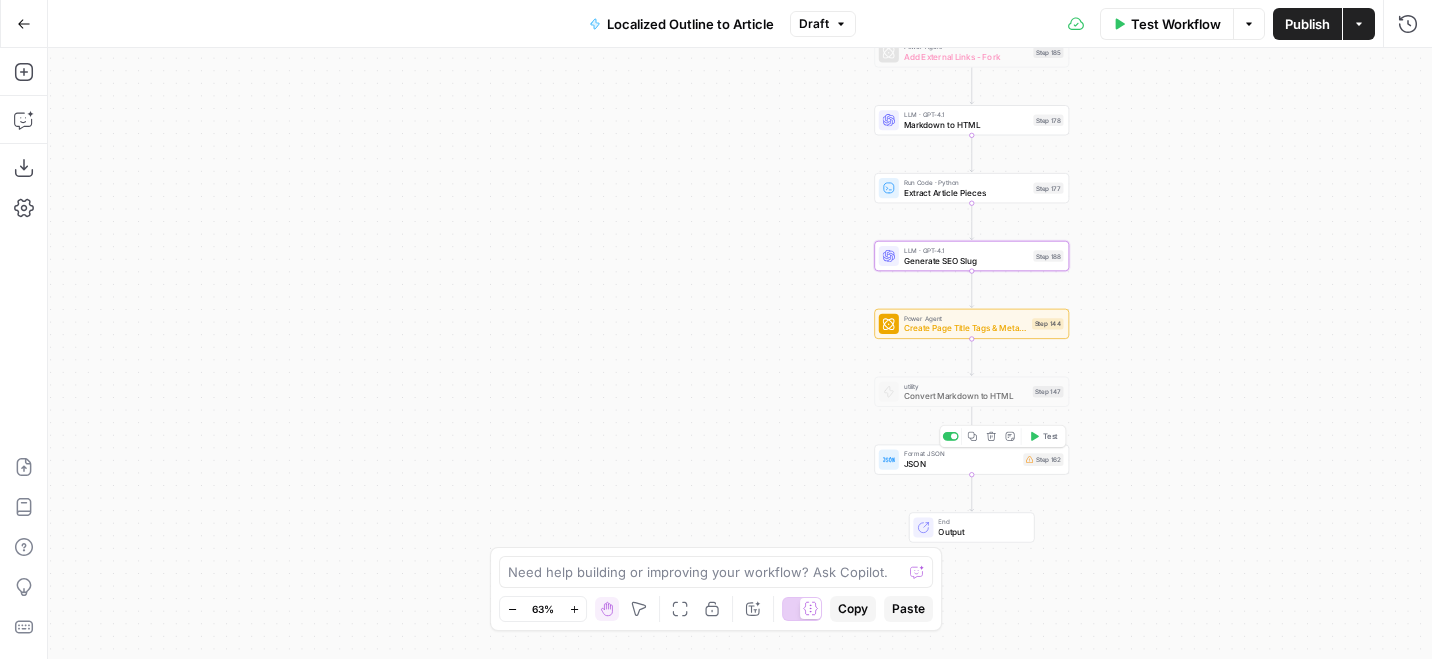 click on "JSON" at bounding box center (961, 464) 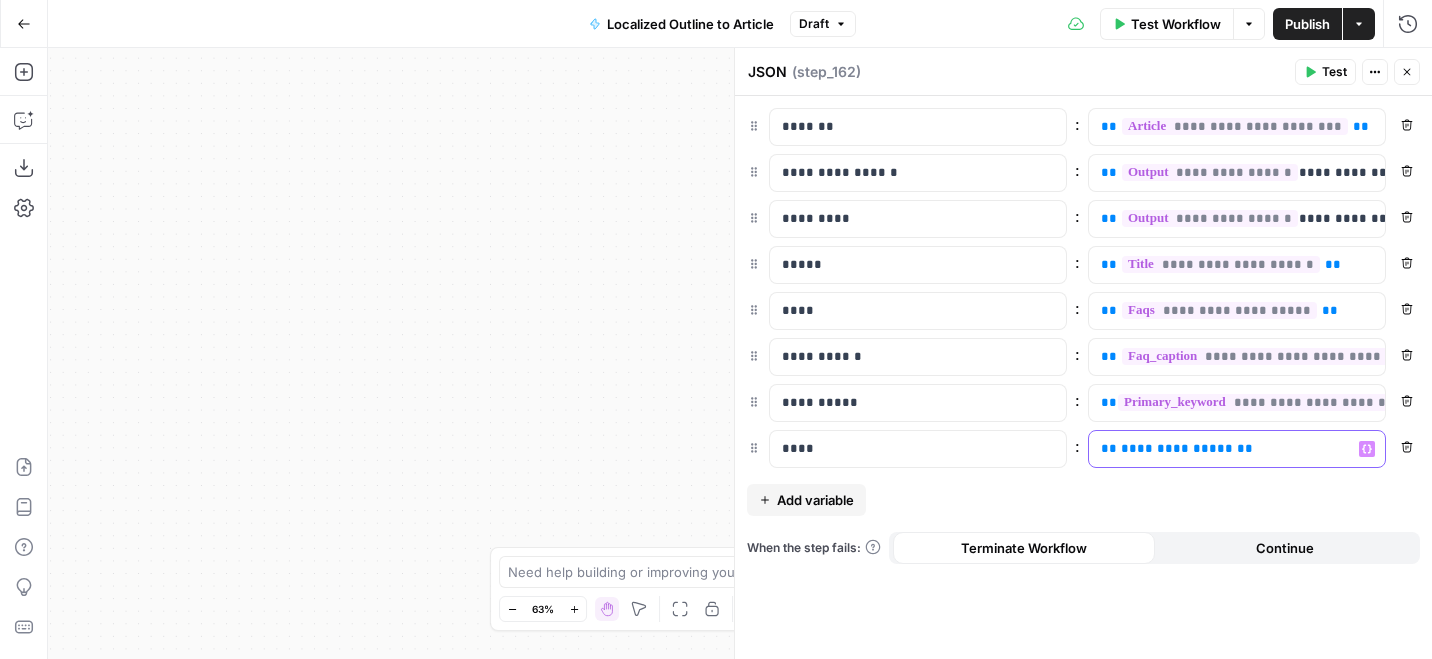 click on "**********" at bounding box center [1177, 448] 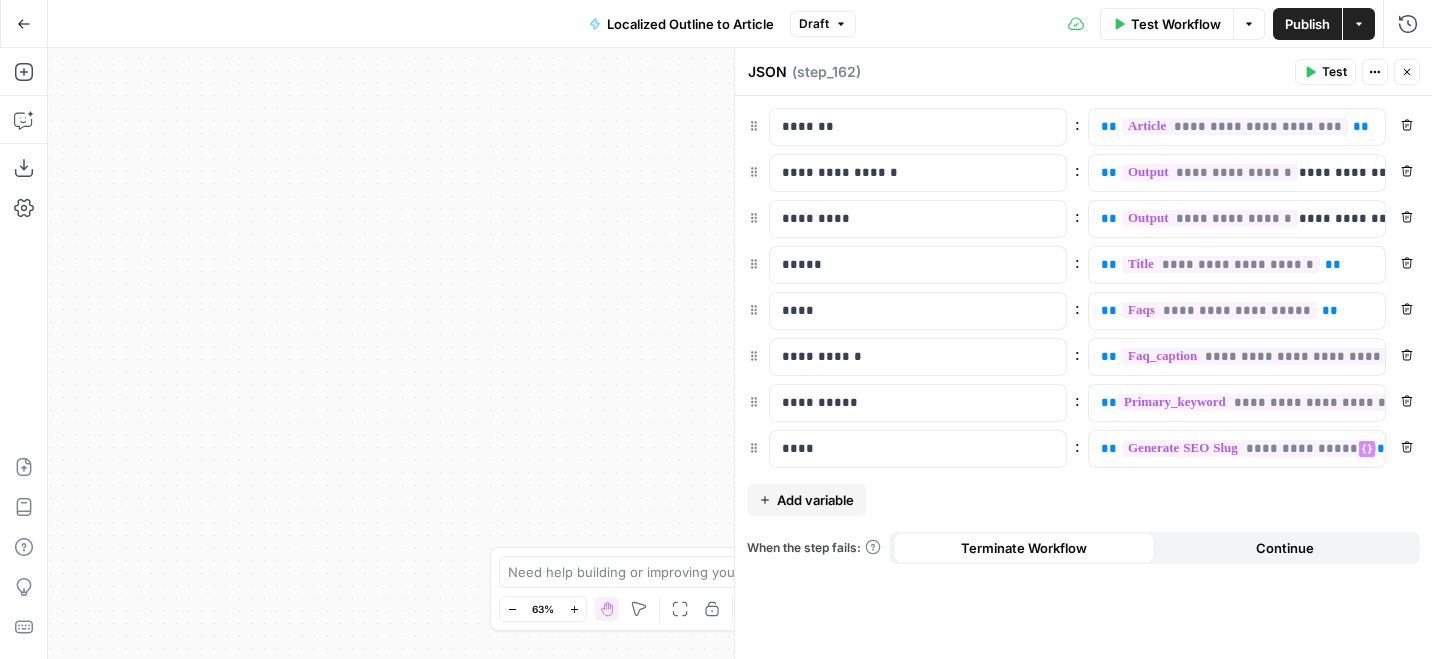 click on "Test Workflow" at bounding box center [1176, 24] 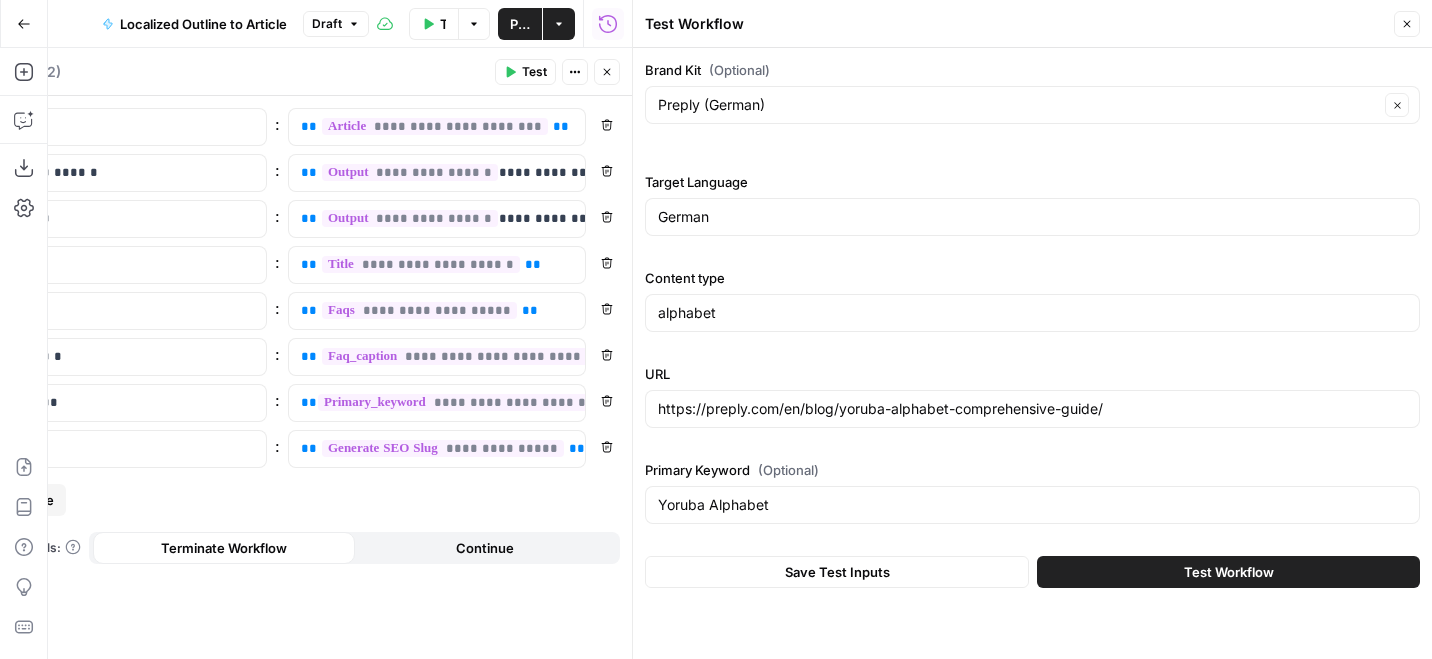 click 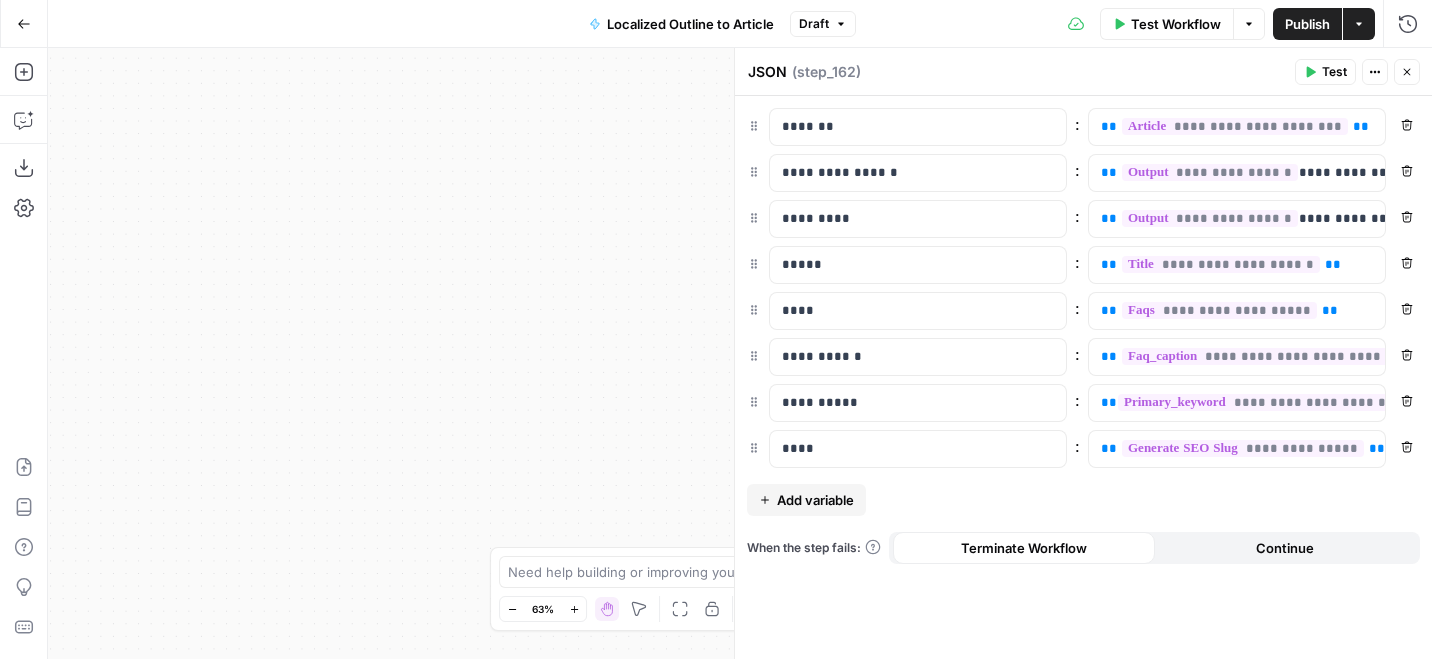 click 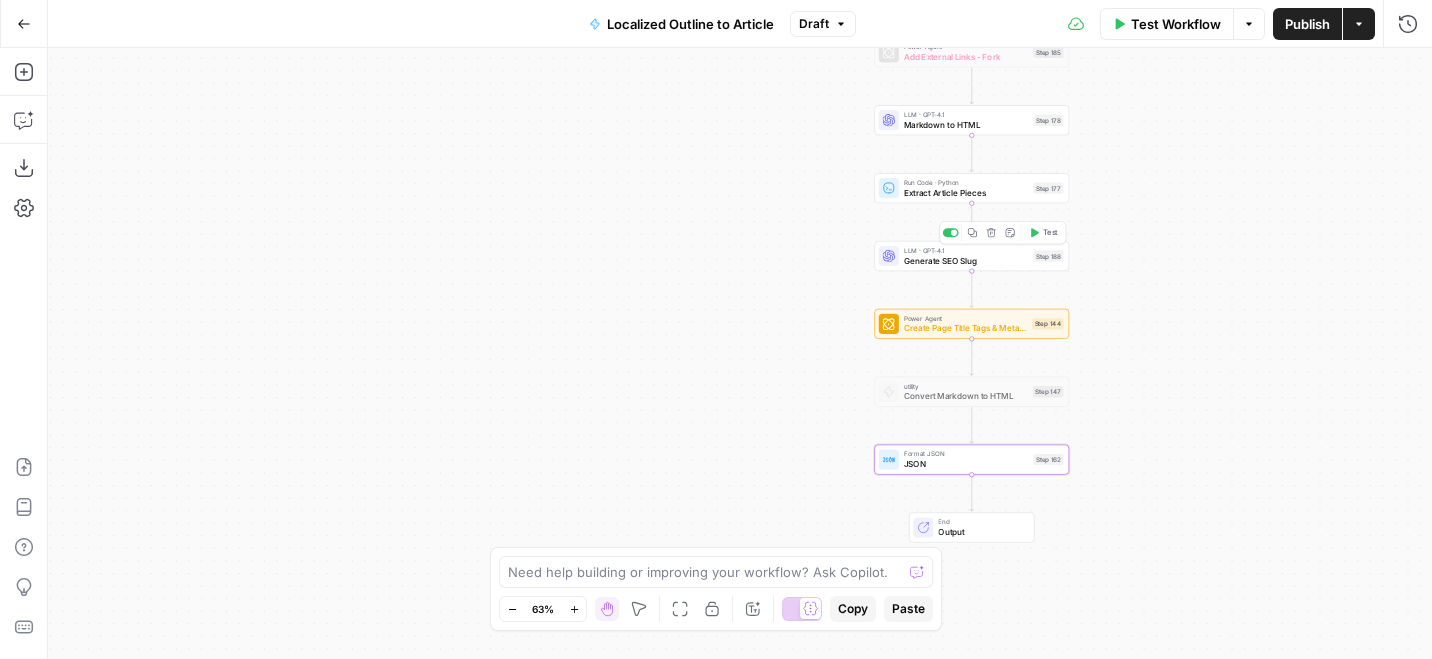 click 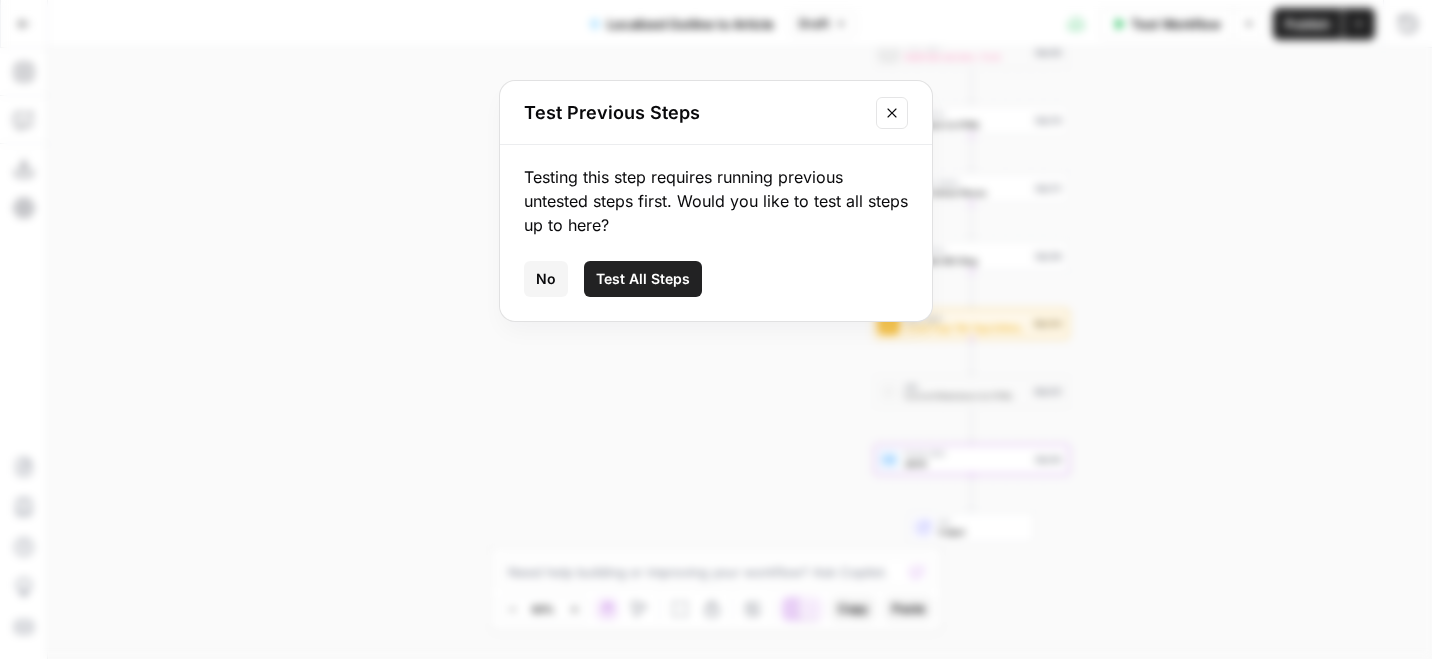 click 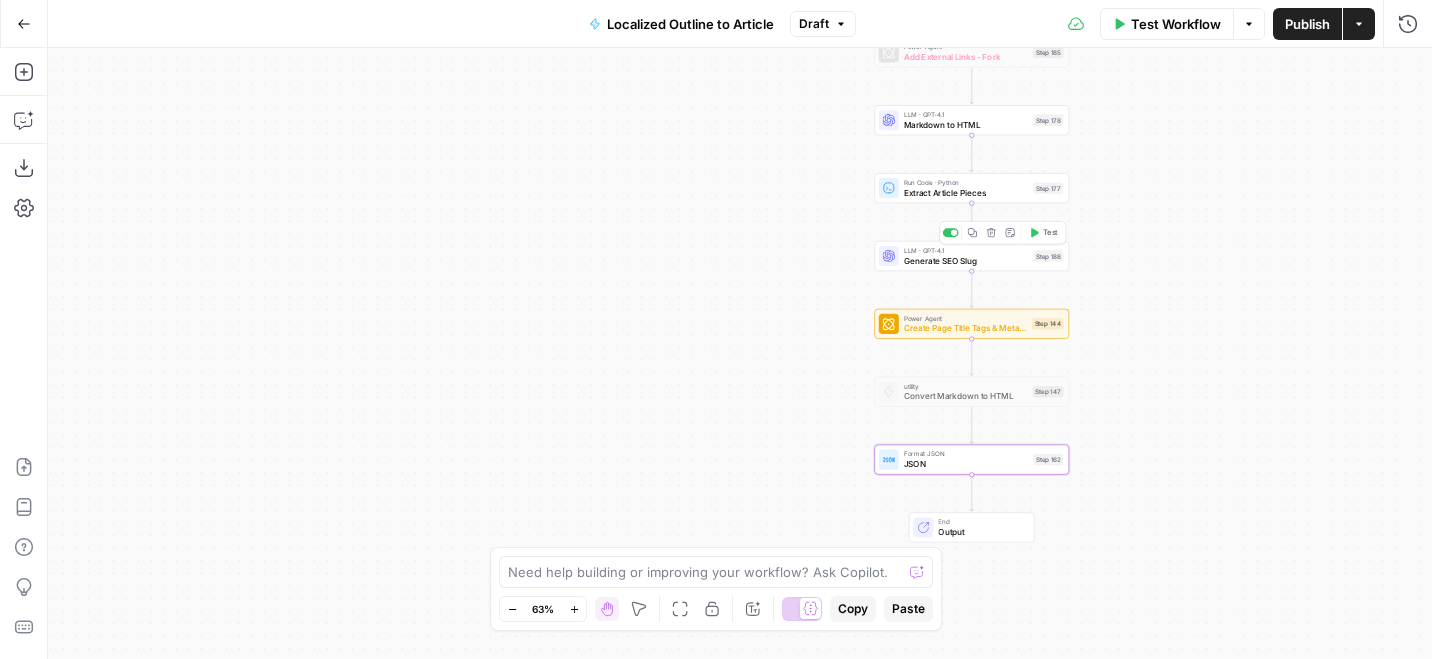 click on "Test" at bounding box center (1050, 232) 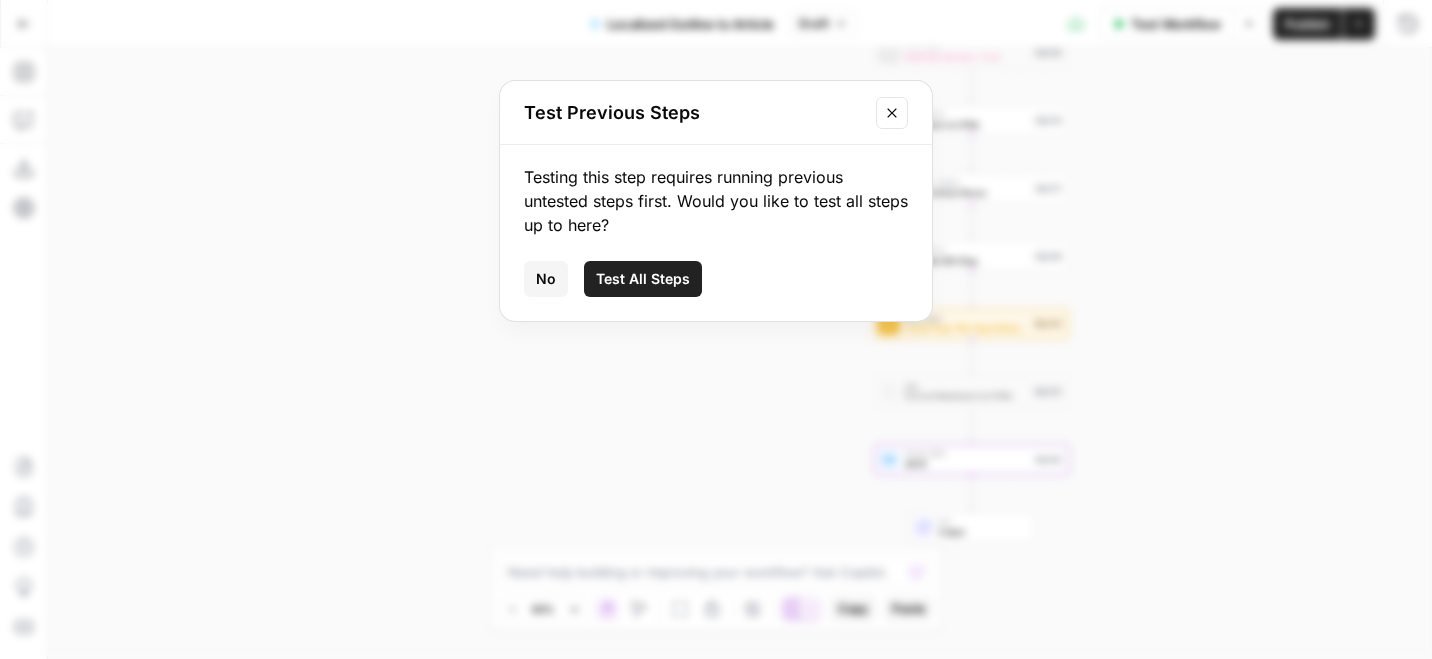 click on "Test All Steps" at bounding box center (643, 279) 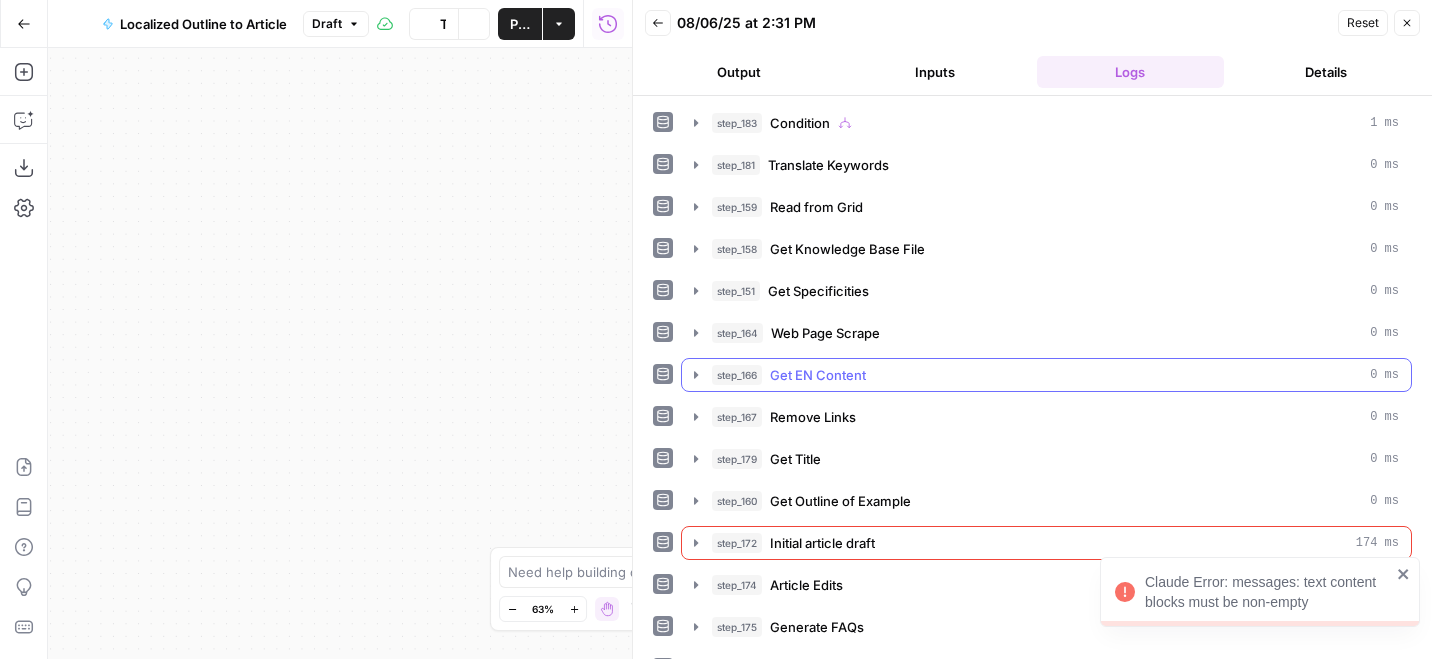 scroll, scrollTop: 247, scrollLeft: 0, axis: vertical 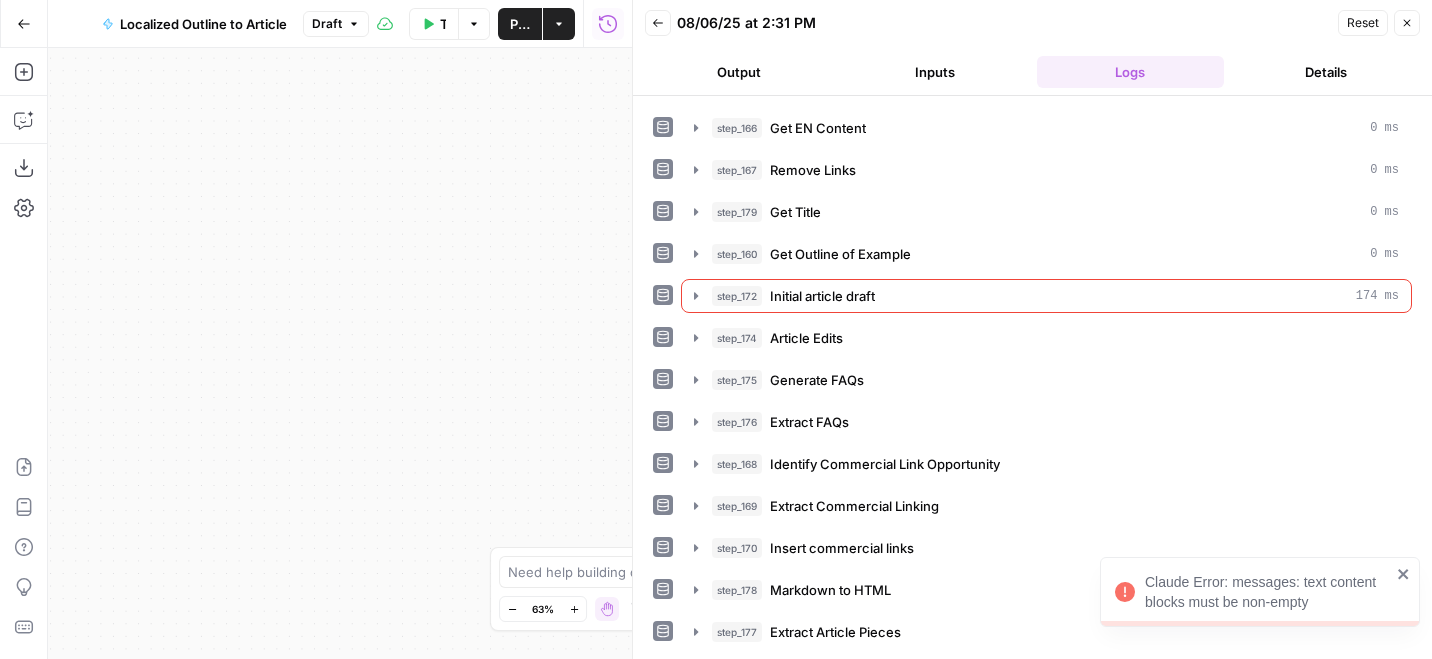 click on "Claude Error: messages: text content blocks must be non-empty" at bounding box center (1268, 592) 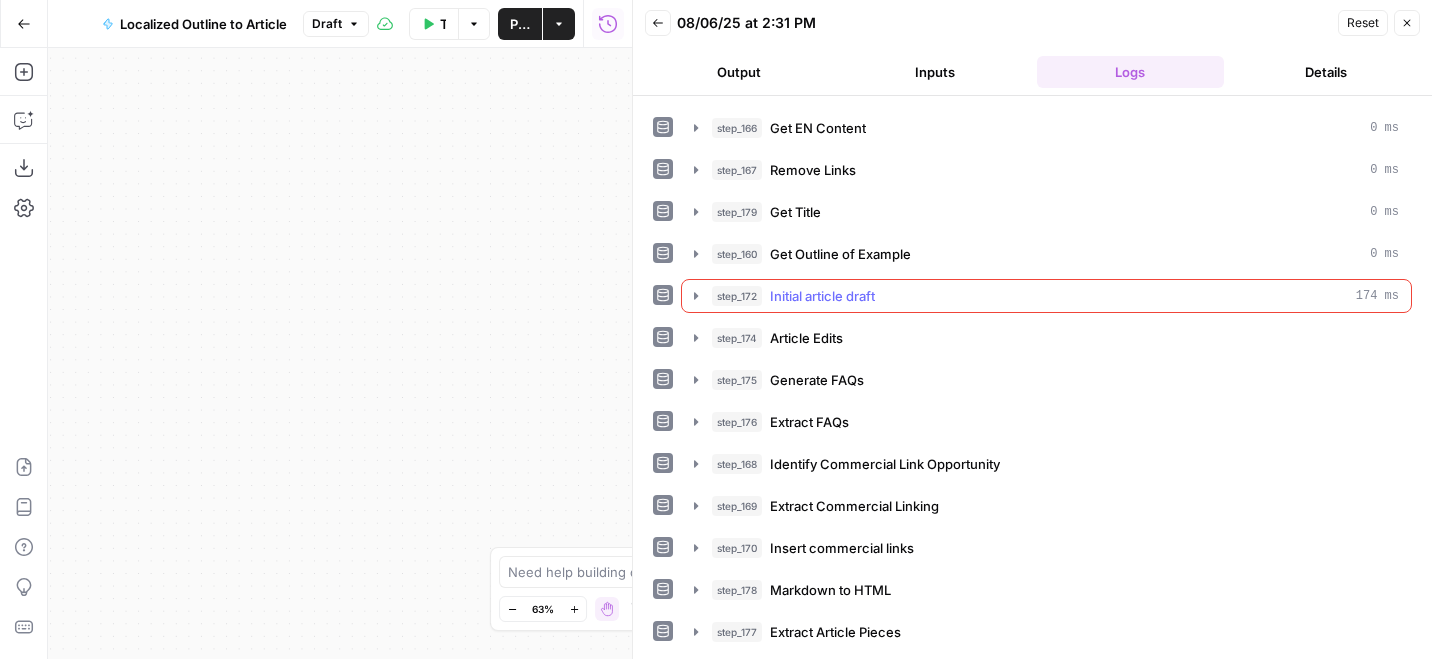 click 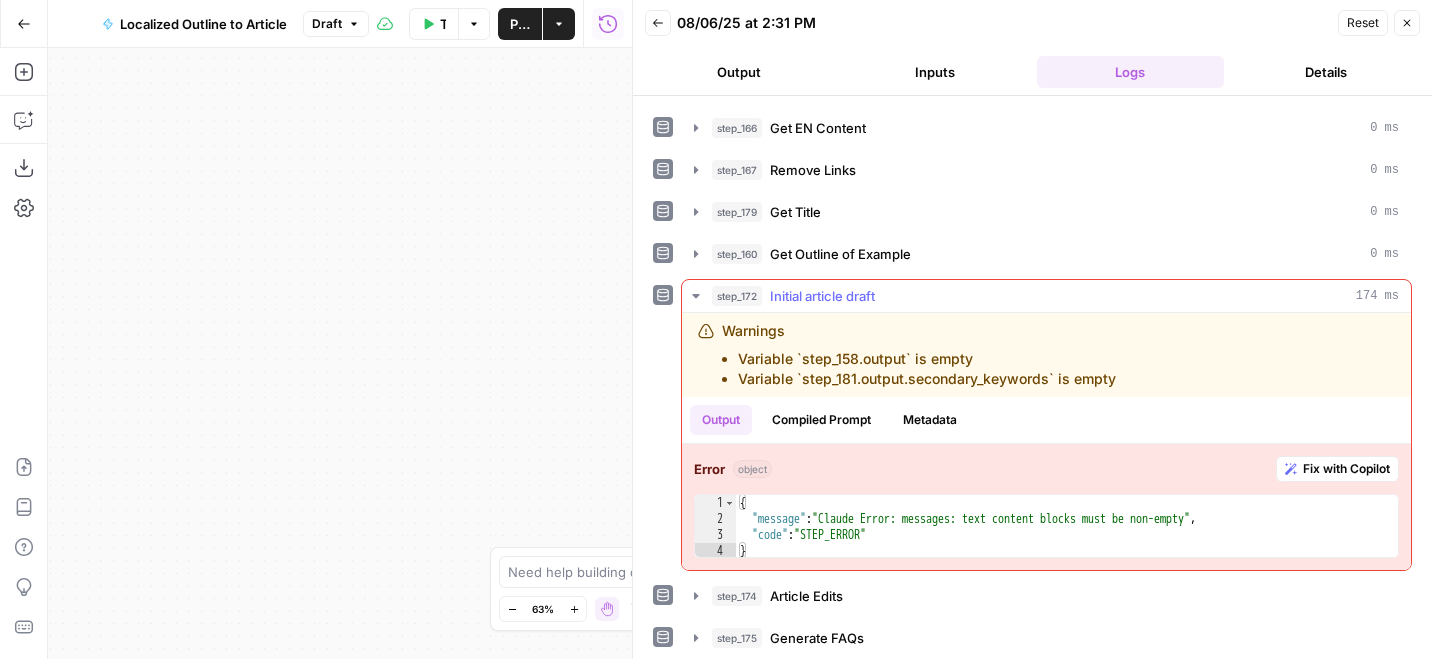 scroll, scrollTop: 249, scrollLeft: 0, axis: vertical 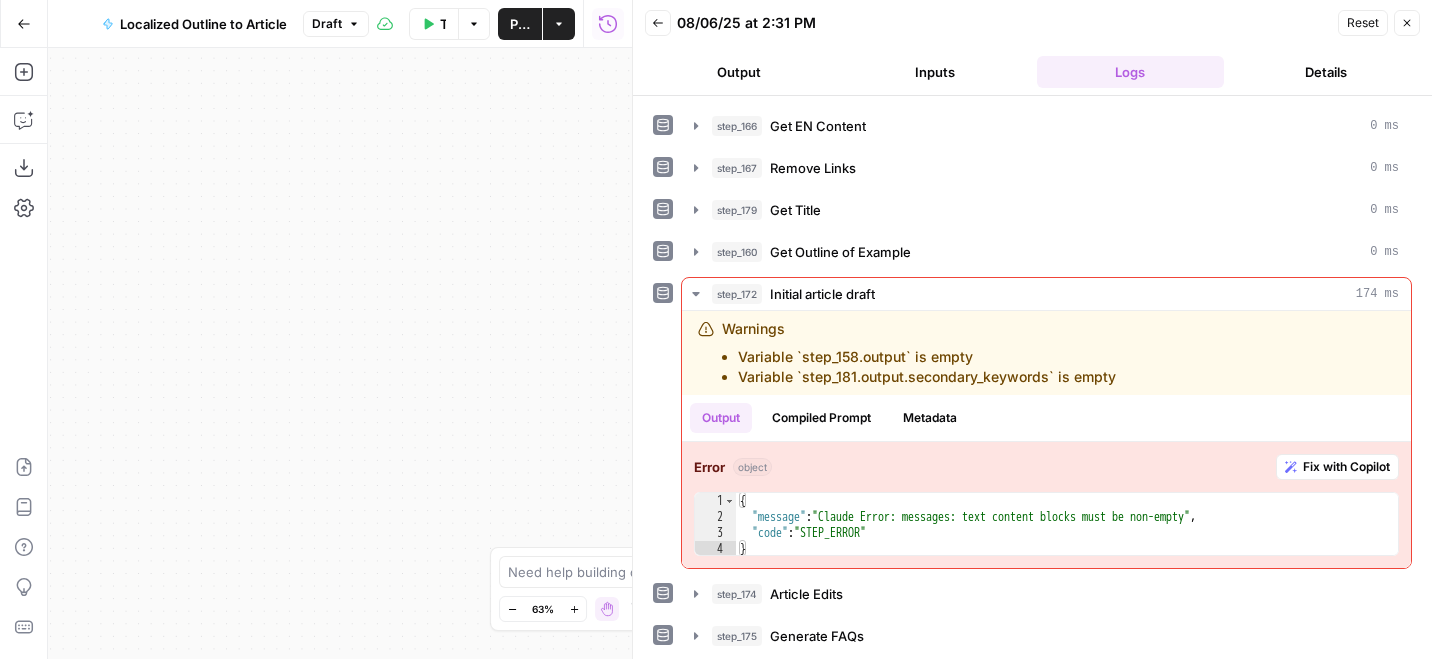 click 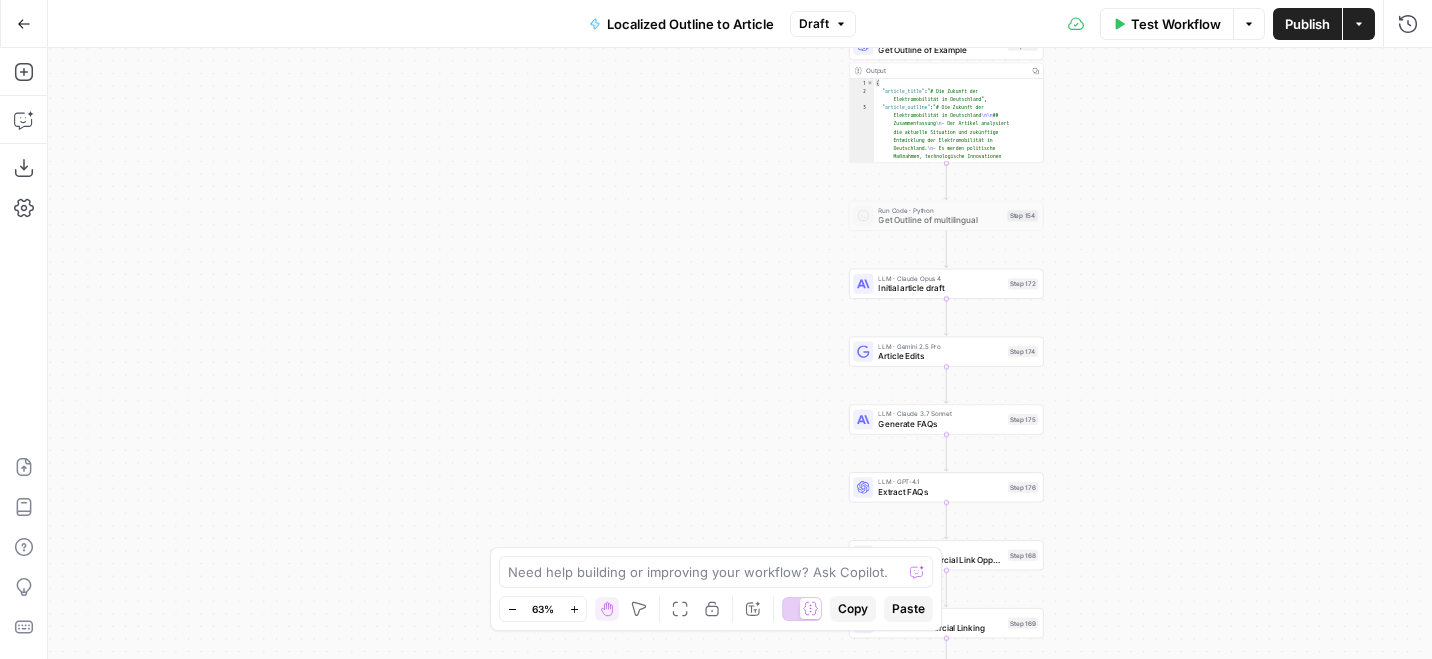 click on "Test Workflow" at bounding box center [1176, 24] 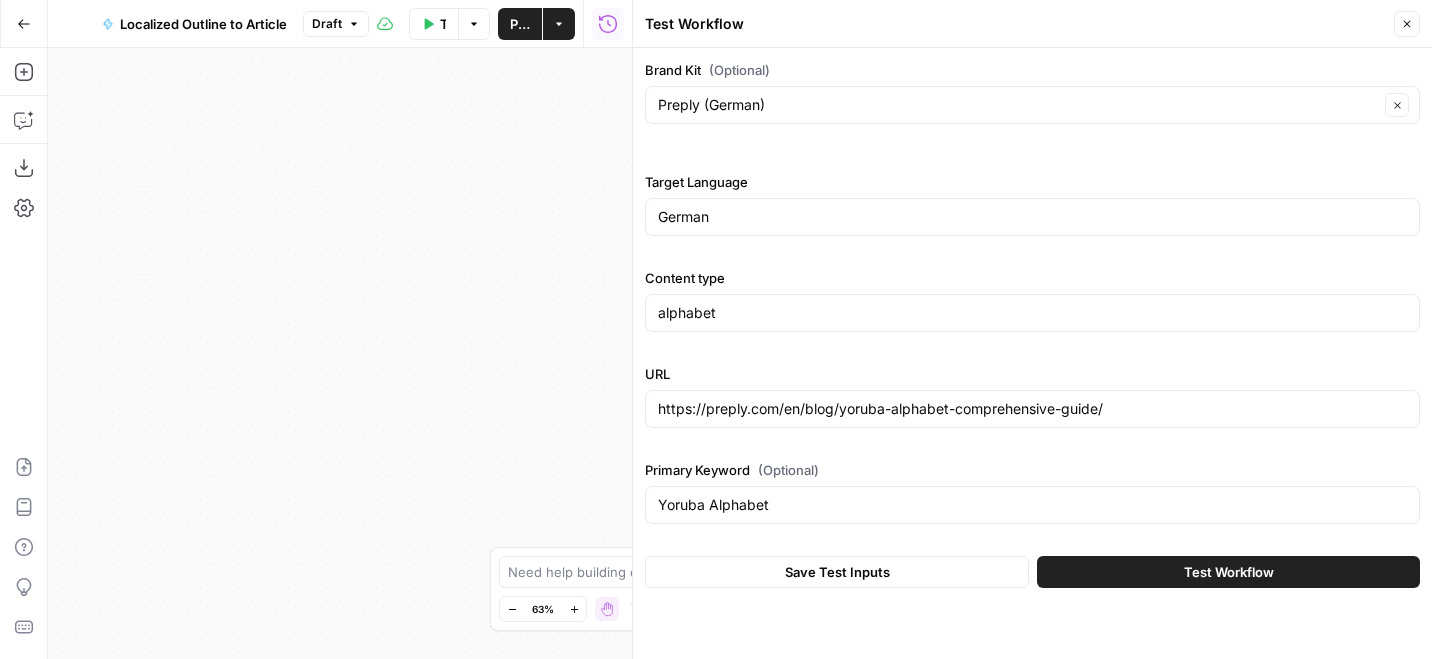 click on "Test Workflow" at bounding box center [1228, 572] 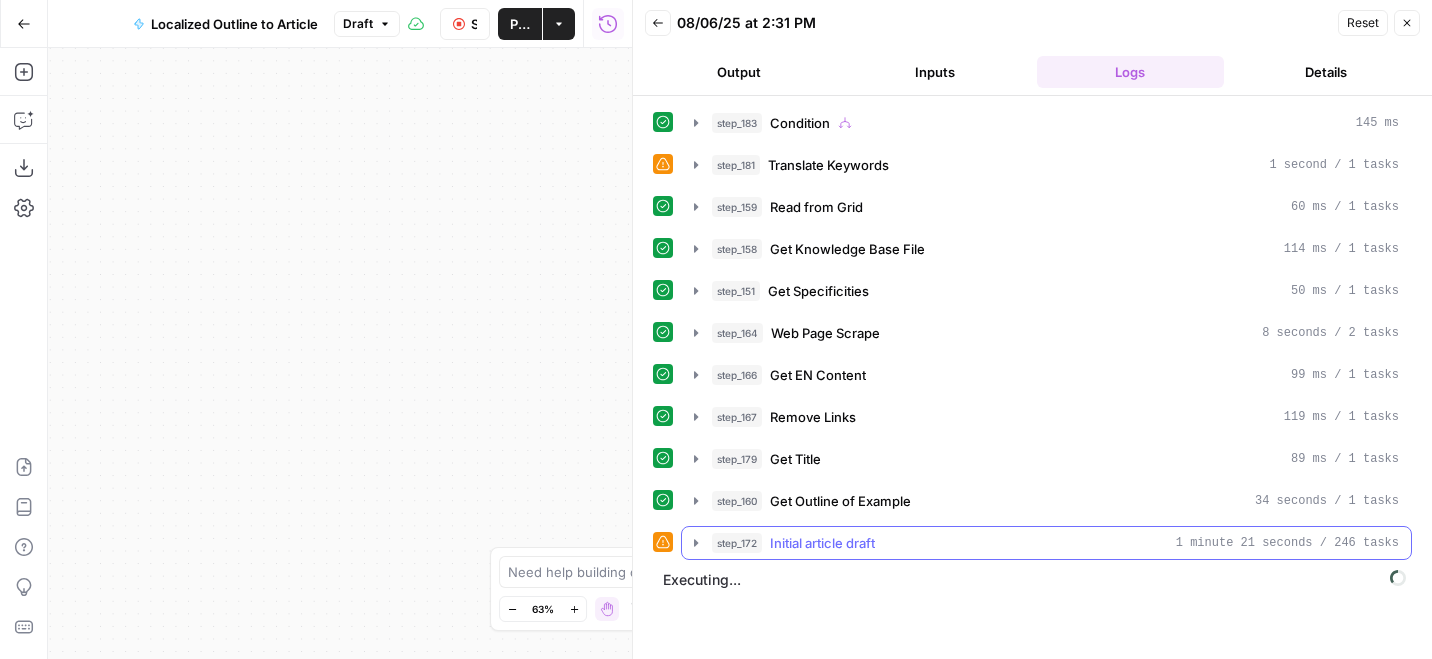 click 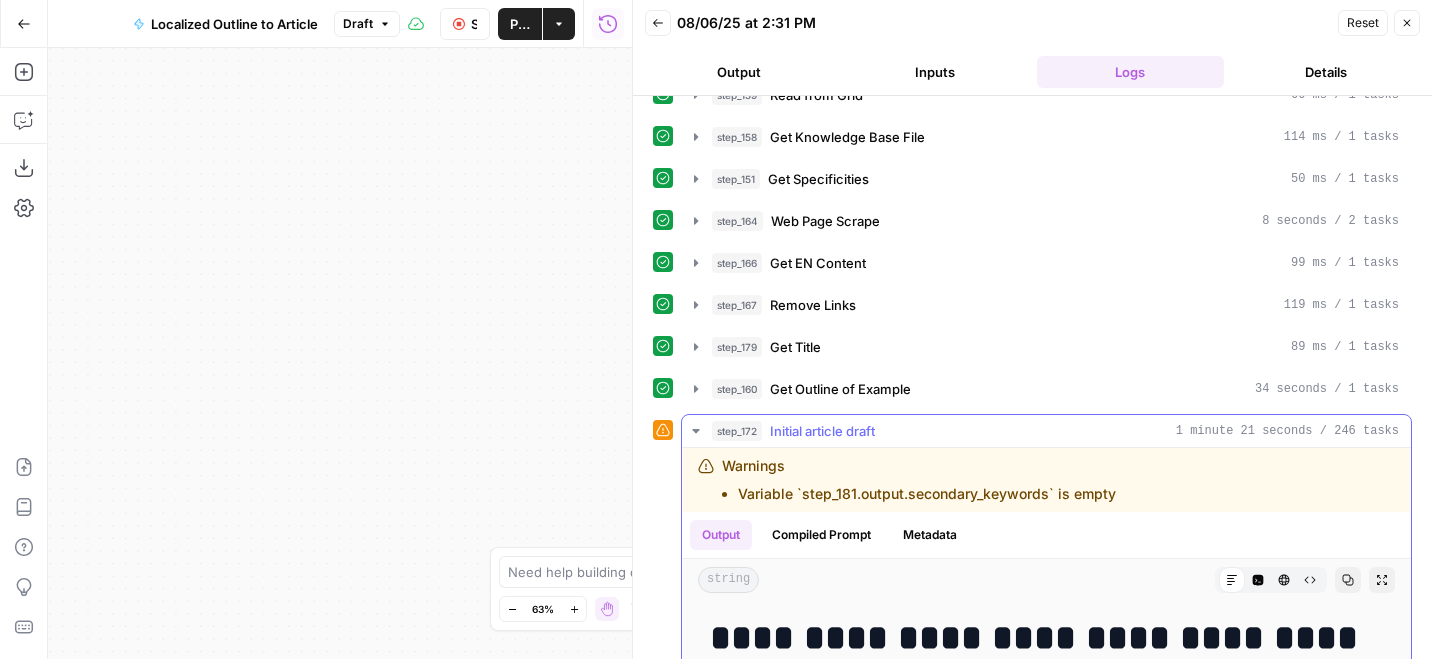 scroll, scrollTop: 116, scrollLeft: 0, axis: vertical 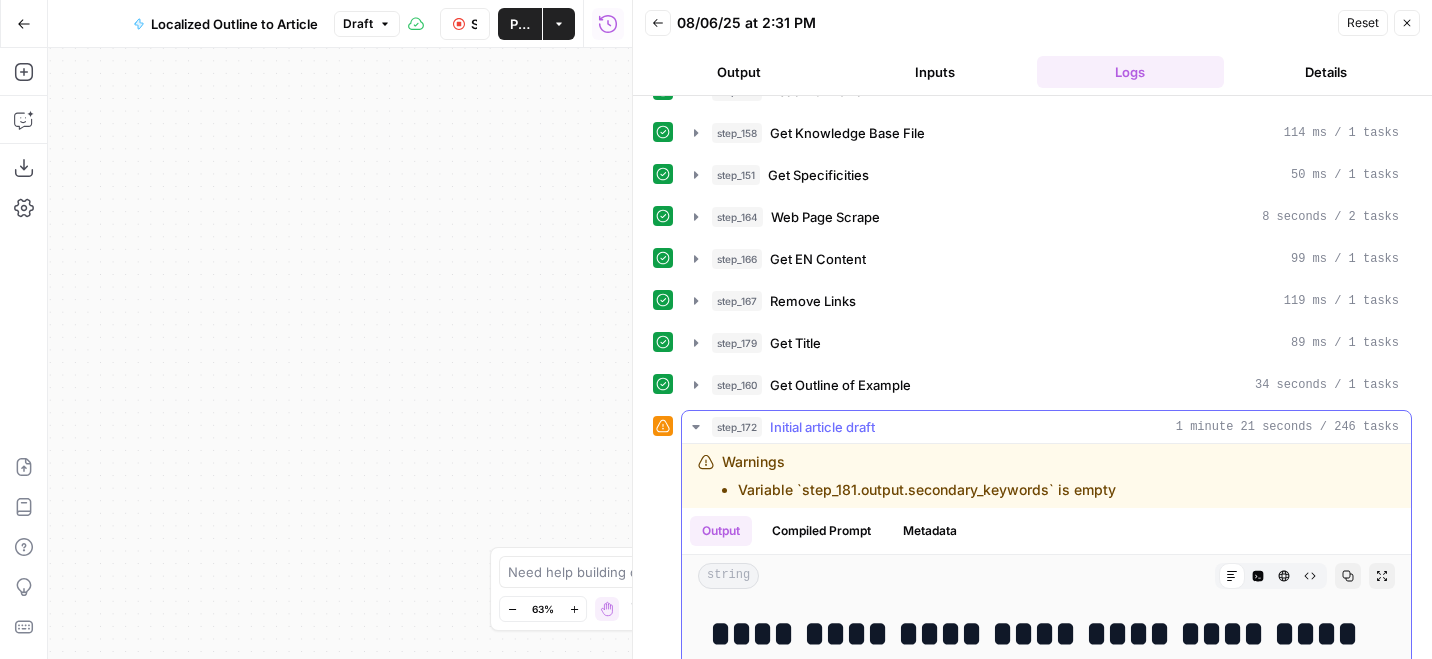 click 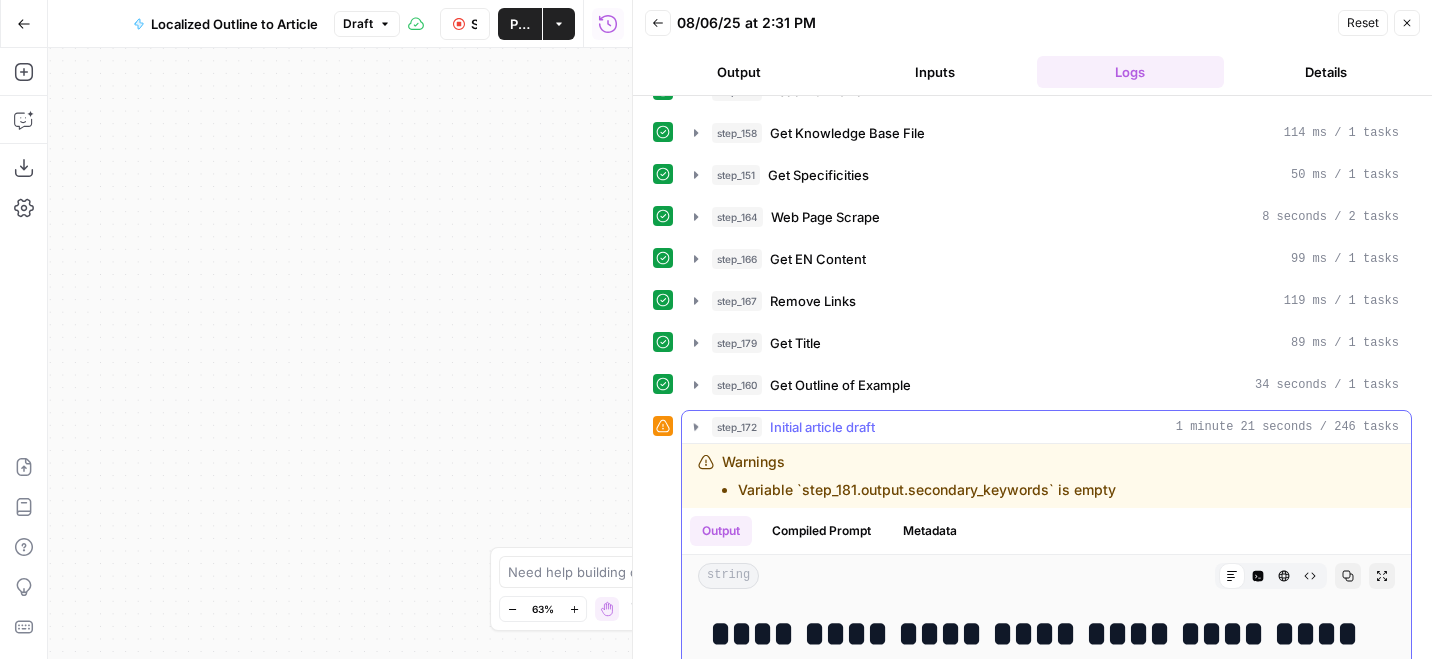 scroll, scrollTop: 0, scrollLeft: 0, axis: both 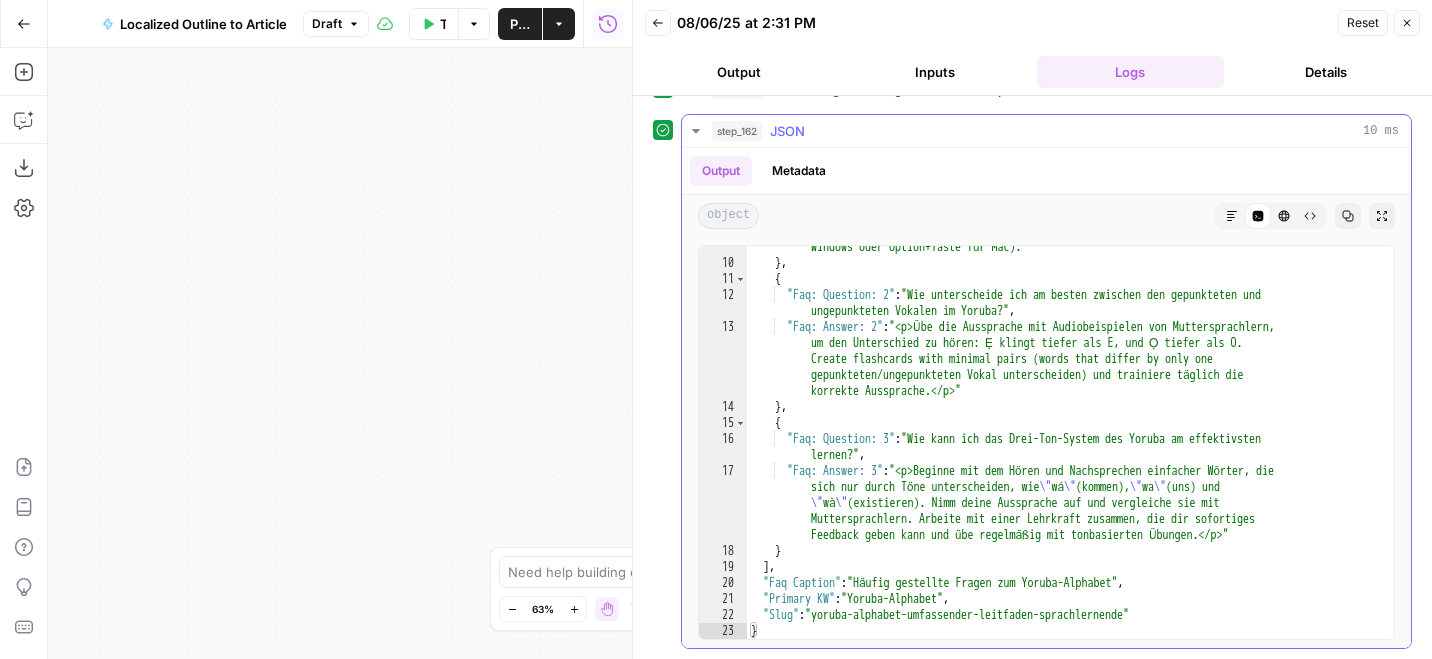 type on "**********" 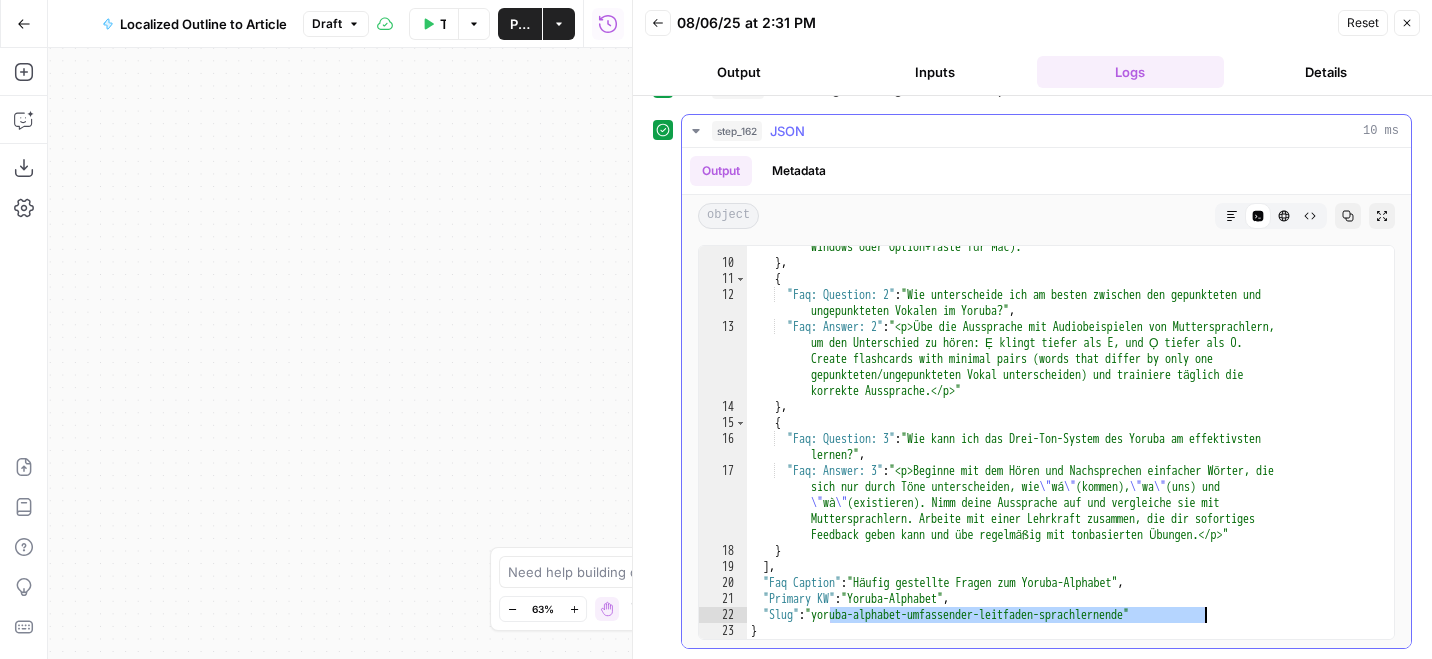 drag, startPoint x: 829, startPoint y: 619, endPoint x: 1204, endPoint y: 610, distance: 375.10797 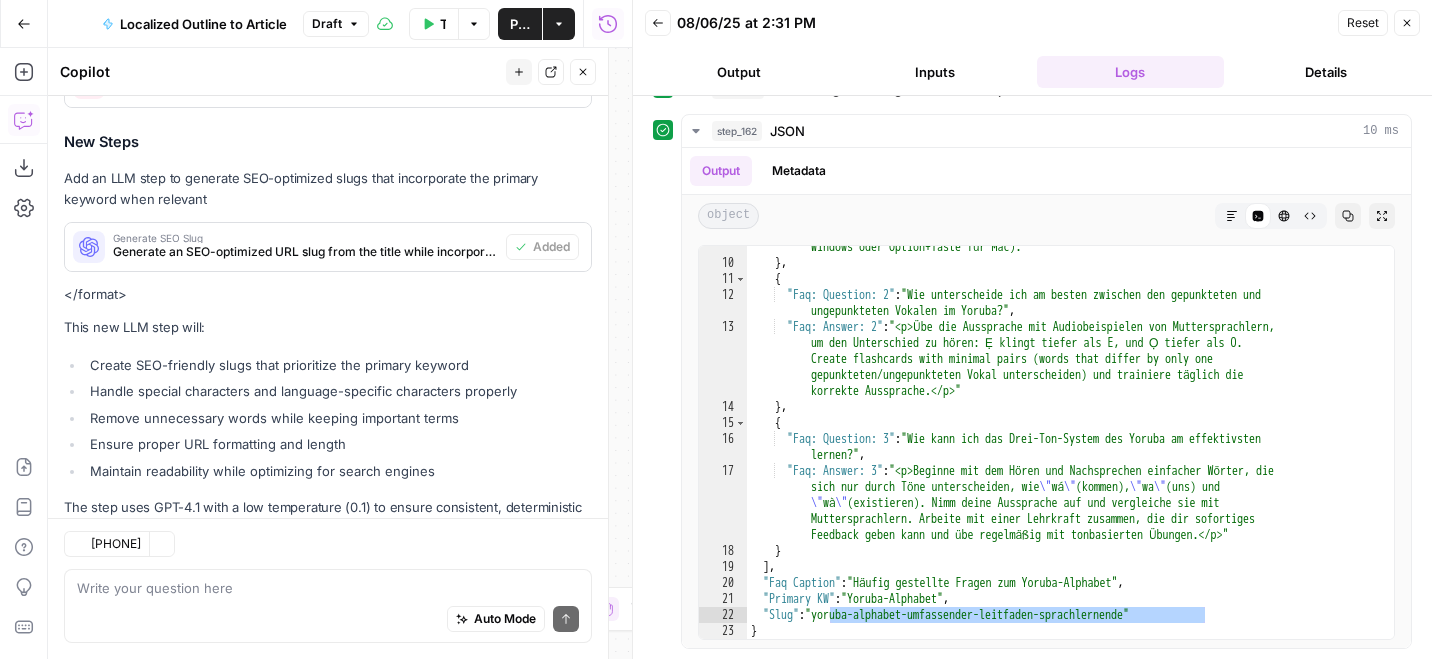 scroll, scrollTop: 457, scrollLeft: 0, axis: vertical 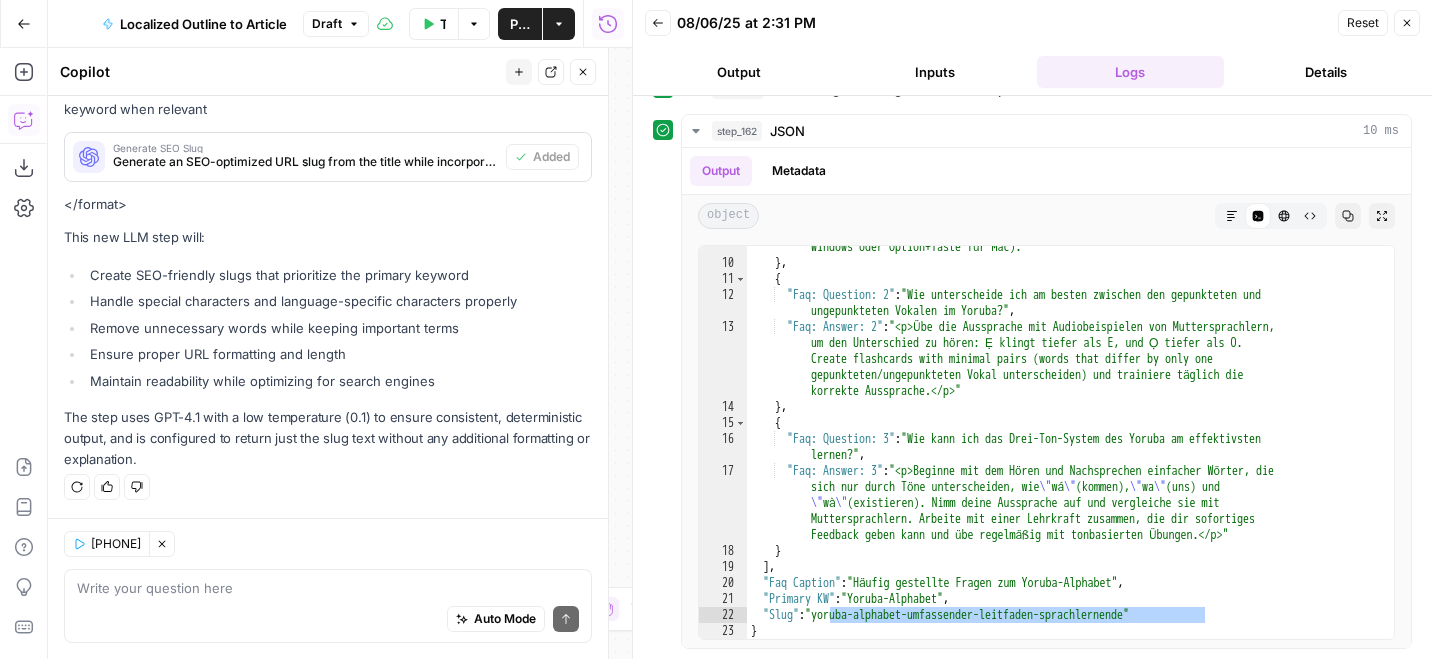 click at bounding box center (328, 588) 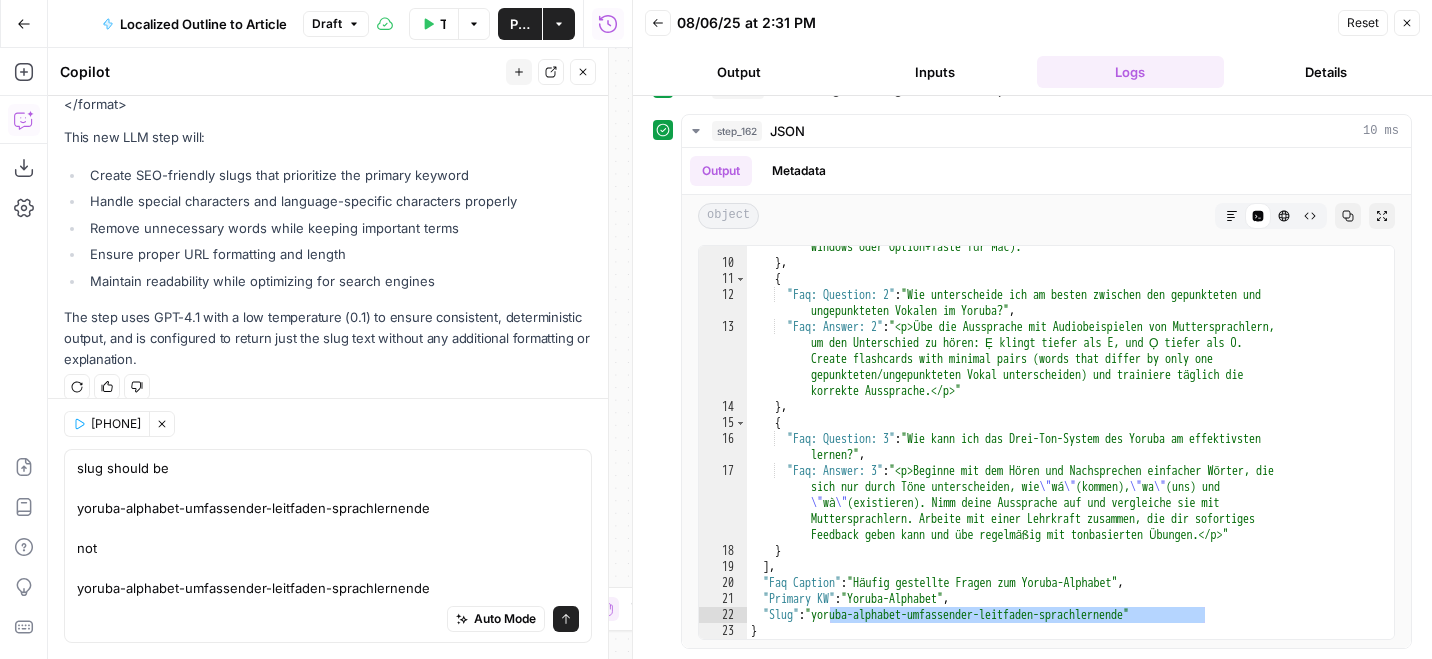 scroll, scrollTop: 577, scrollLeft: 0, axis: vertical 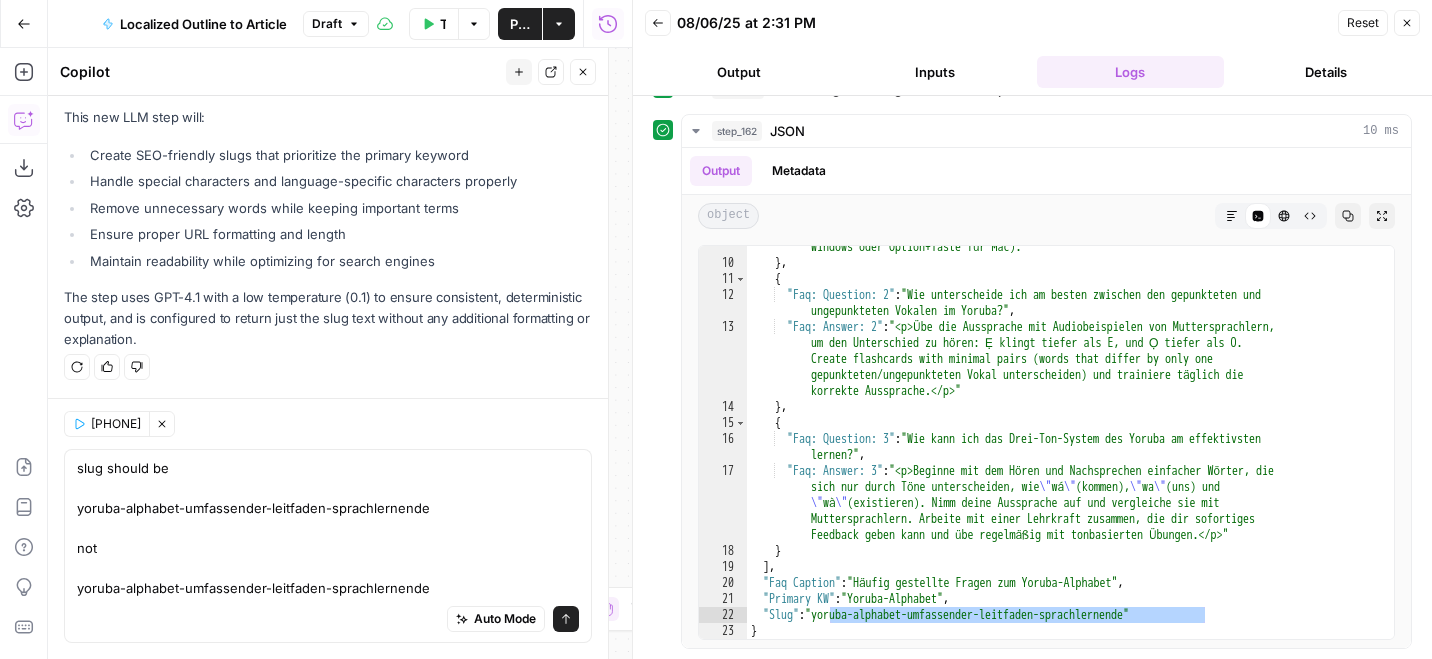 click on "slug should be
yoruba-alphabet-umfassender-leitfaden-sprachlernende
not
yoruba-alphabet-umfassender-leitfaden-sprachlernende" at bounding box center (328, 528) 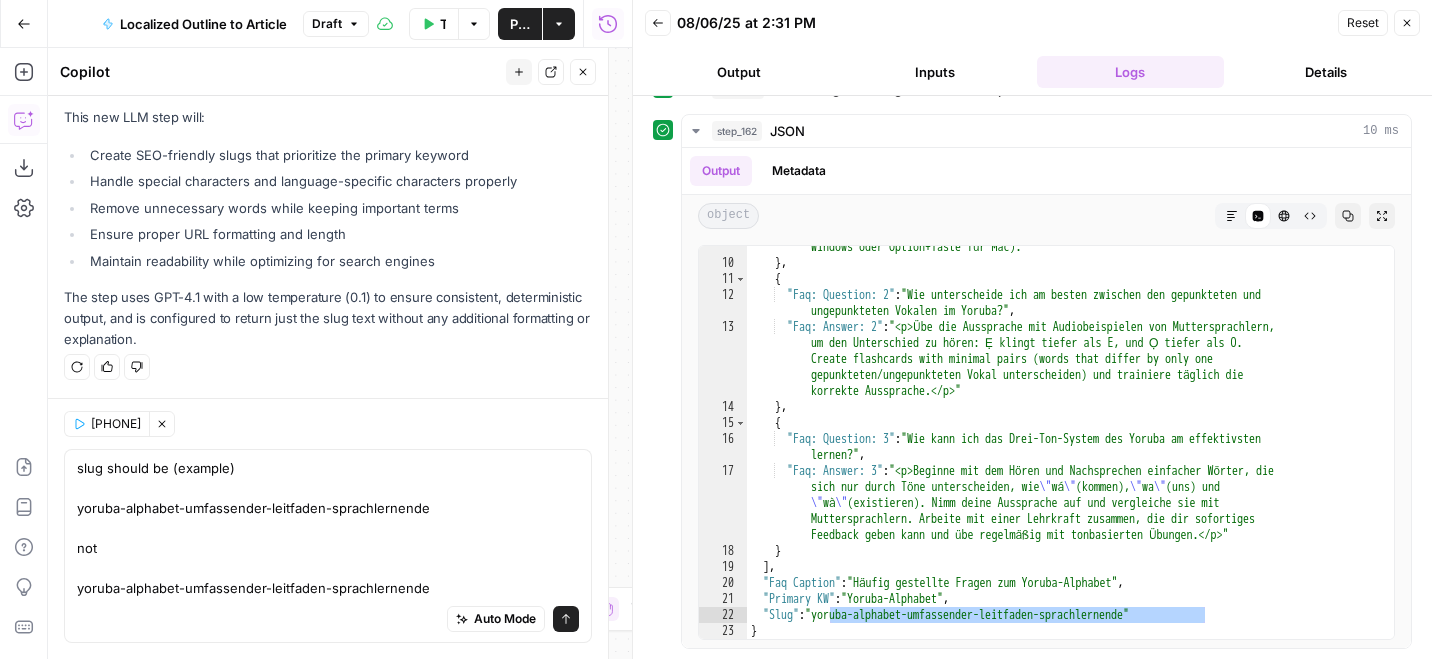 drag, startPoint x: 181, startPoint y: 507, endPoint x: 456, endPoint y: 506, distance: 275.00183 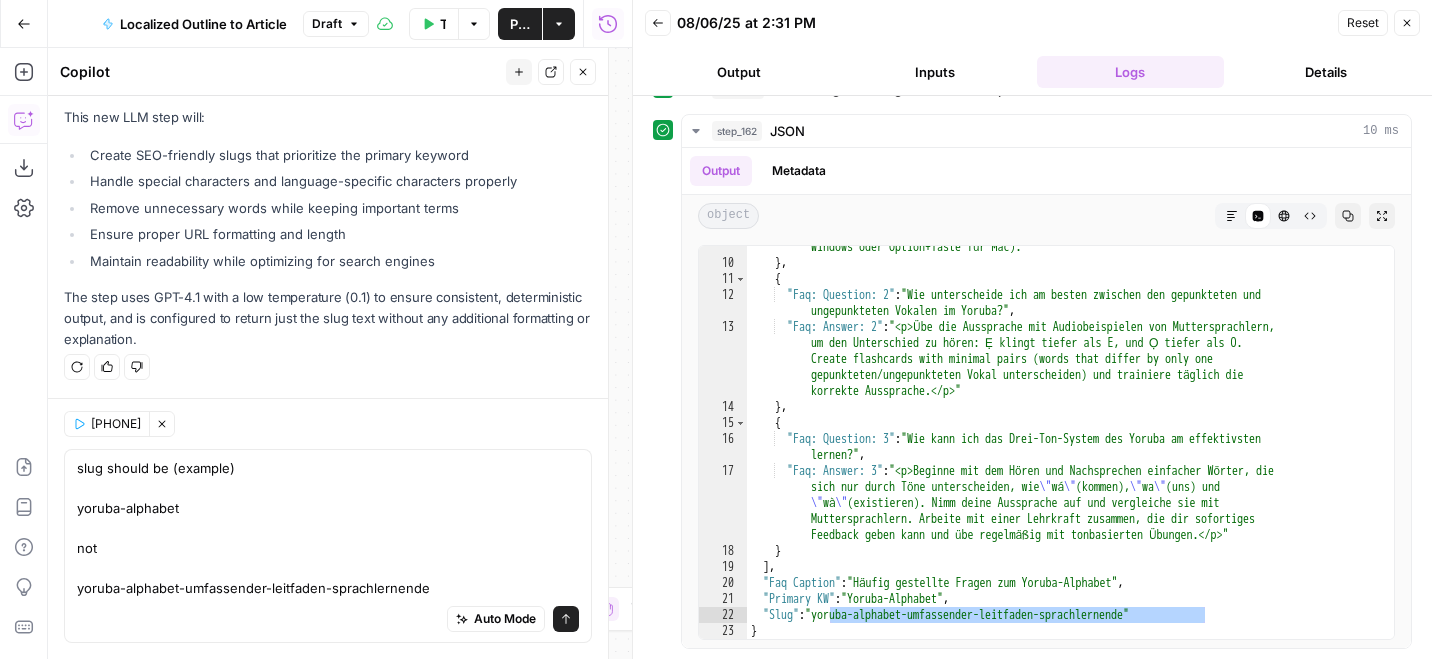 type on "slug should be (example)
yoruba-alphabet
not
yoruba-alphabet-umfassender-leitfaden-sprachlernende" 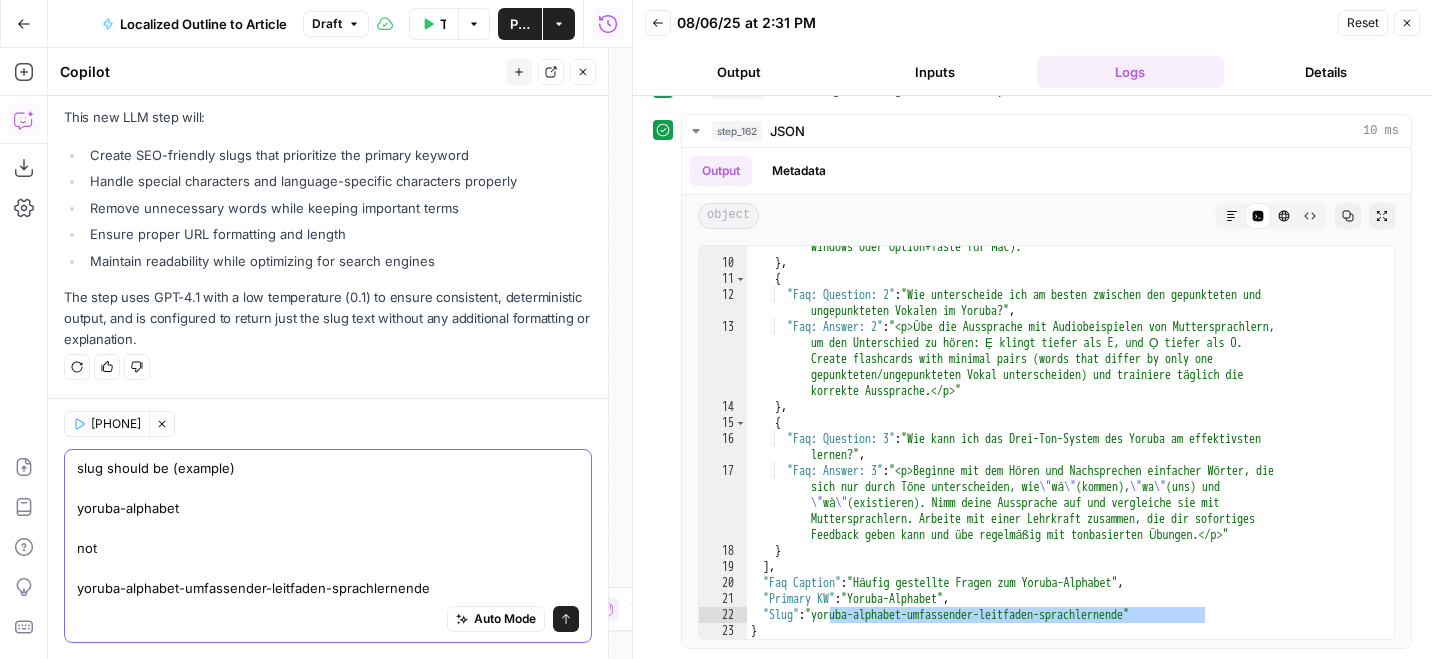 click 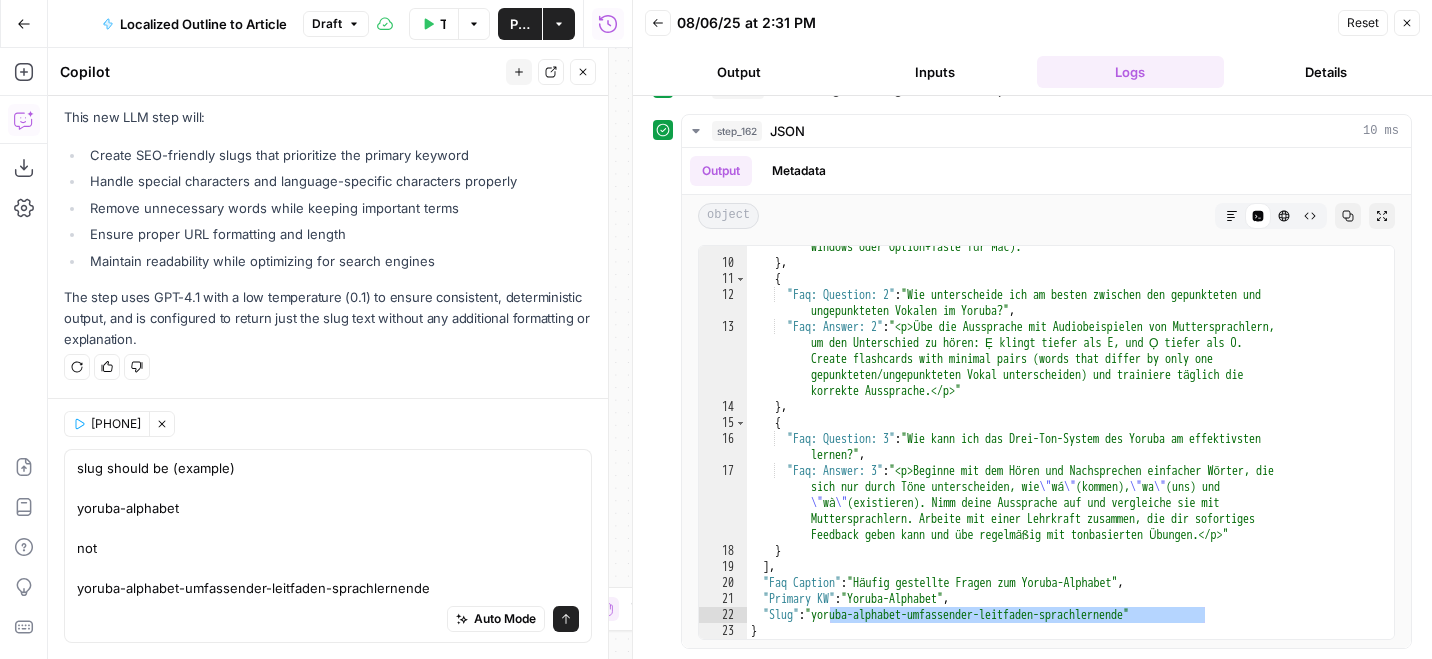 type 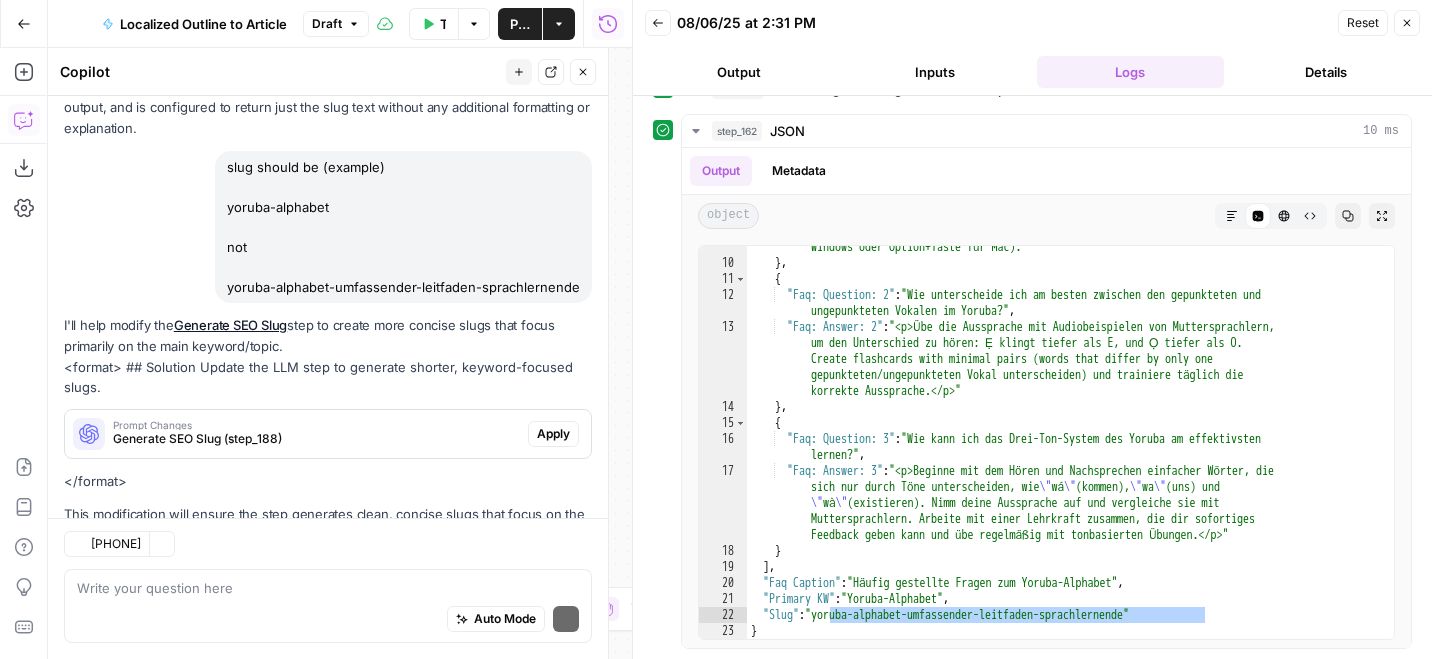 scroll, scrollTop: 886, scrollLeft: 0, axis: vertical 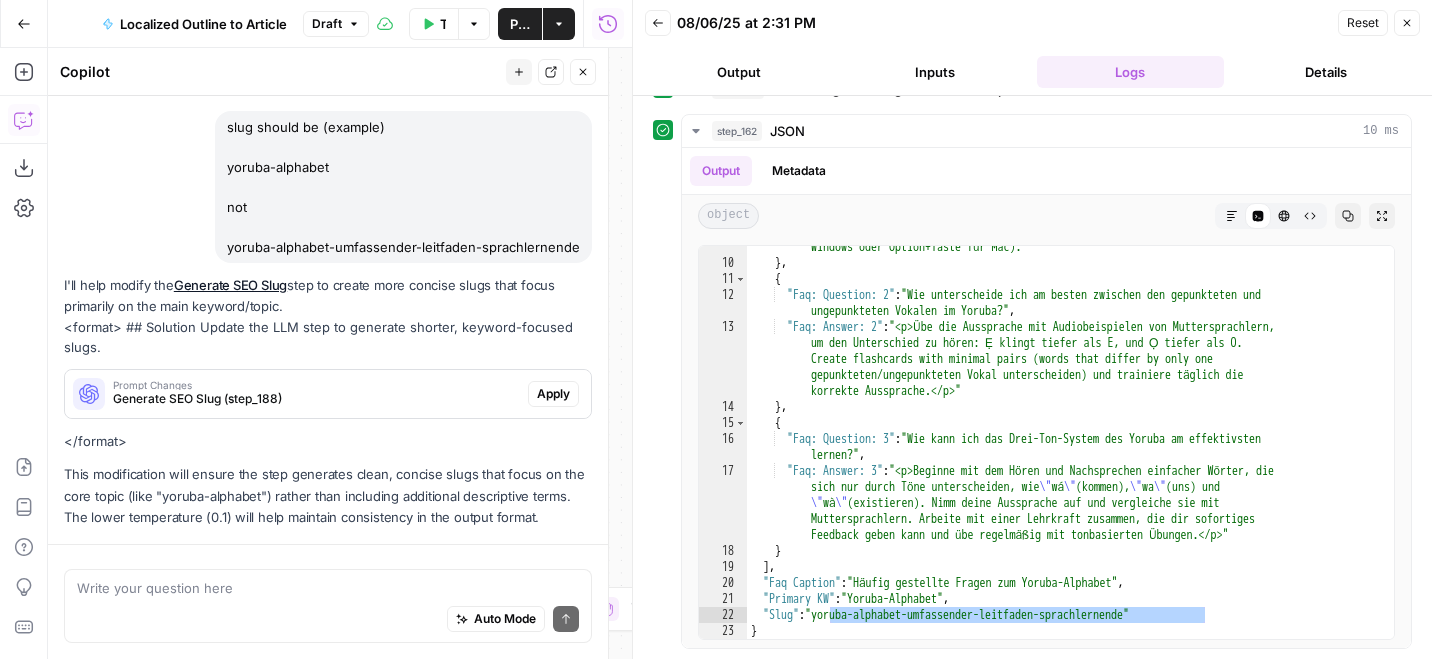 click on "I'll help modify the  Generate SEO Slug  step to create more concise slugs that focus primarily on the main keyword/topic.
<format>
## Solution
Update the LLM step to generate shorter, keyword-focused slugs.
Prompt Changes Generate SEO Slug (step_188) Apply
</format>
This modification will ensure the step generates clean, concise slugs that focus on the core topic (like "yoruba-alphabet") rather than including additional descriptive terms. The lower temperature (0.1) will help maintain consistency in the output format." at bounding box center [328, 401] 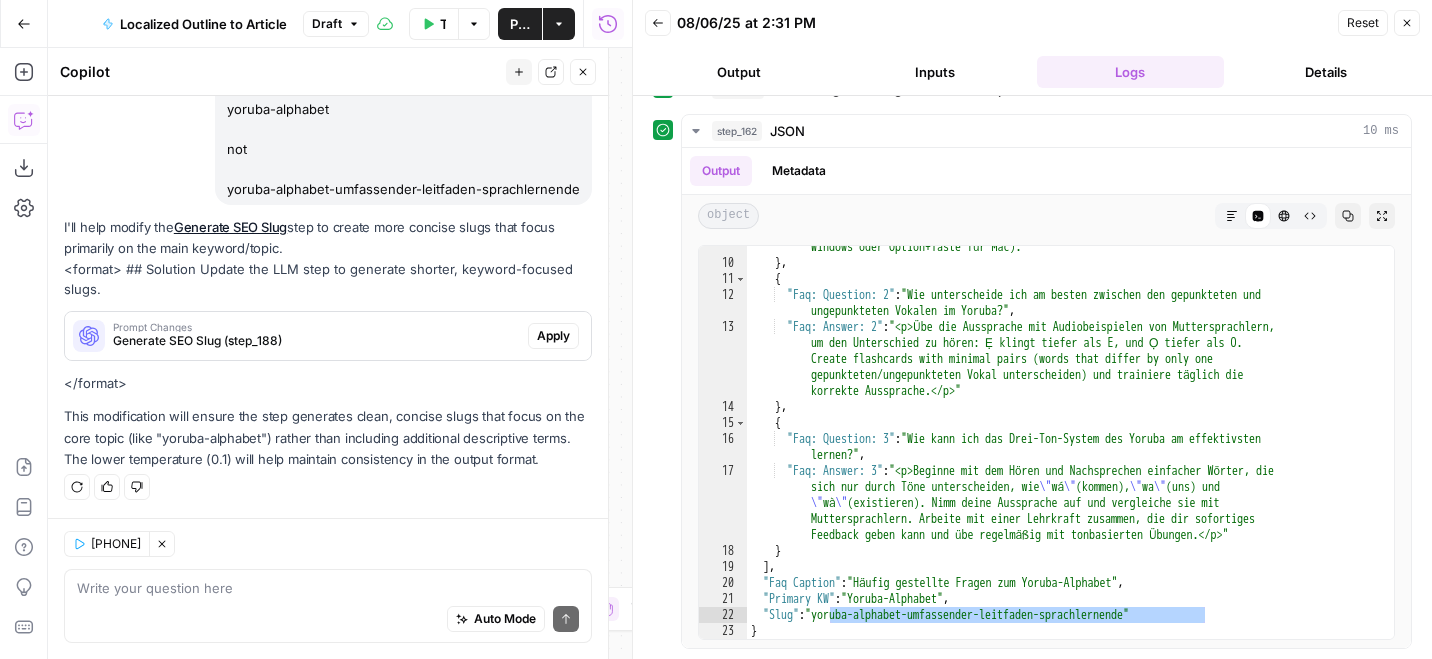 click on "Apply" at bounding box center [553, 336] 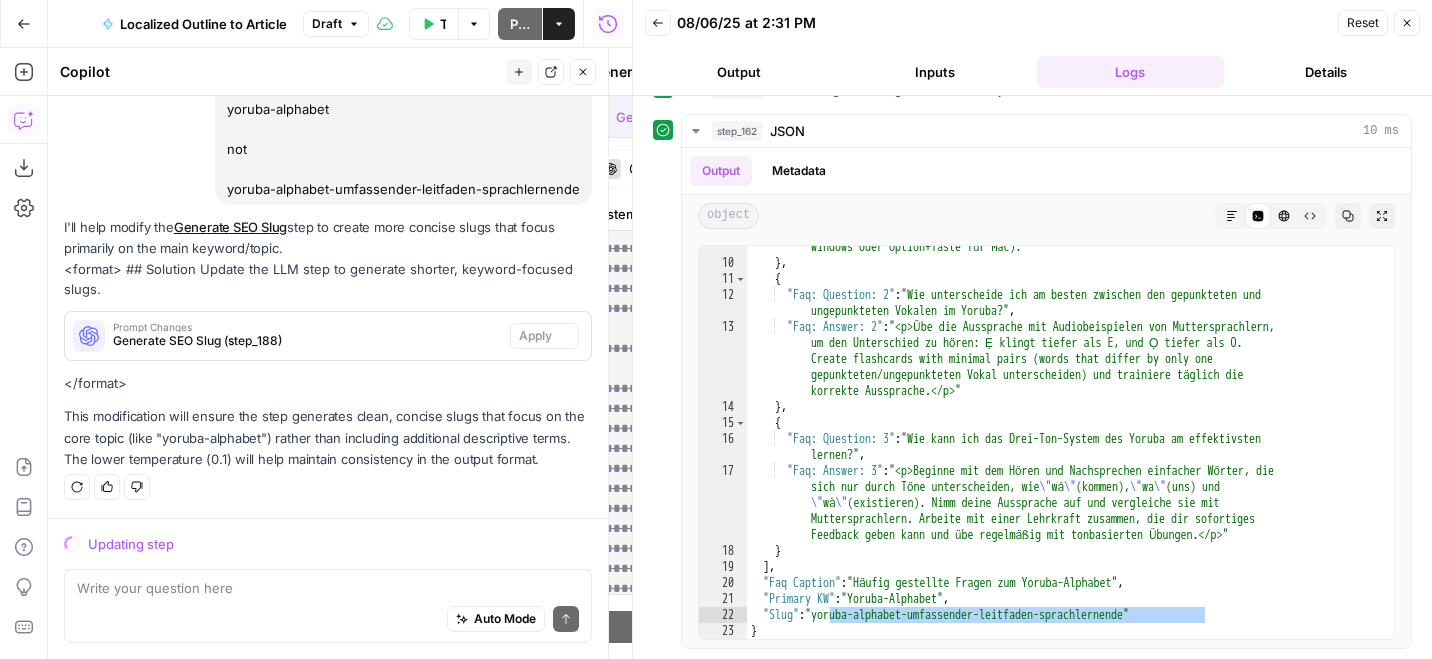 scroll, scrollTop: 854, scrollLeft: 0, axis: vertical 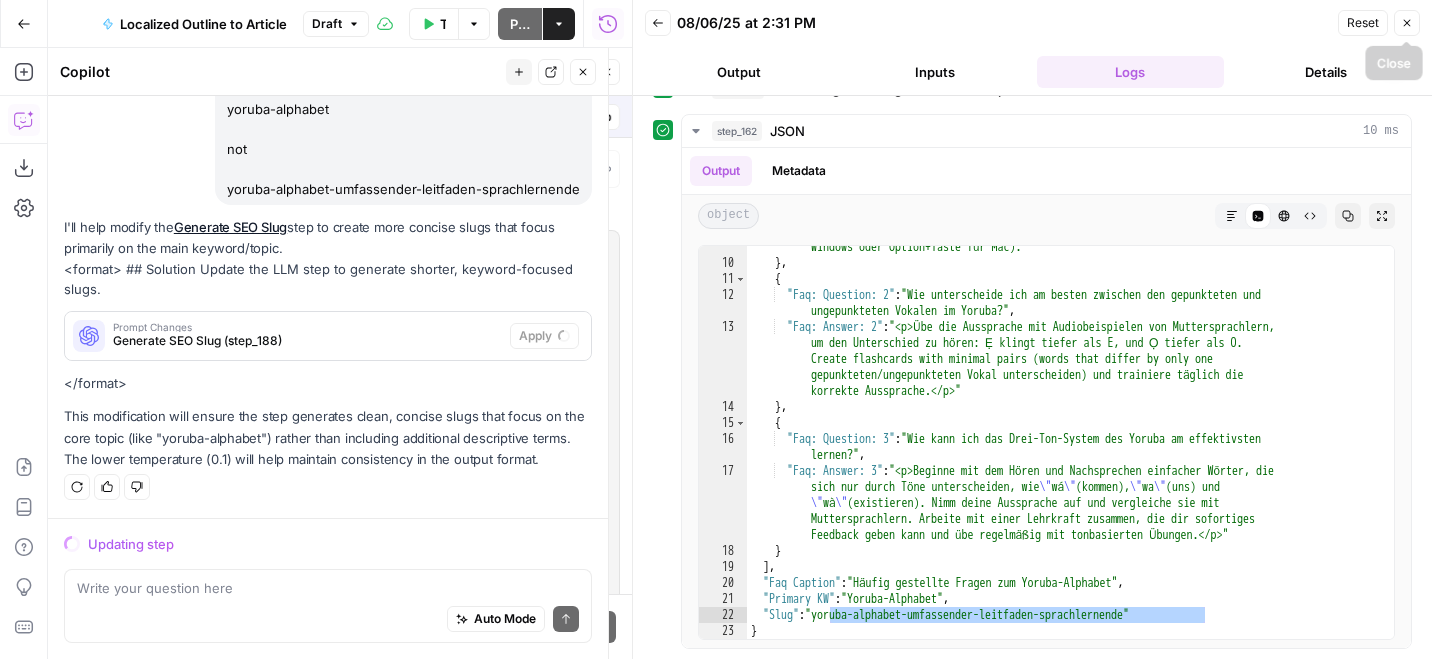 click 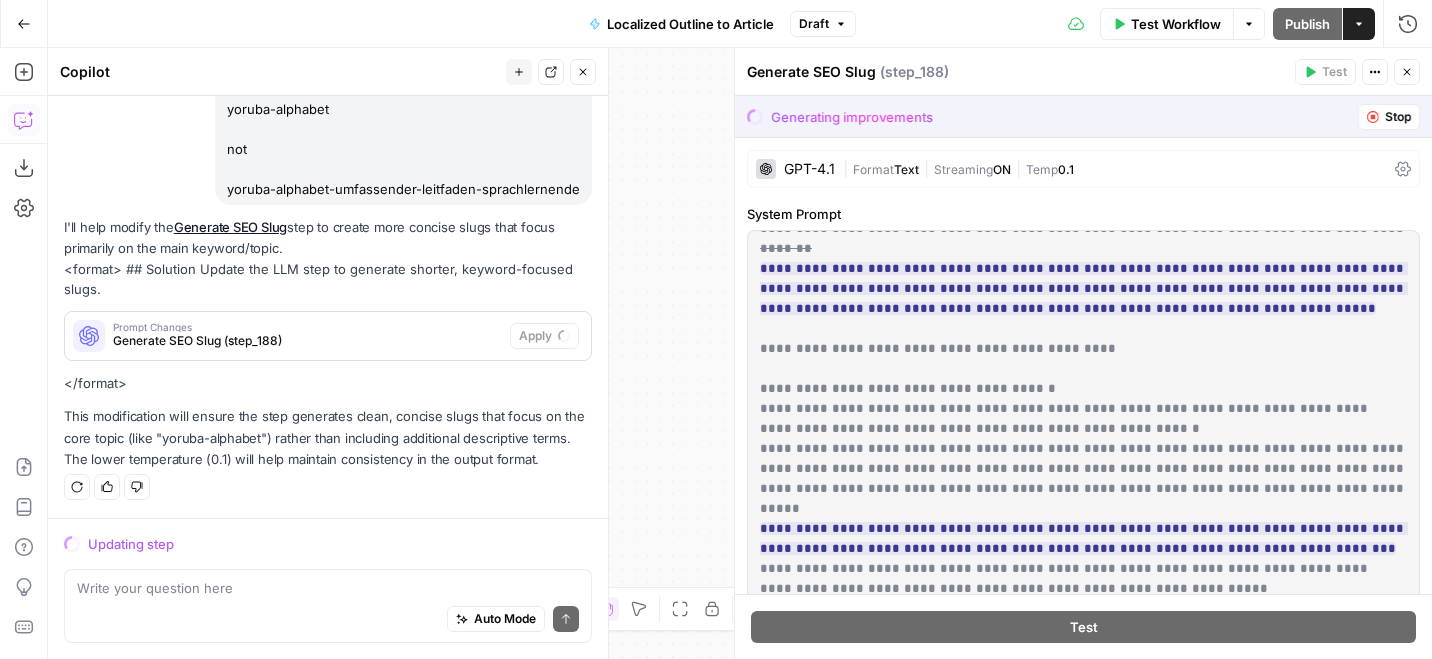 scroll, scrollTop: 61, scrollLeft: 0, axis: vertical 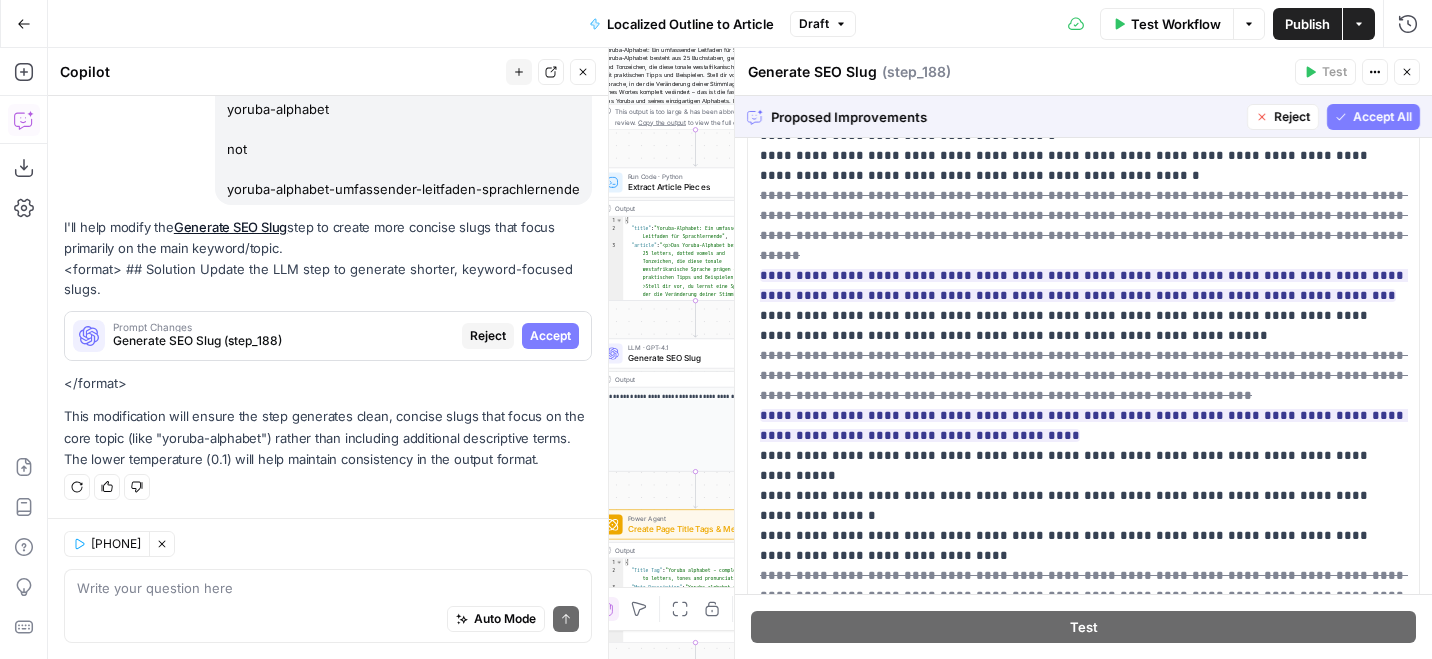 click on "Accept All" at bounding box center [1382, 117] 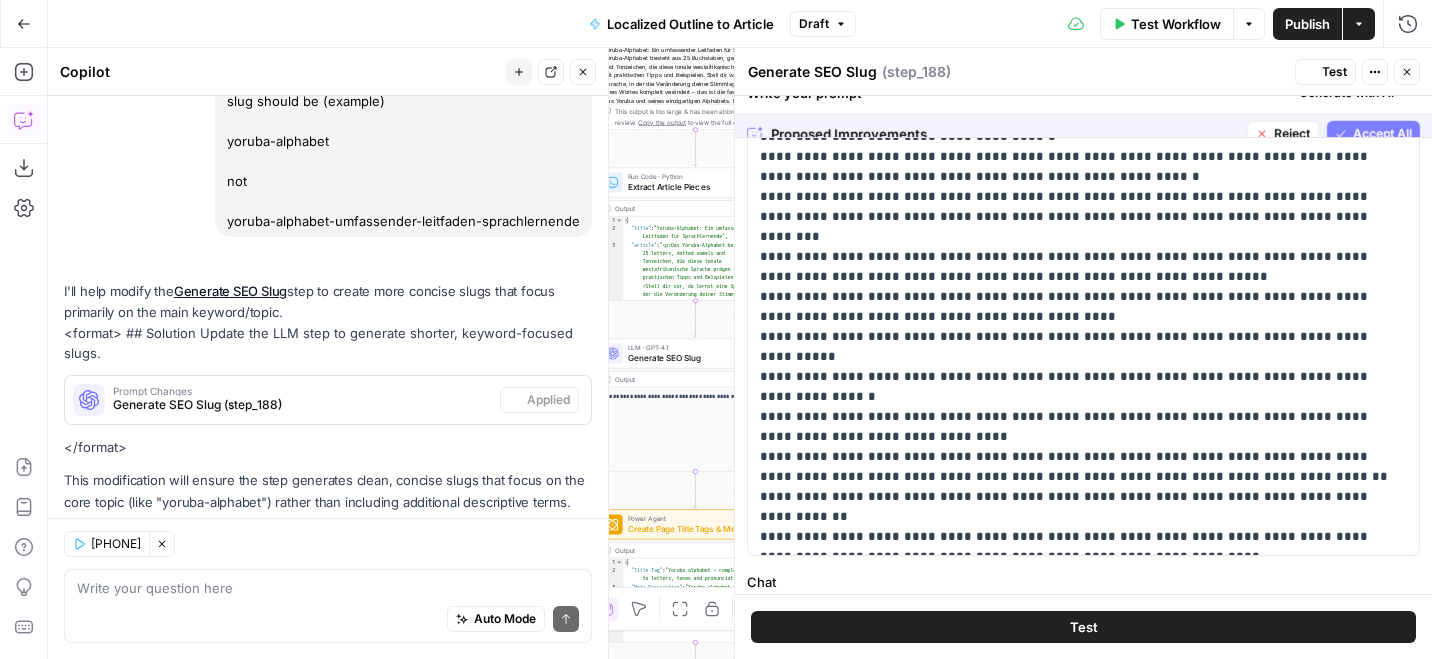 scroll, scrollTop: 918, scrollLeft: 0, axis: vertical 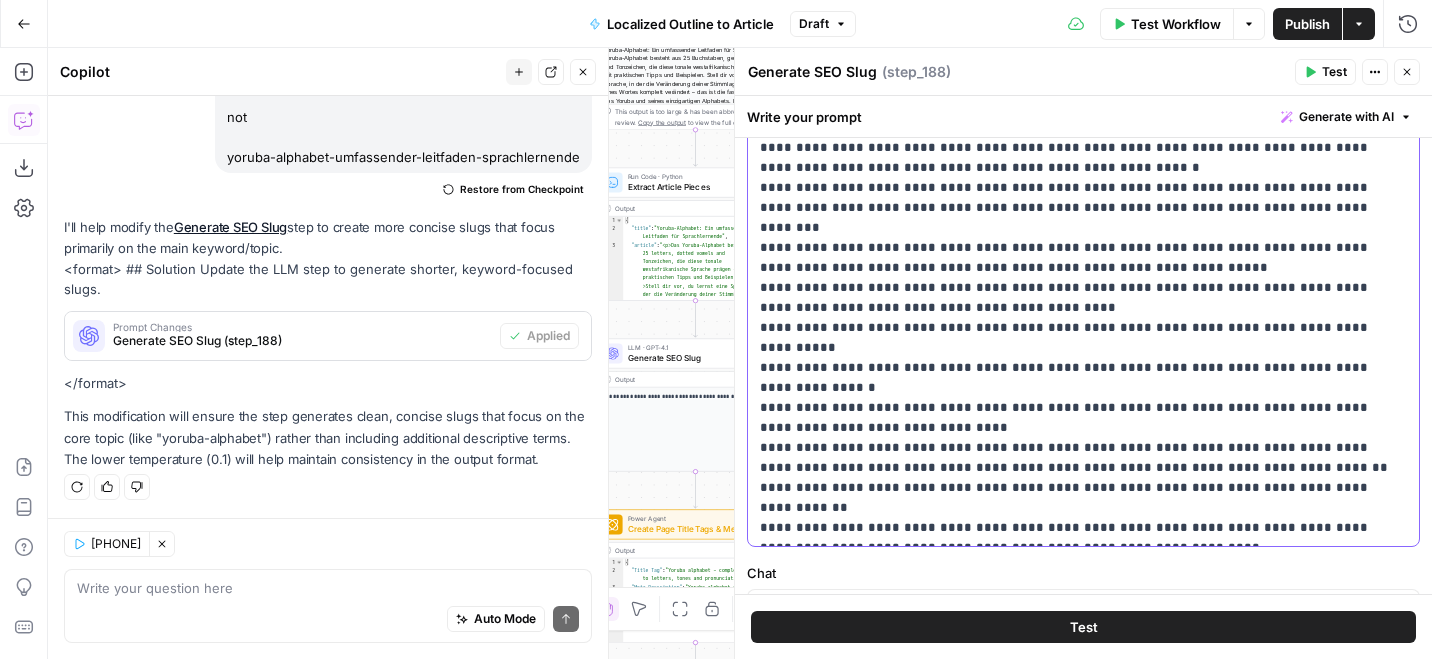 drag, startPoint x: 1124, startPoint y: 166, endPoint x: 1061, endPoint y: 186, distance: 66.09841 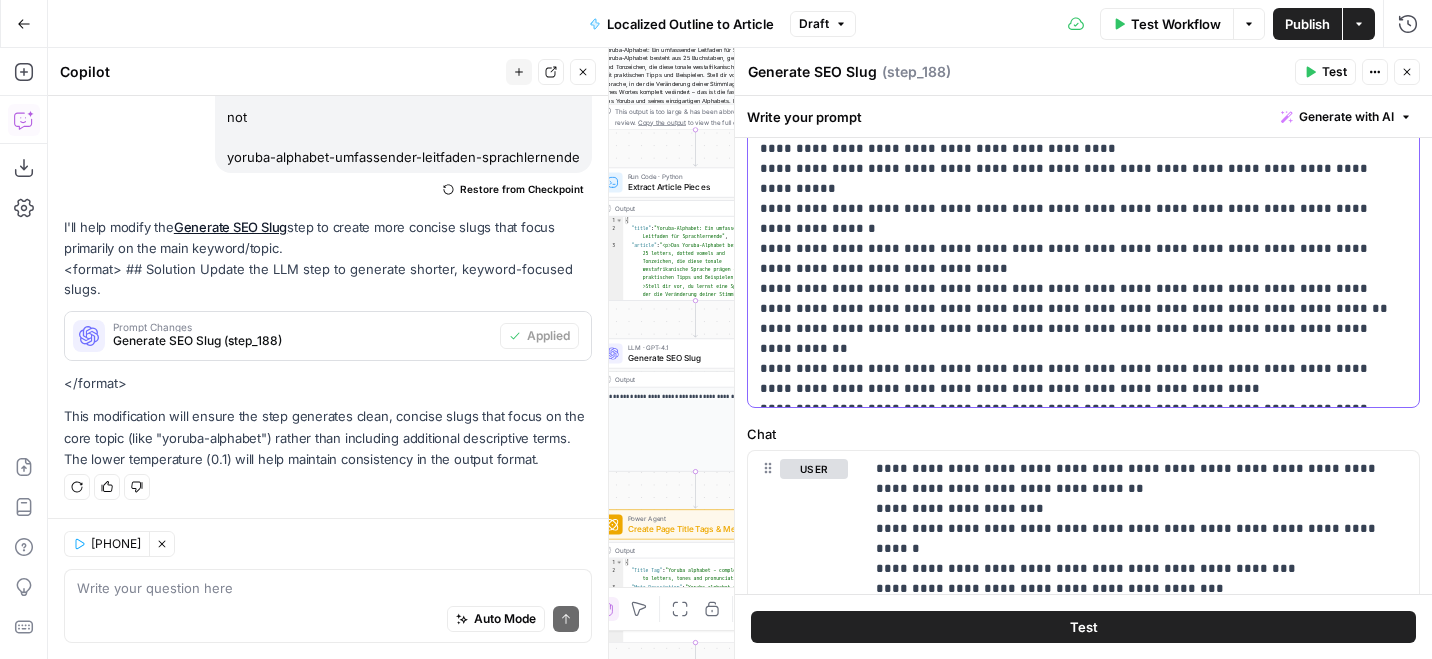 scroll, scrollTop: 384, scrollLeft: 0, axis: vertical 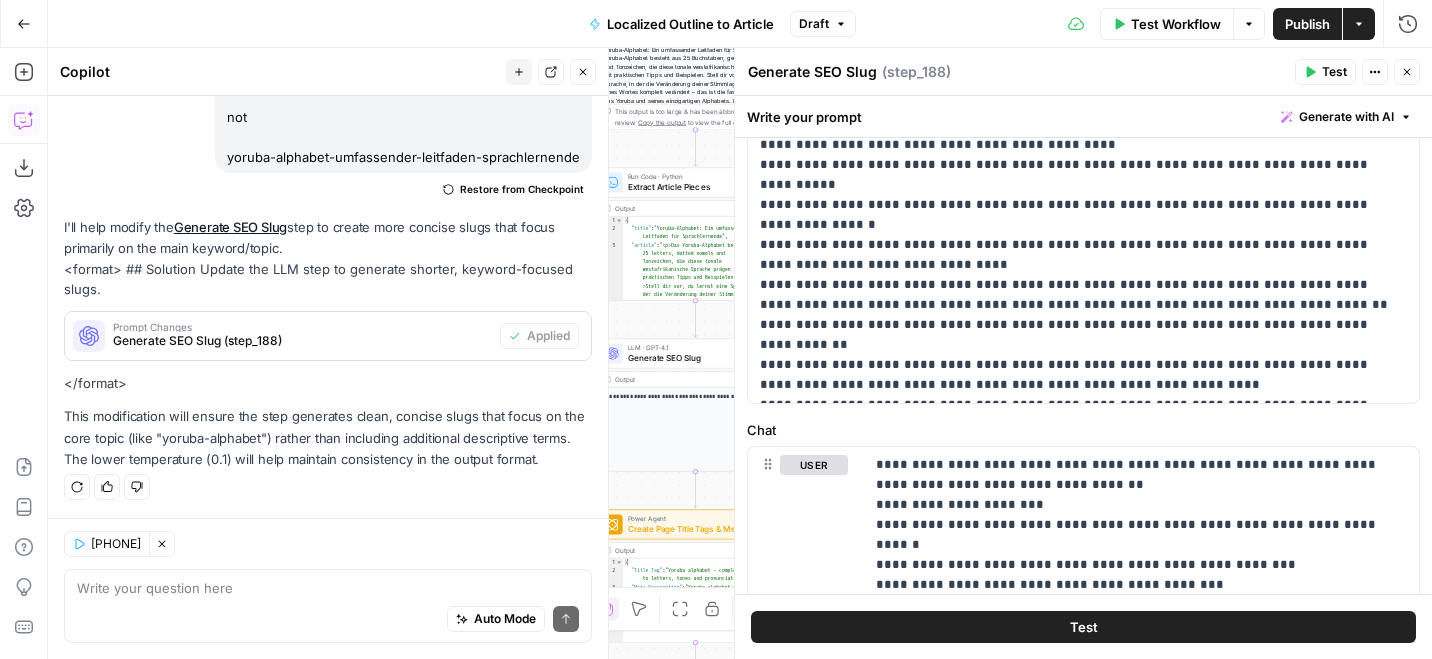 click on "Publish" at bounding box center (1307, 24) 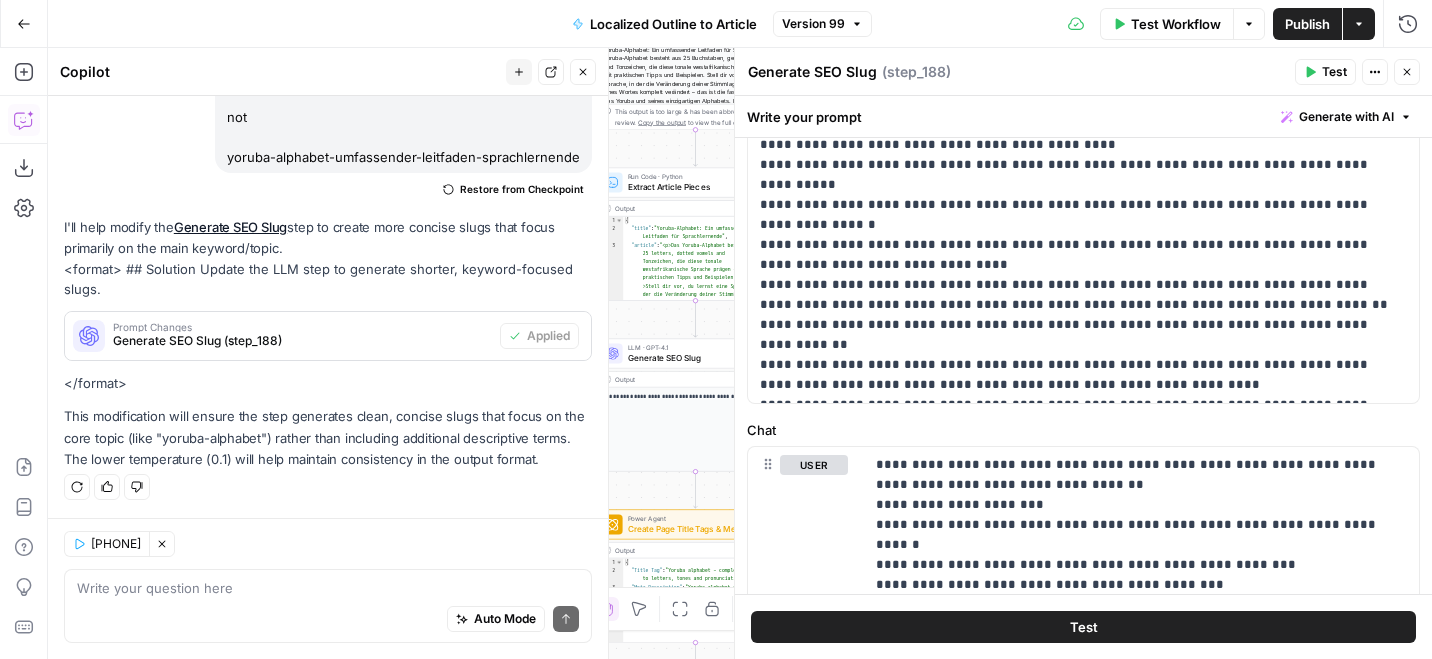 click on "Close" at bounding box center (583, 72) 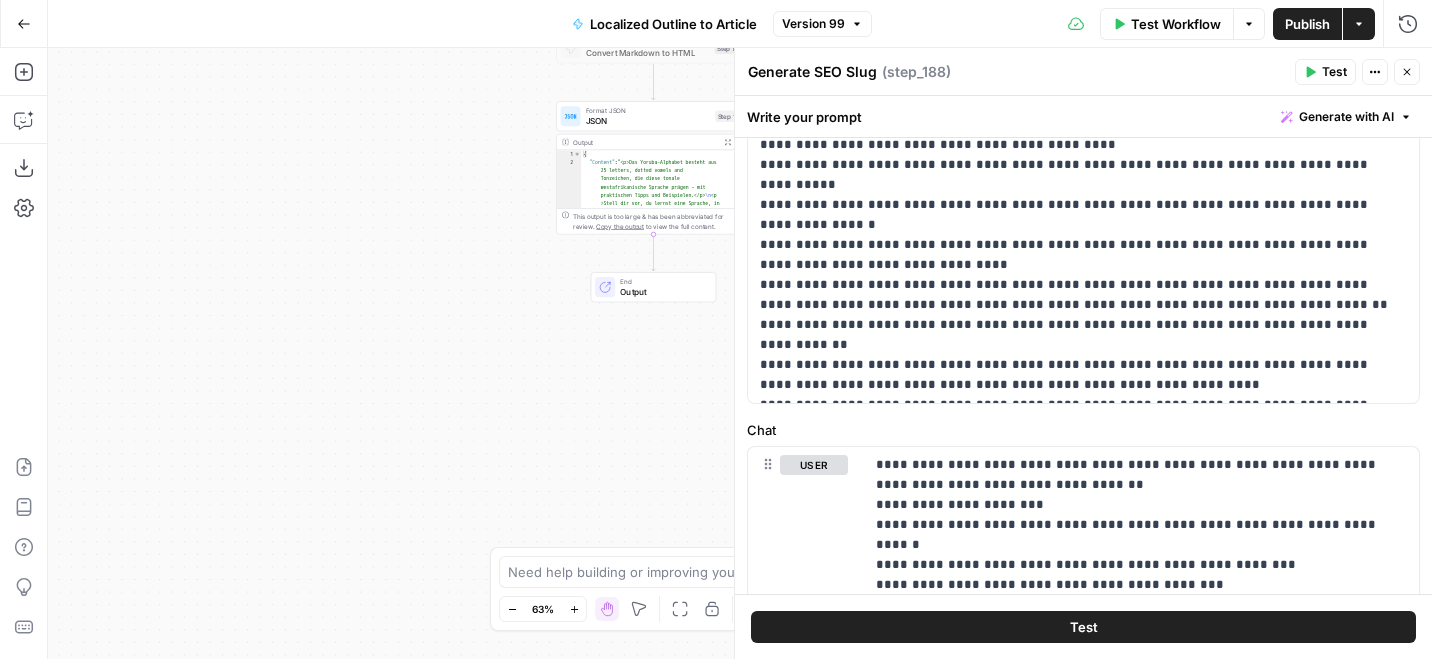 click 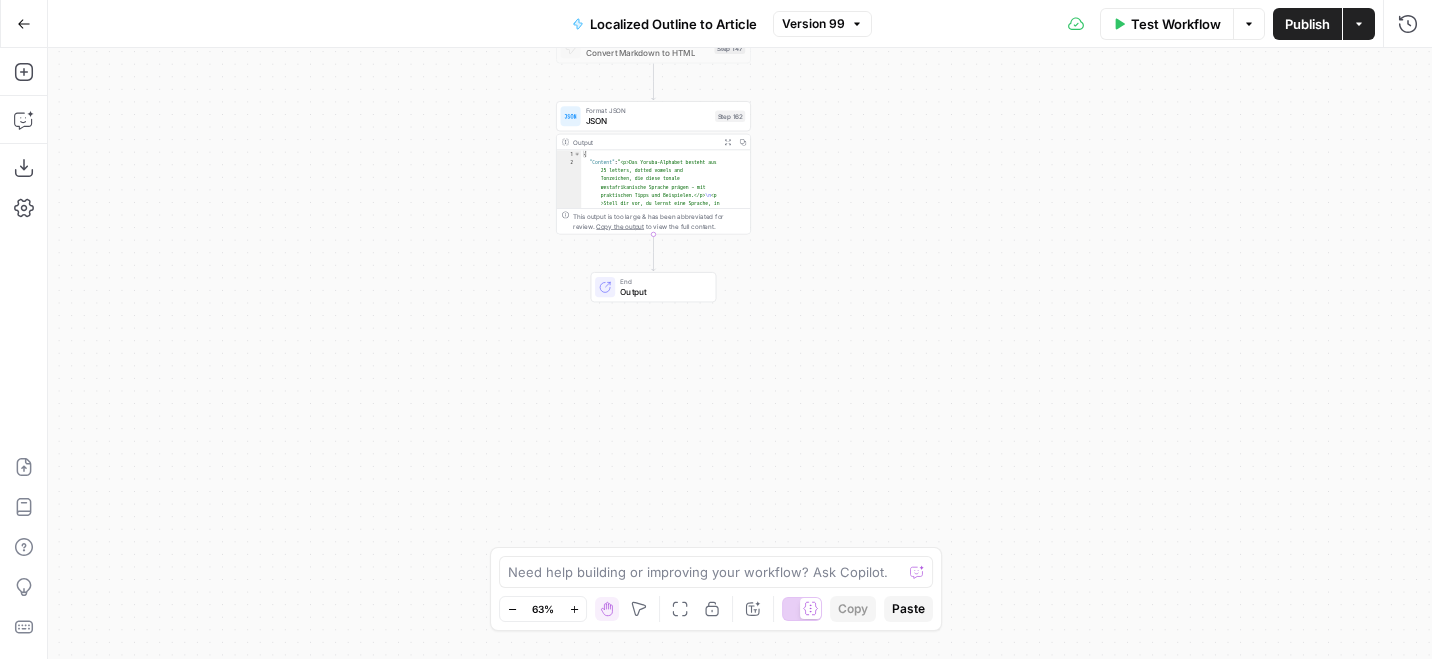 click on "End" at bounding box center [662, 281] 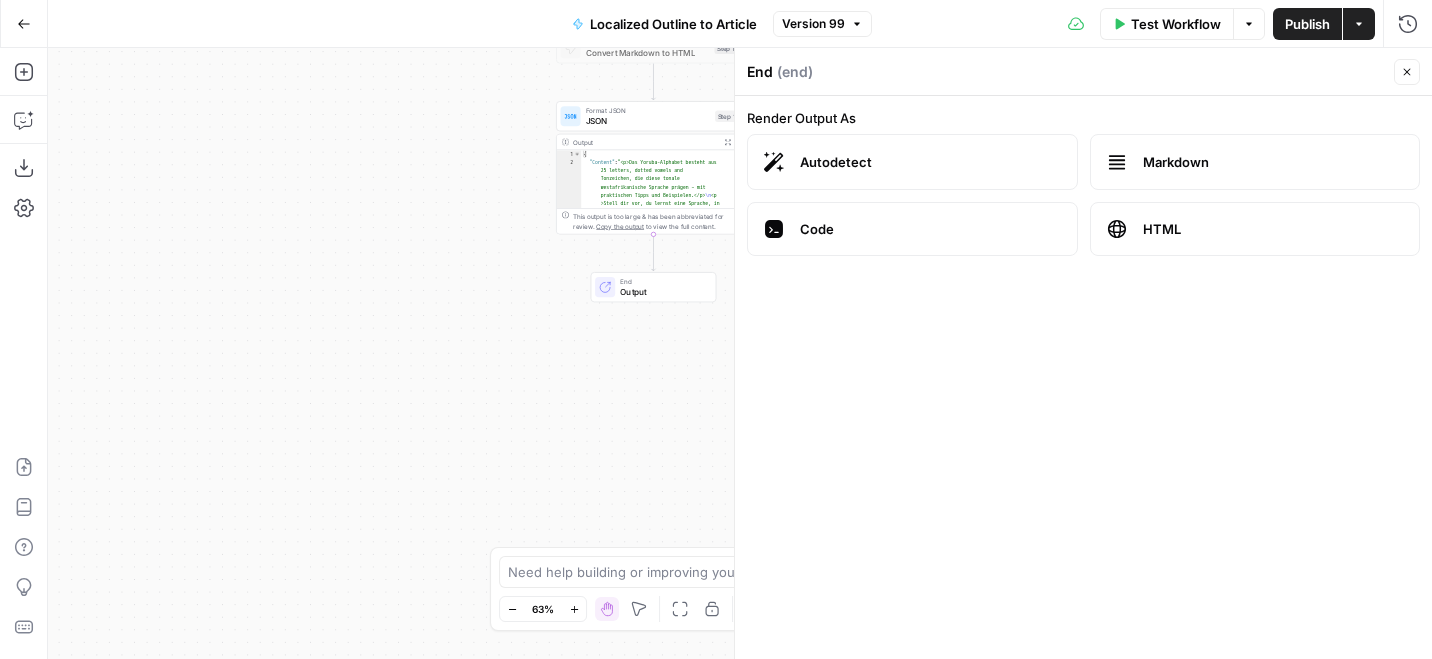 click on "JSON" at bounding box center [648, 120] 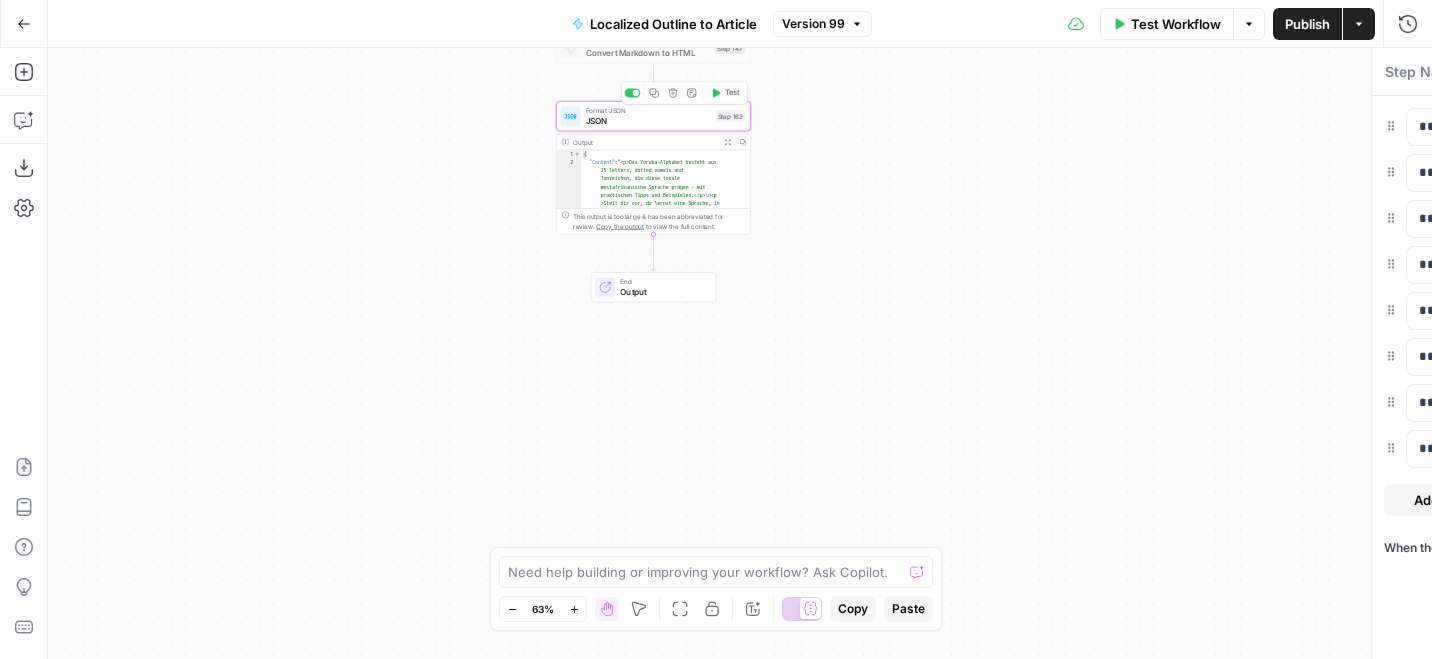 type on "JSON" 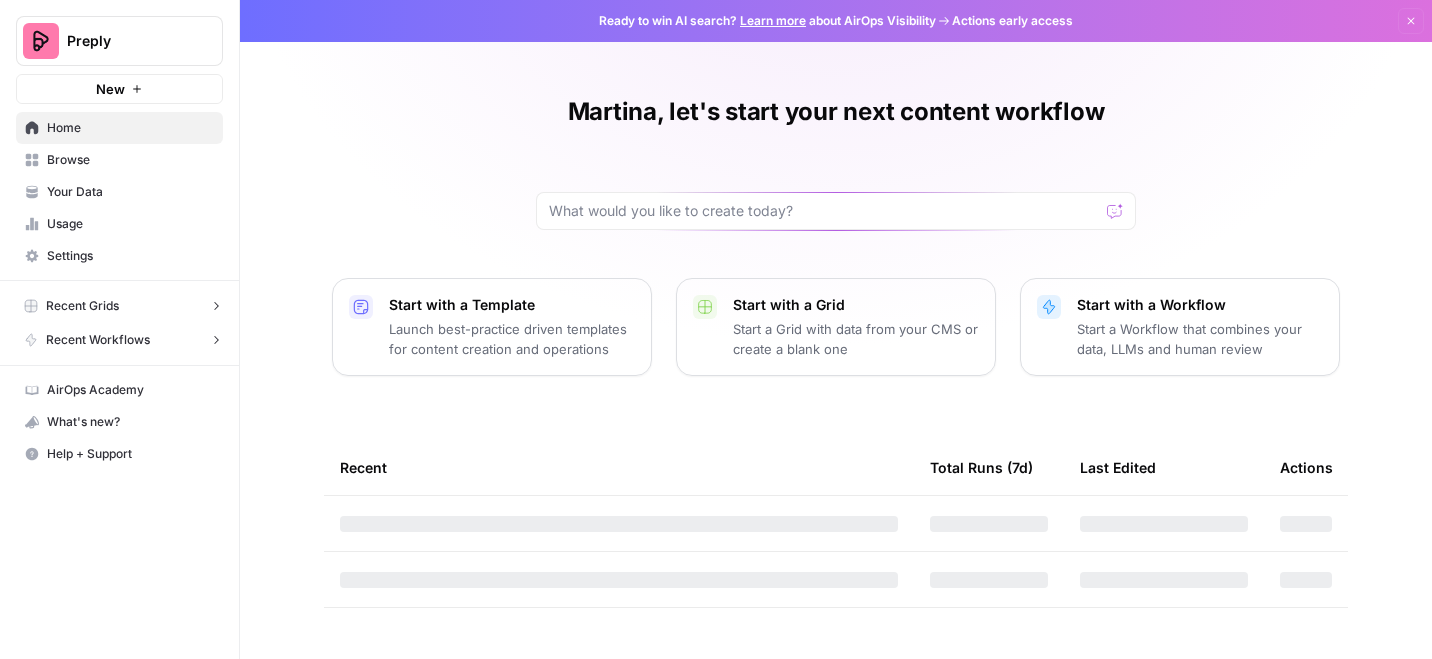 scroll, scrollTop: 0, scrollLeft: 0, axis: both 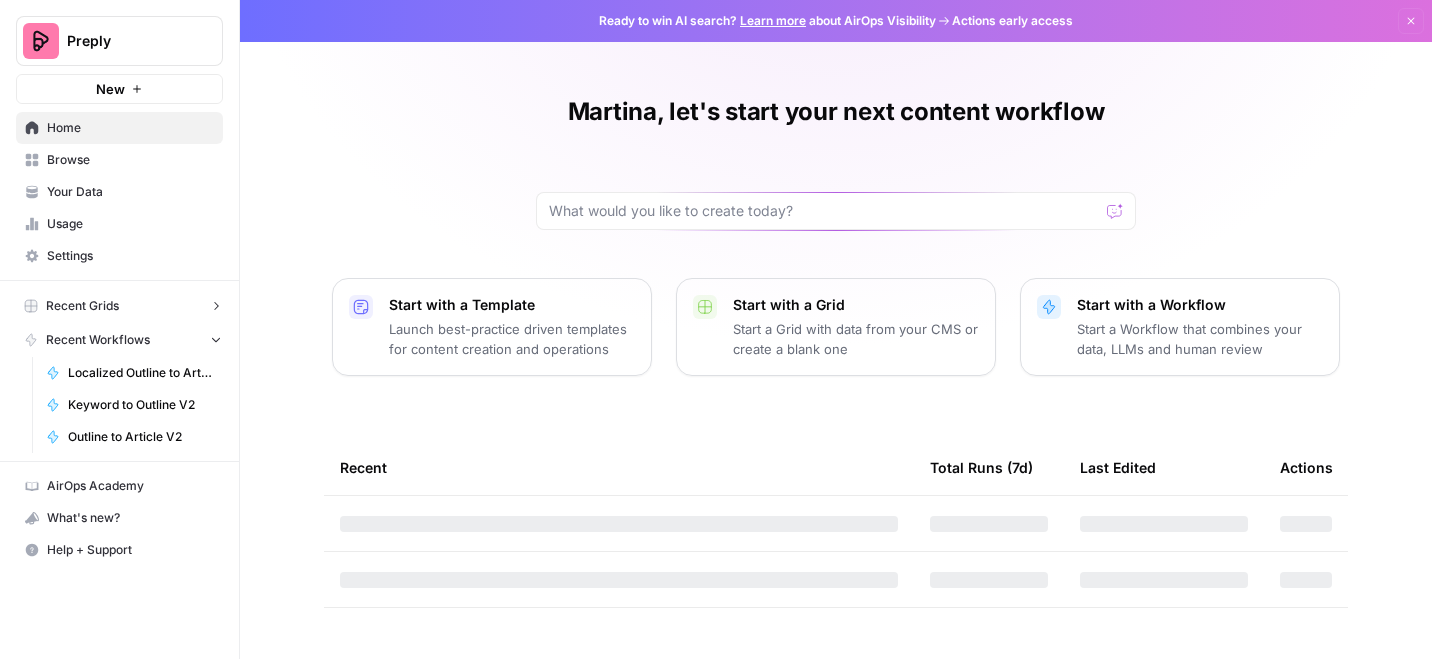click on "Recent Grids" at bounding box center (82, 306) 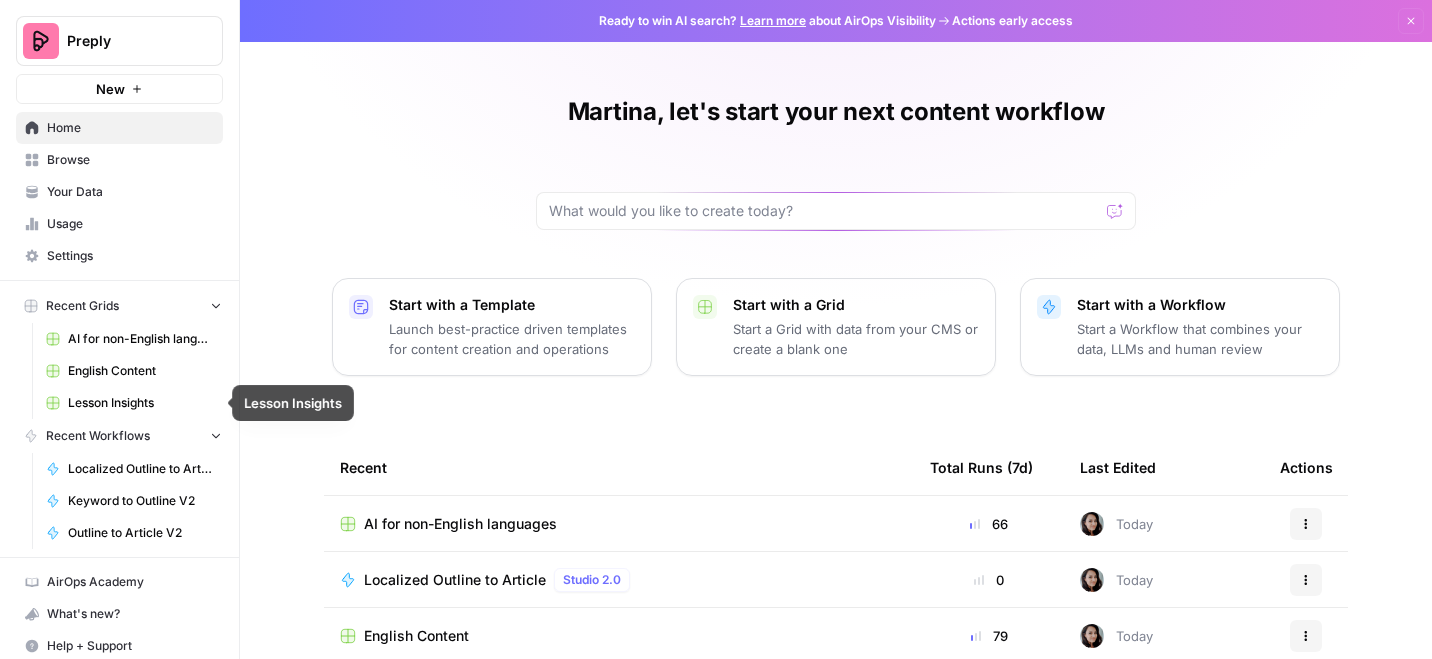 click on "Lesson Insights" at bounding box center (141, 403) 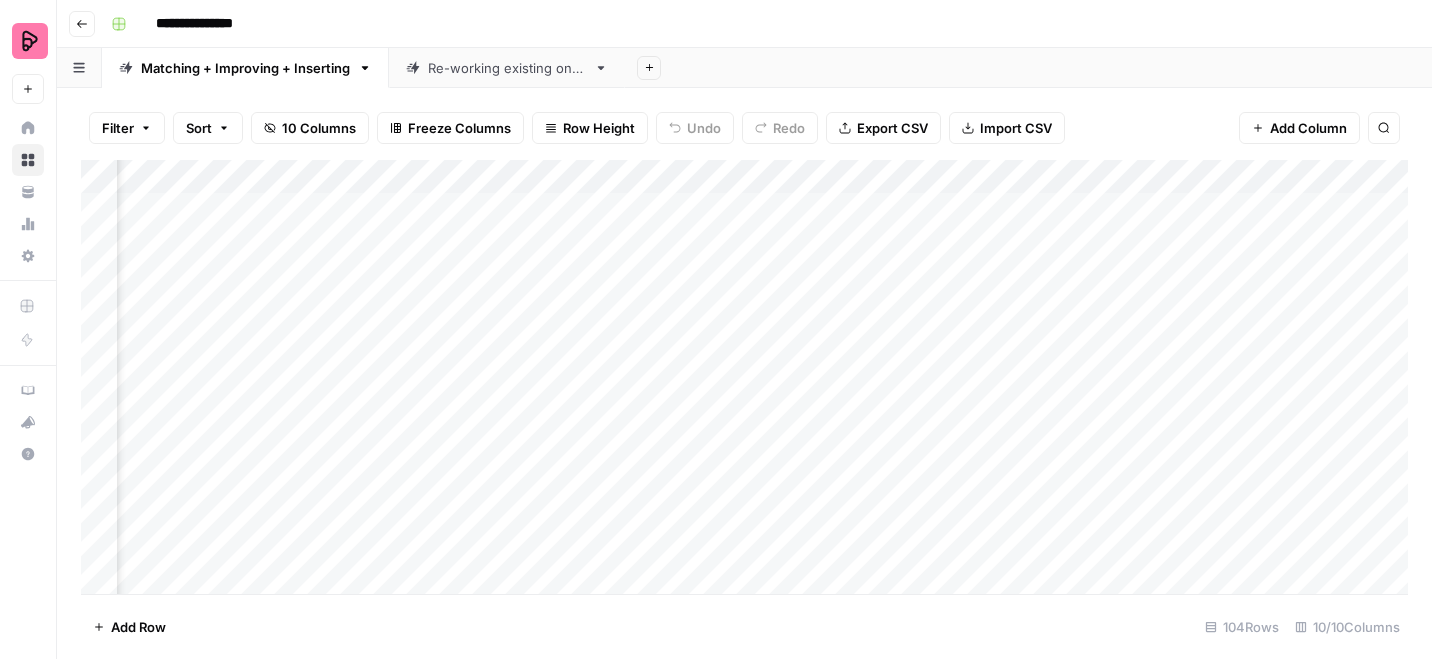 scroll, scrollTop: 0, scrollLeft: 1435, axis: horizontal 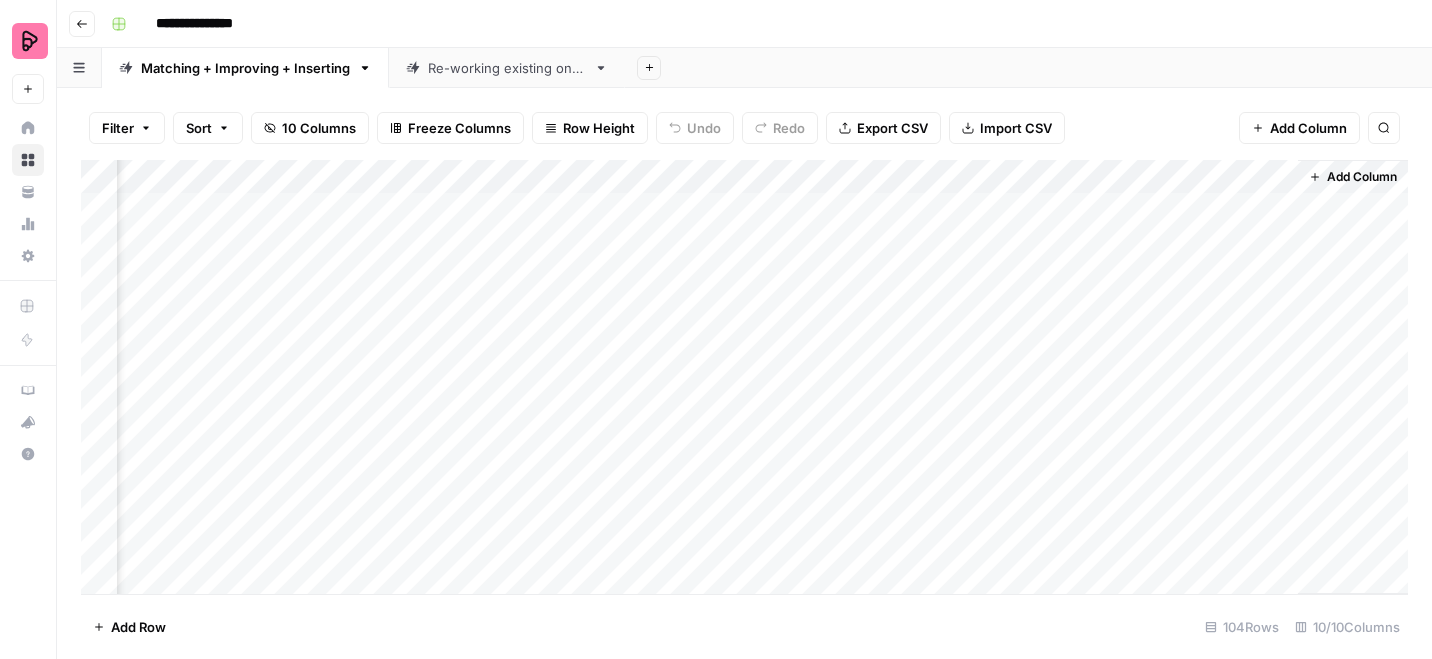 click on "Add Column" at bounding box center (744, 377) 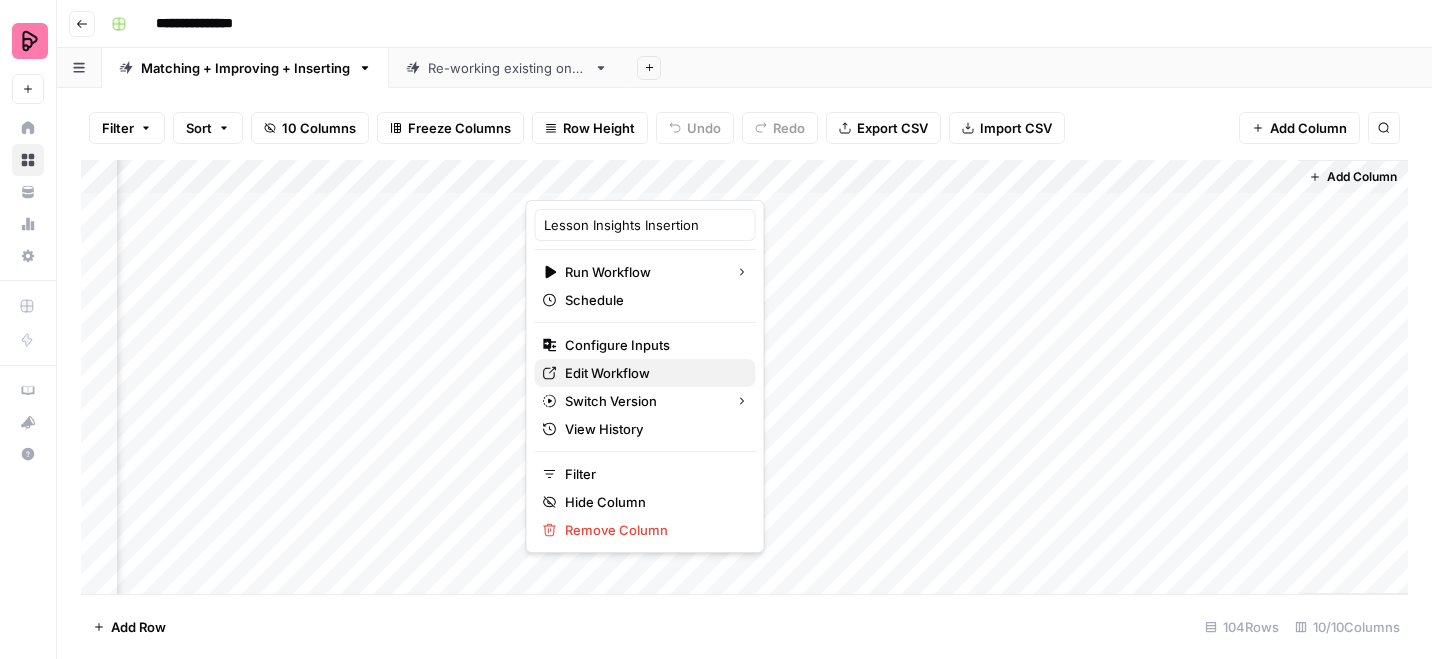 click on "Edit Workflow" at bounding box center (652, 373) 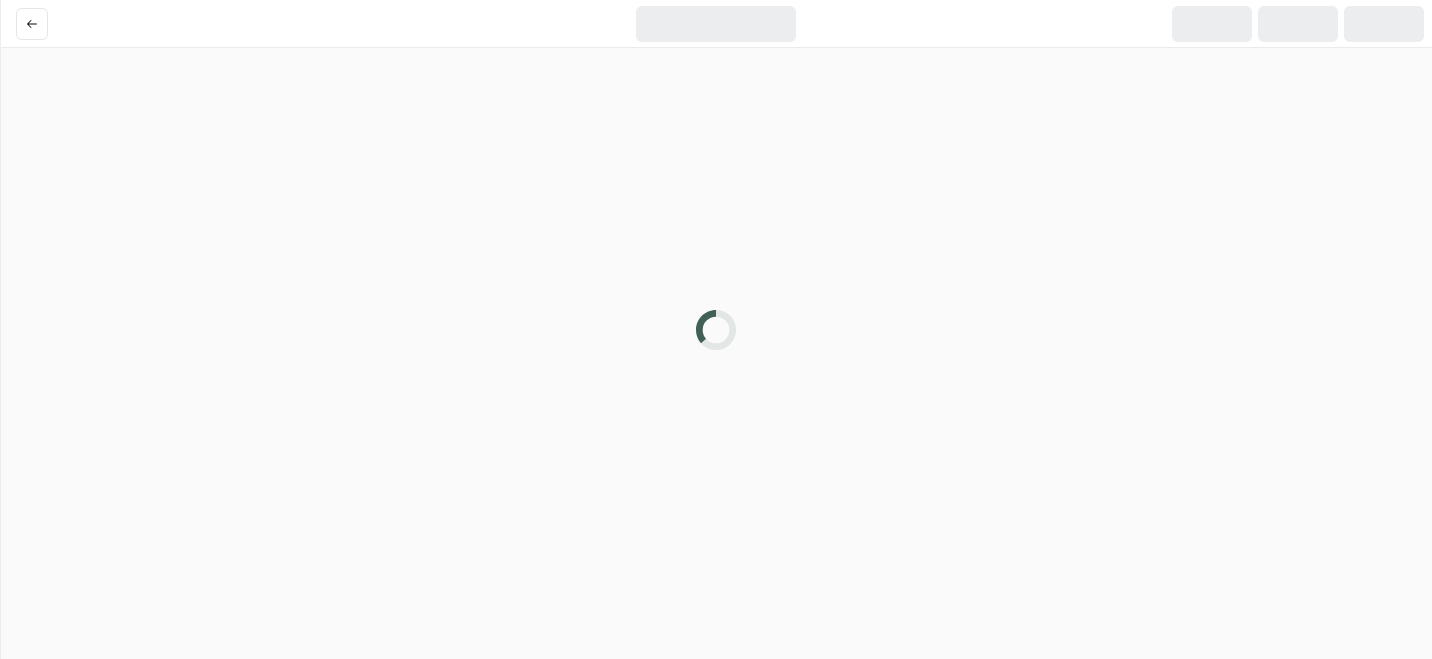 scroll, scrollTop: 0, scrollLeft: 0, axis: both 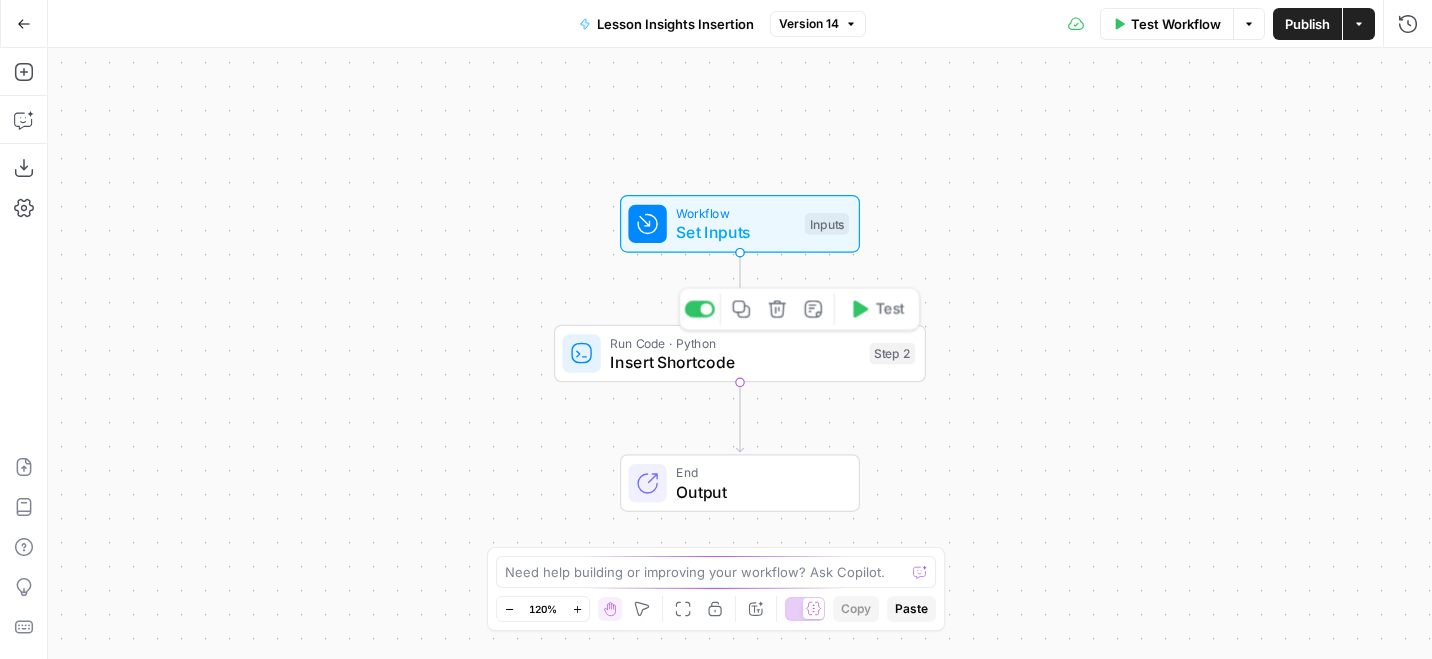 click on "Run Code · Python" at bounding box center (735, 342) 